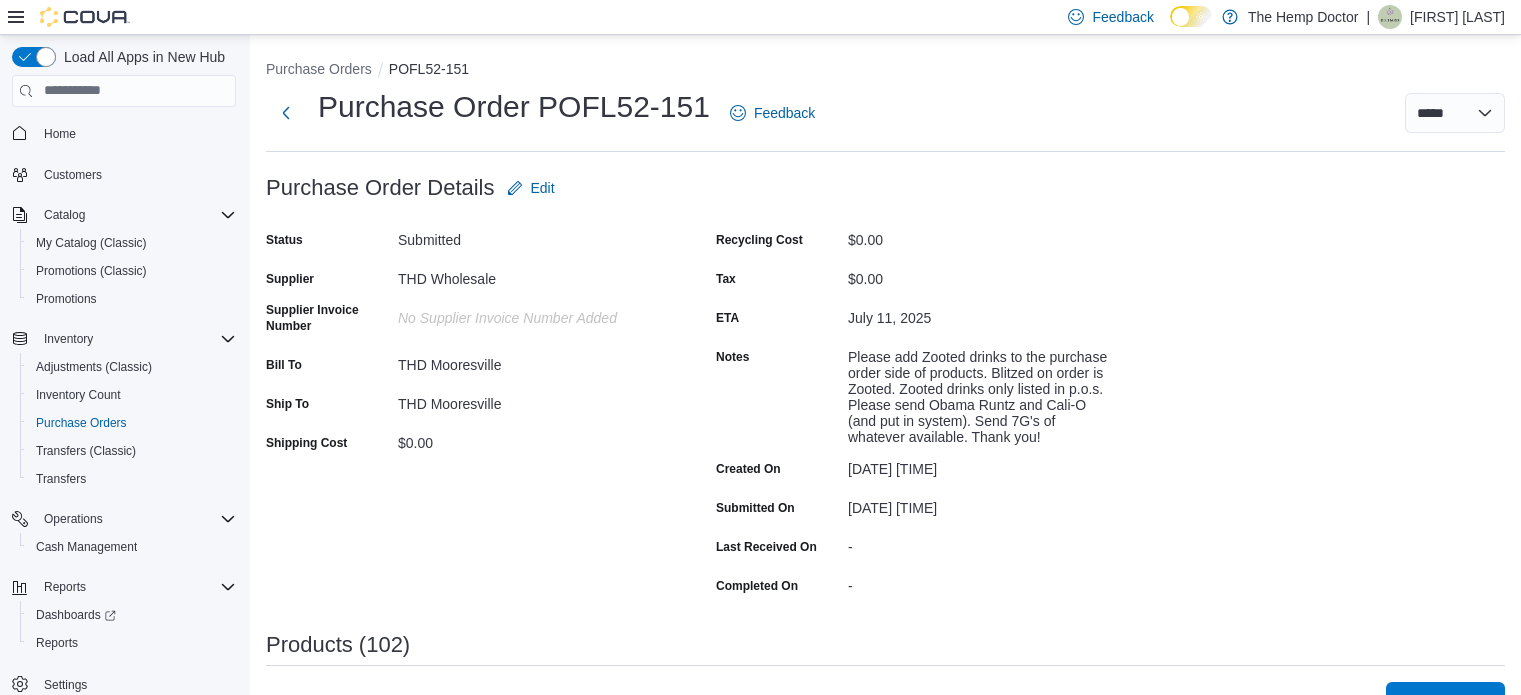 scroll, scrollTop: 755, scrollLeft: 0, axis: vertical 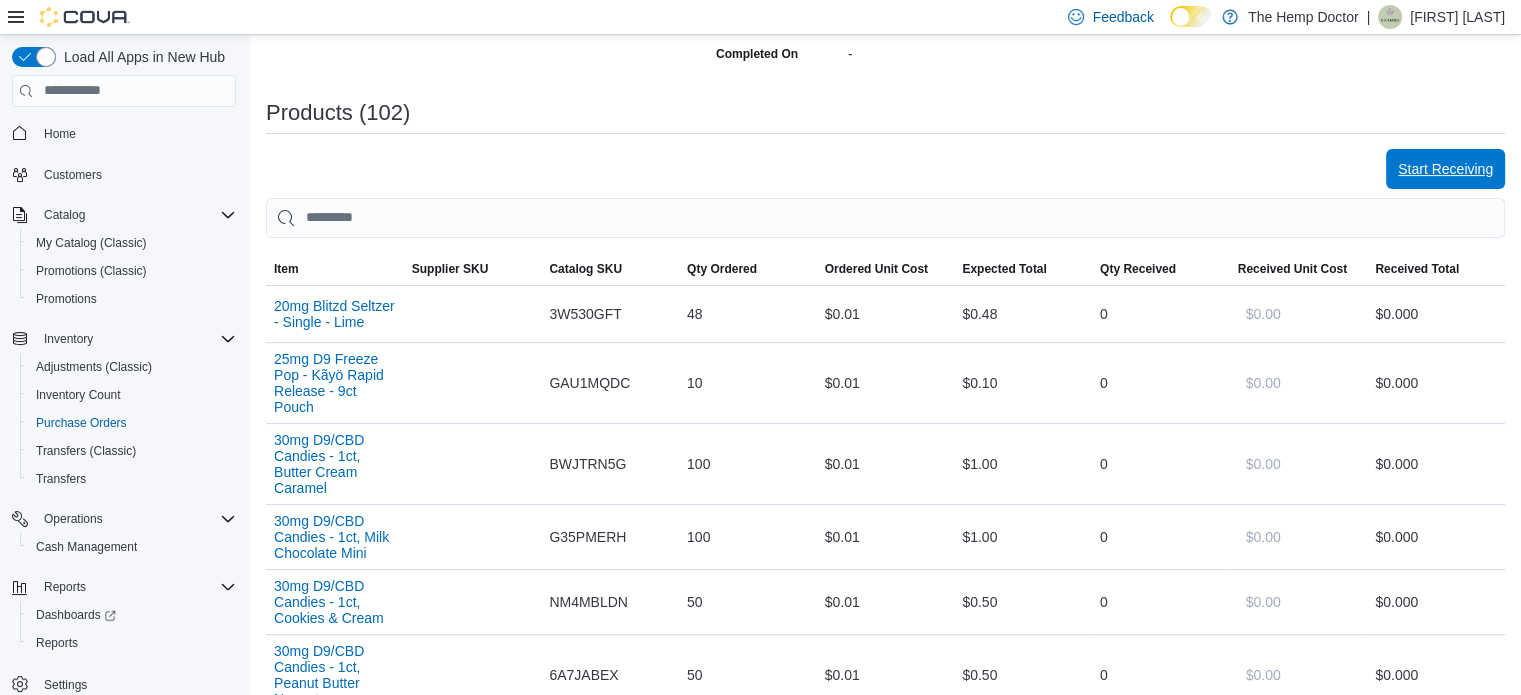 click on "Start Receiving" at bounding box center [1445, 169] 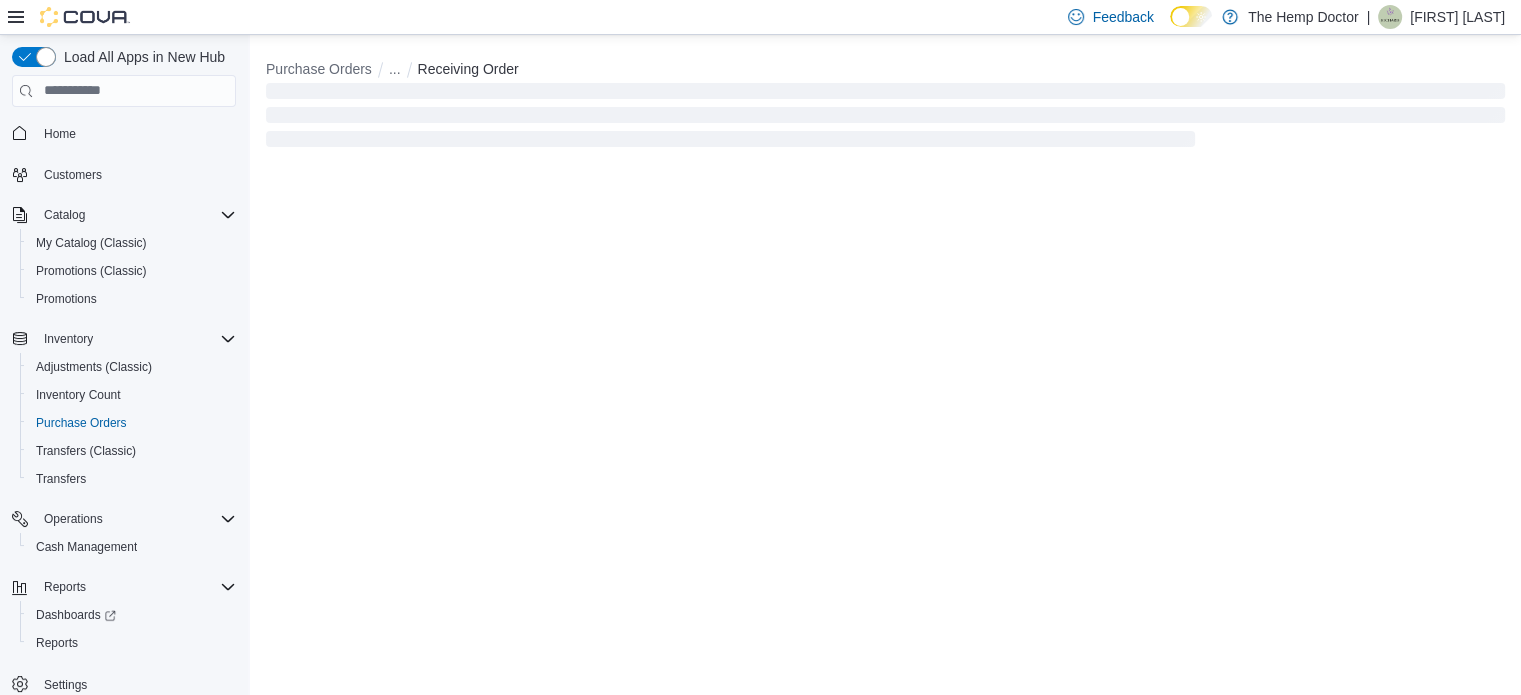 scroll, scrollTop: 0, scrollLeft: 0, axis: both 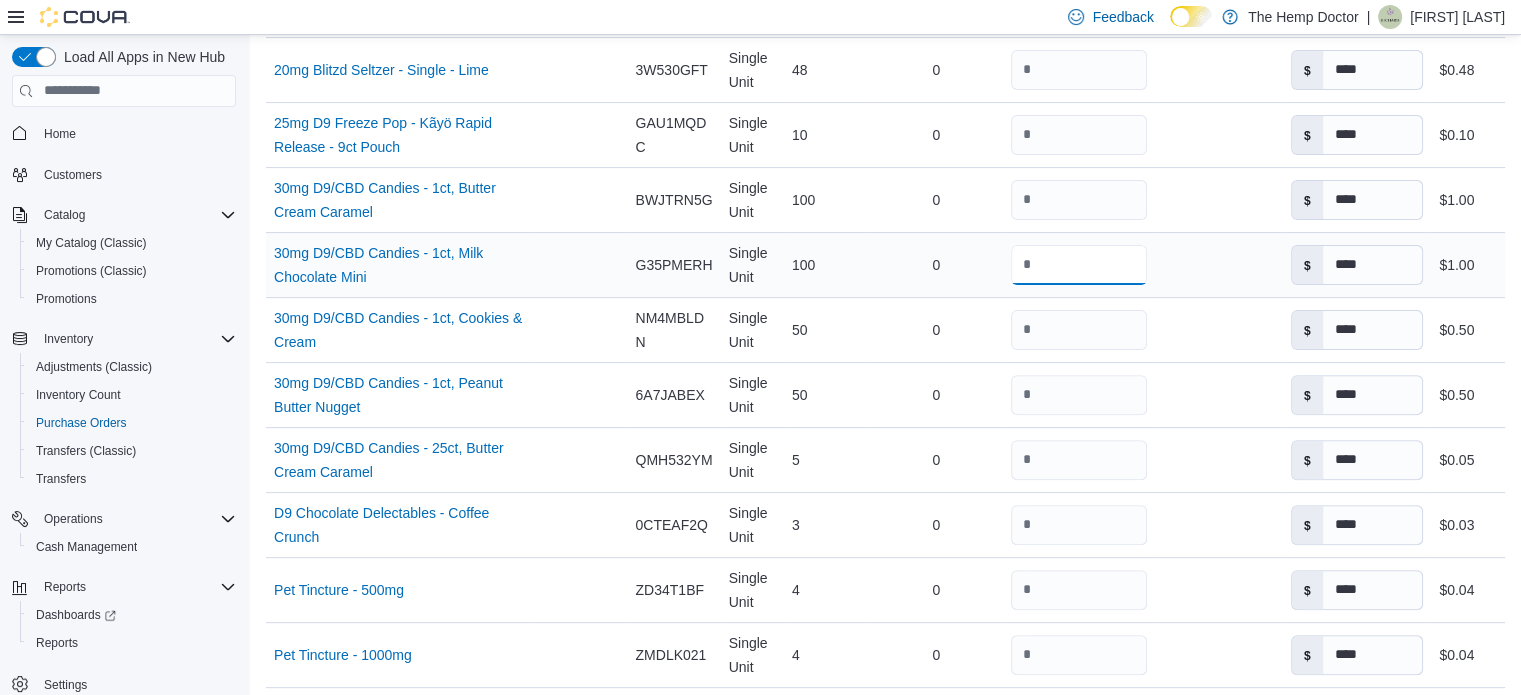 click on "***" at bounding box center (1079, 265) 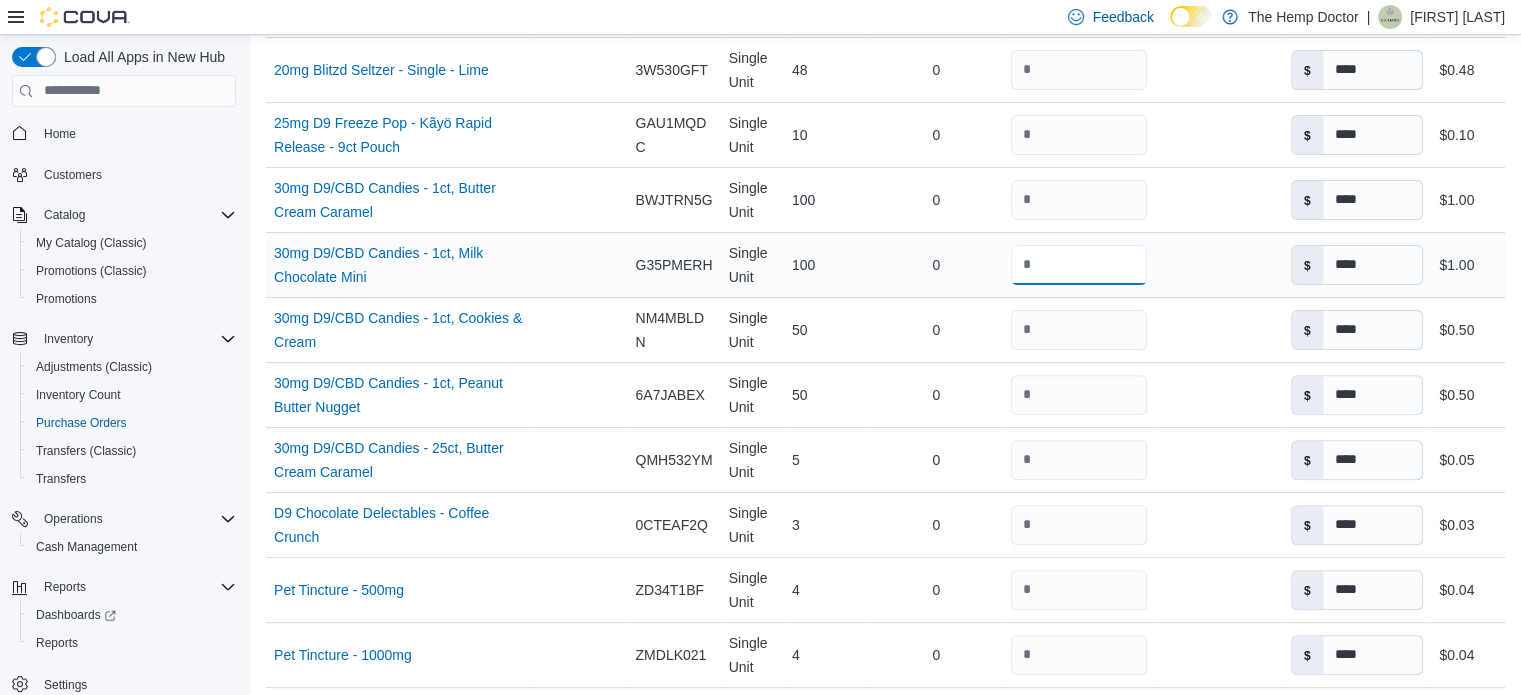 drag, startPoint x: 1069, startPoint y: 265, endPoint x: 1009, endPoint y: 266, distance: 60.00833 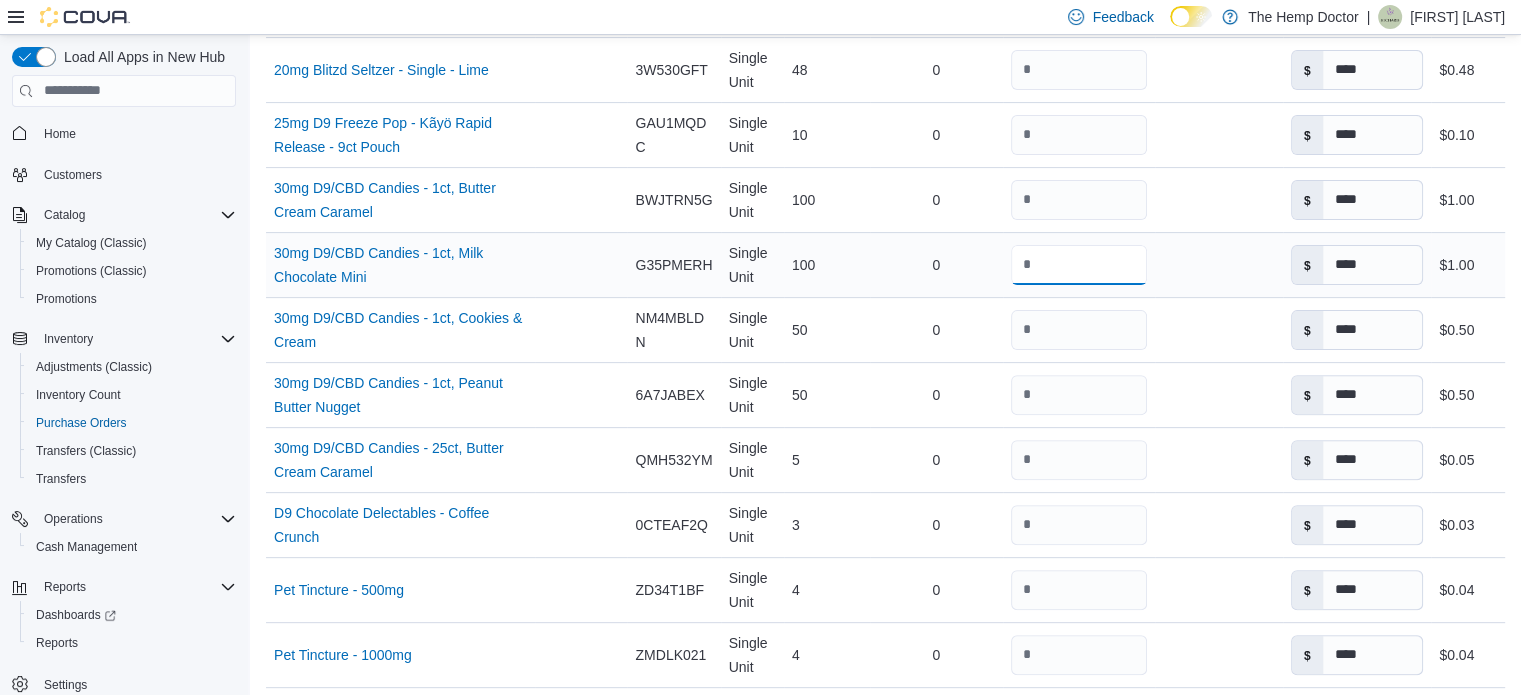click on "***" at bounding box center (1079, 265) 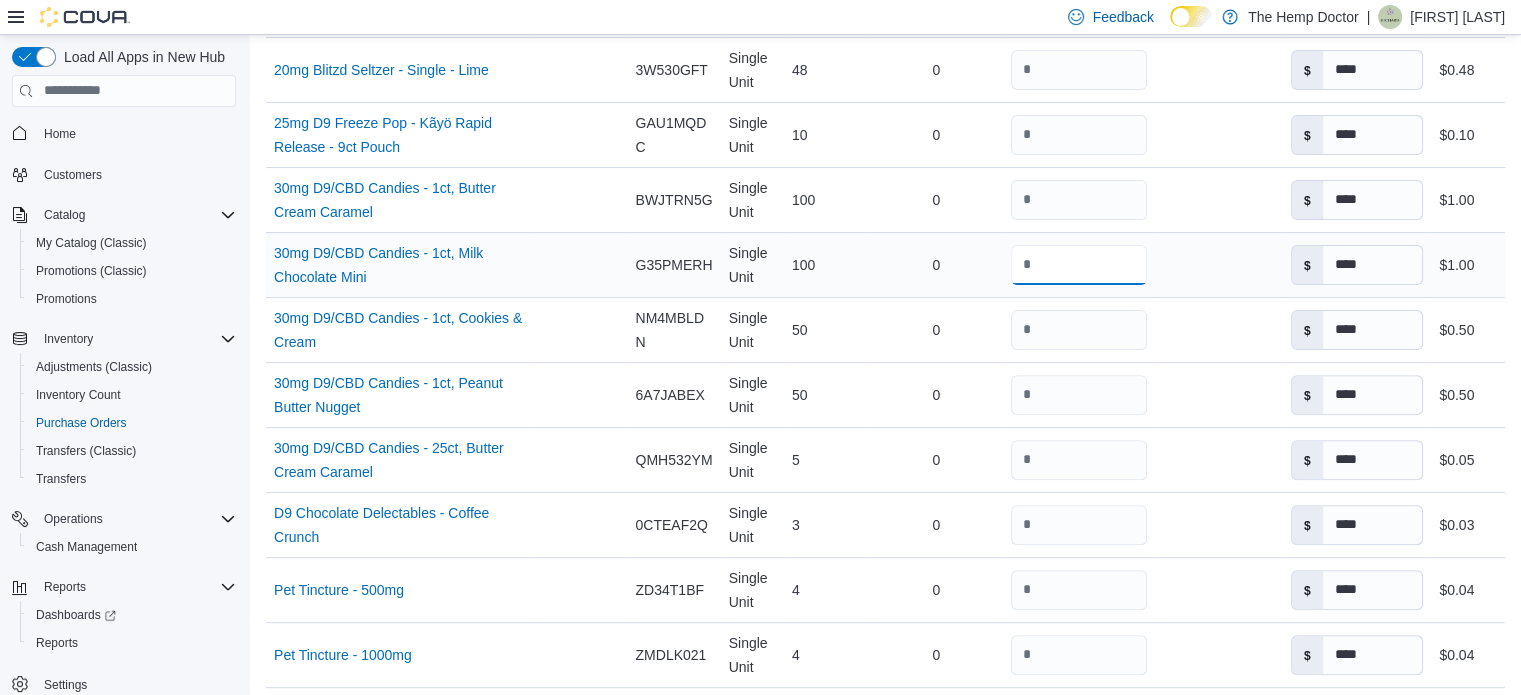 drag, startPoint x: 1064, startPoint y: 258, endPoint x: 1002, endPoint y: 267, distance: 62.649822 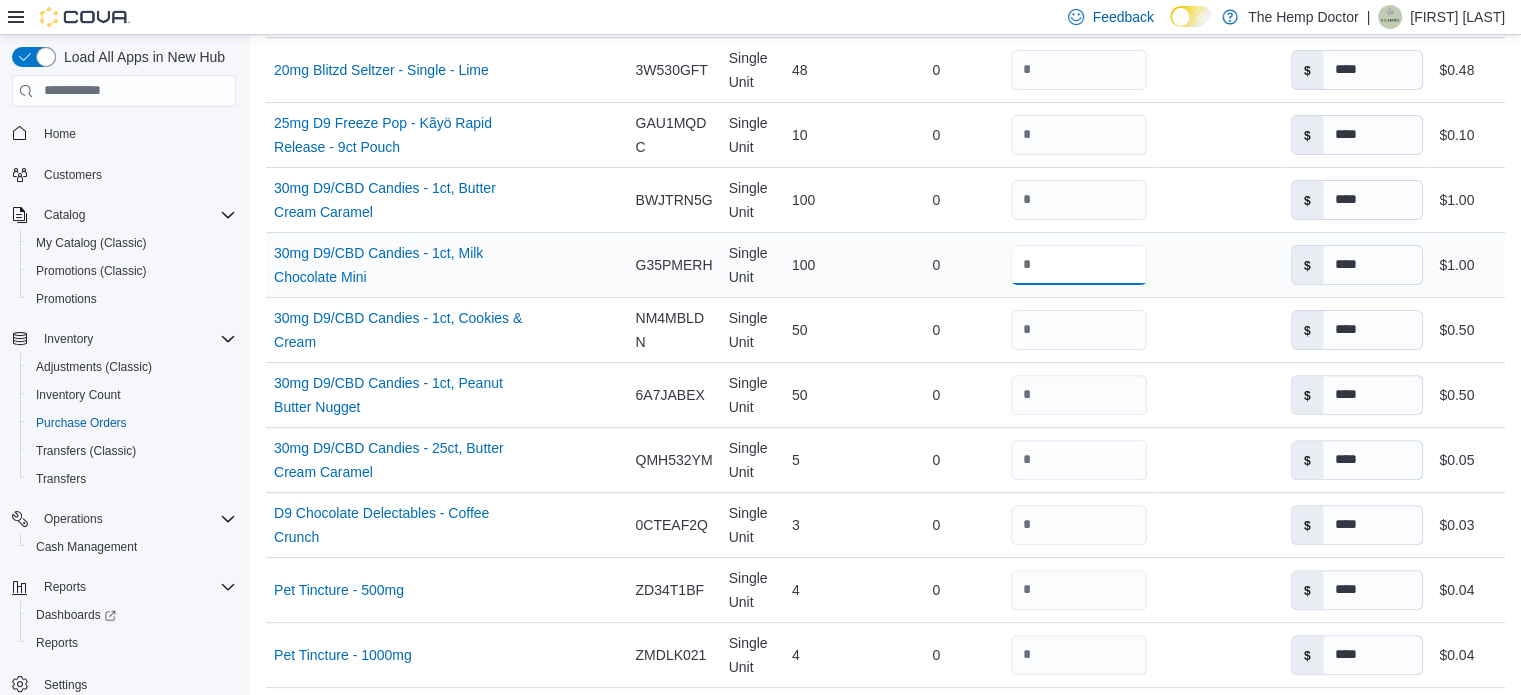 click on "*" at bounding box center [1079, 265] 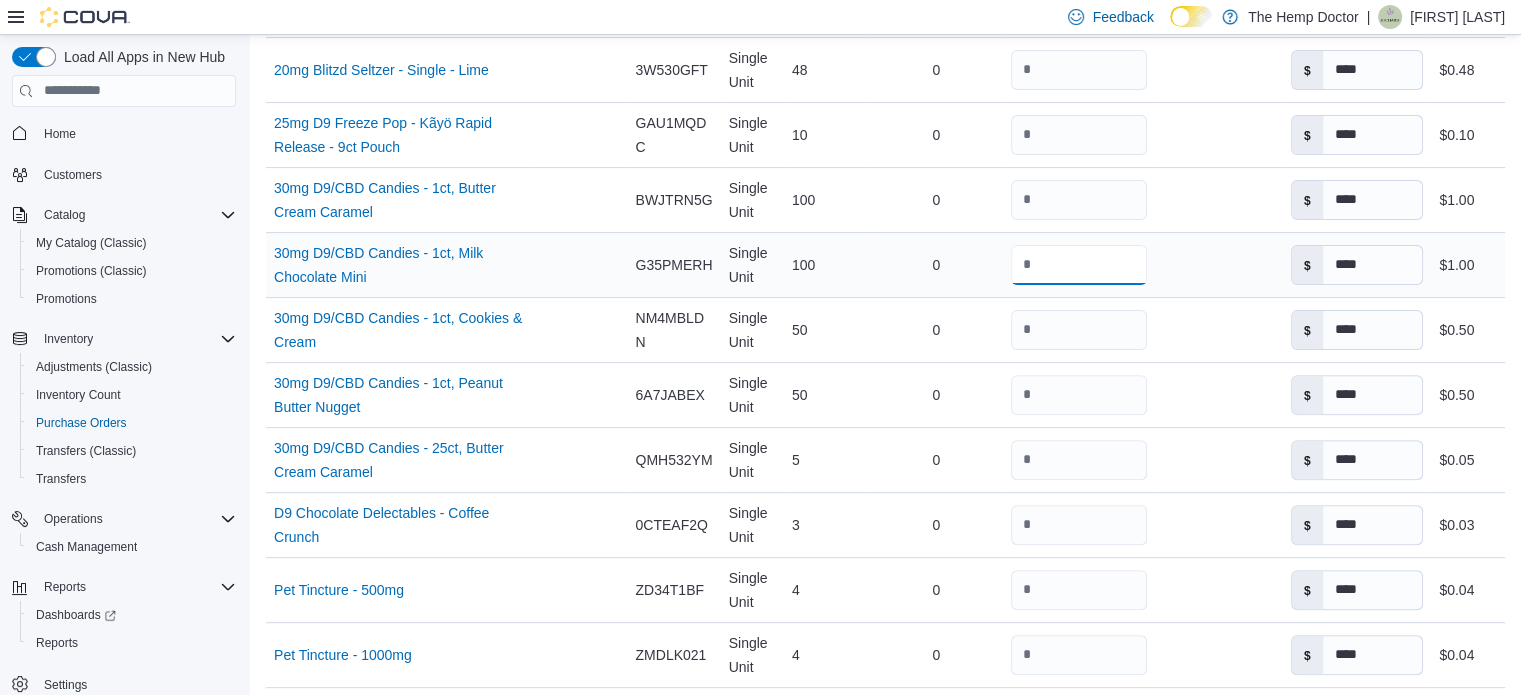 type on "*" 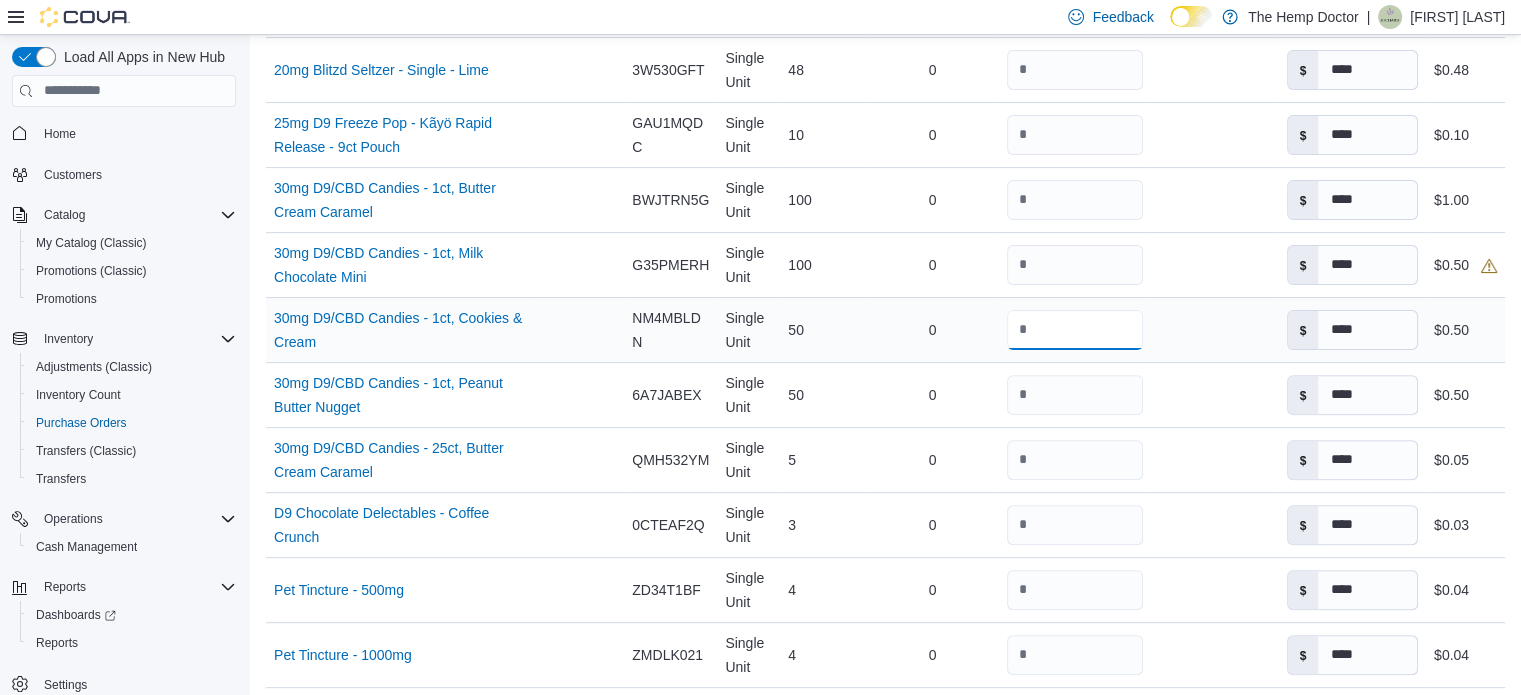 drag, startPoint x: 1060, startPoint y: 334, endPoint x: 988, endPoint y: 332, distance: 72.02777 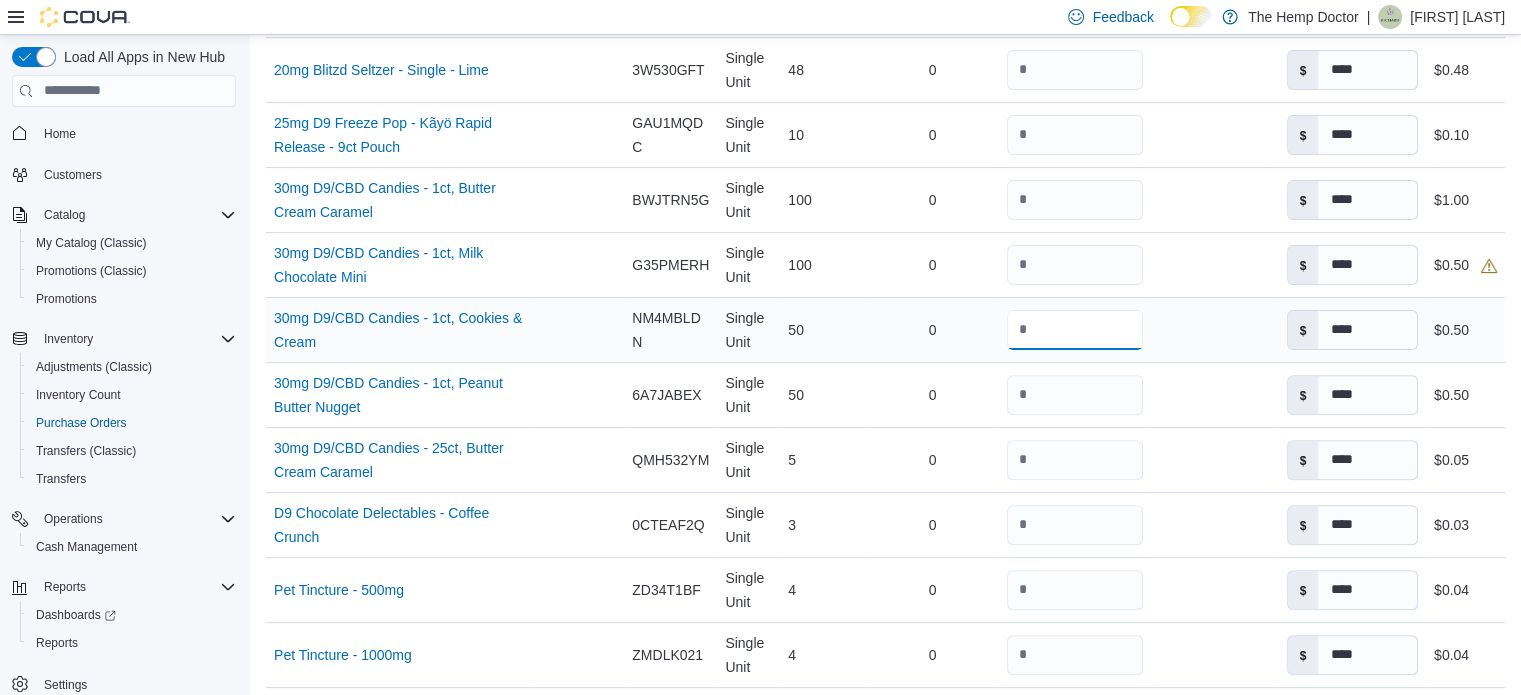 click on "Name 30mg D9/CBD Candies - 1ct, Cookies & Cream (opens in a new tab or window) Supplier SKU Catalog SKU NM4MBLDN Unit Single Unit Qty Ordered 50 Received Previously 0 Received Quantity ** Received Packages Unit Cost $ **** Total Cost $0.50" at bounding box center (885, 329) 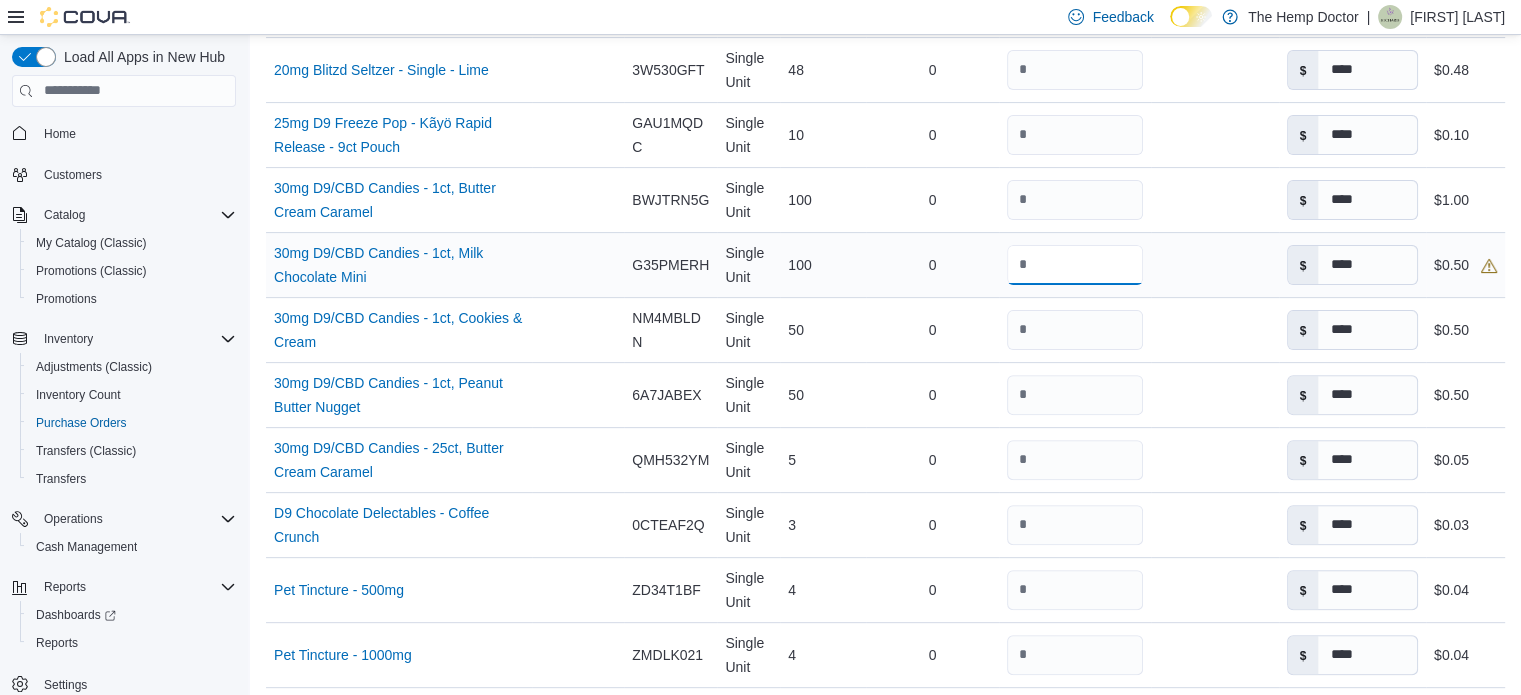 drag, startPoint x: 1045, startPoint y: 266, endPoint x: 1017, endPoint y: 265, distance: 28.01785 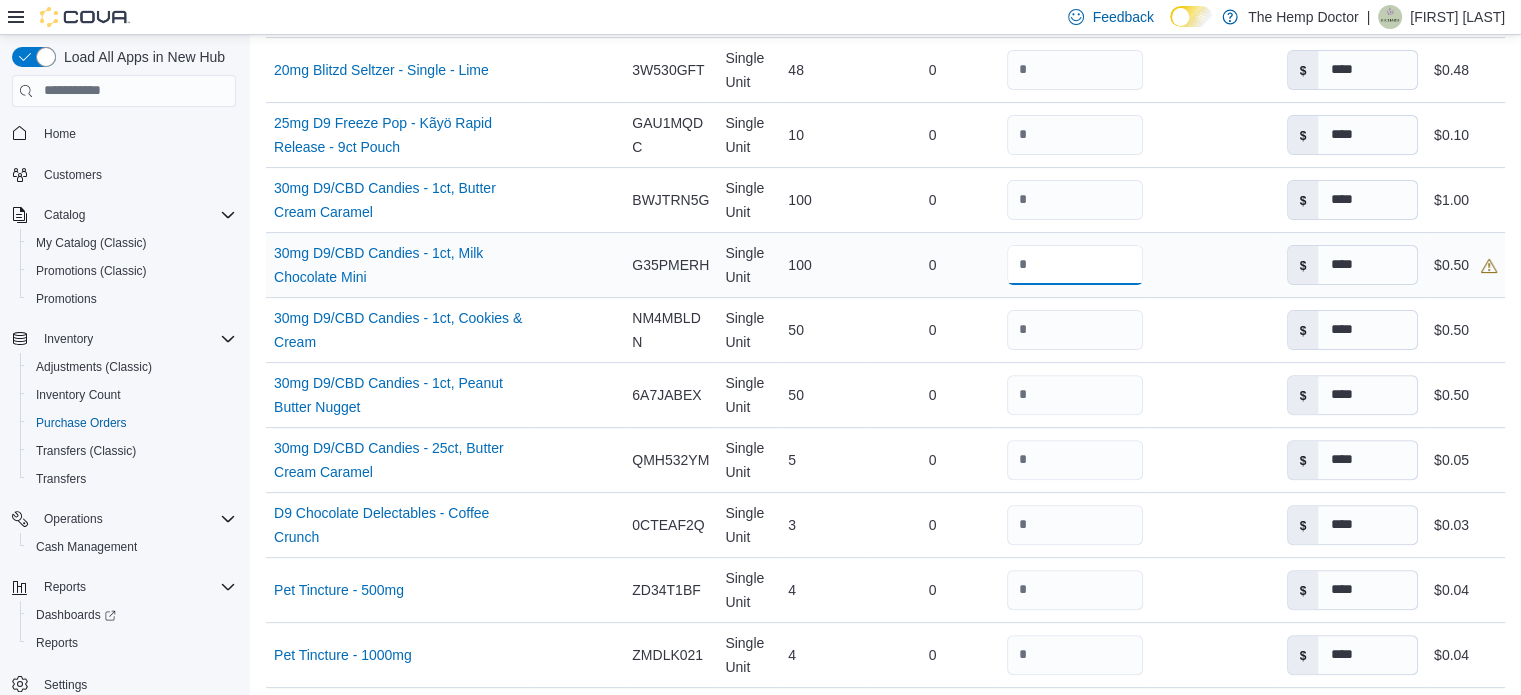 click on "**" at bounding box center [1075, 265] 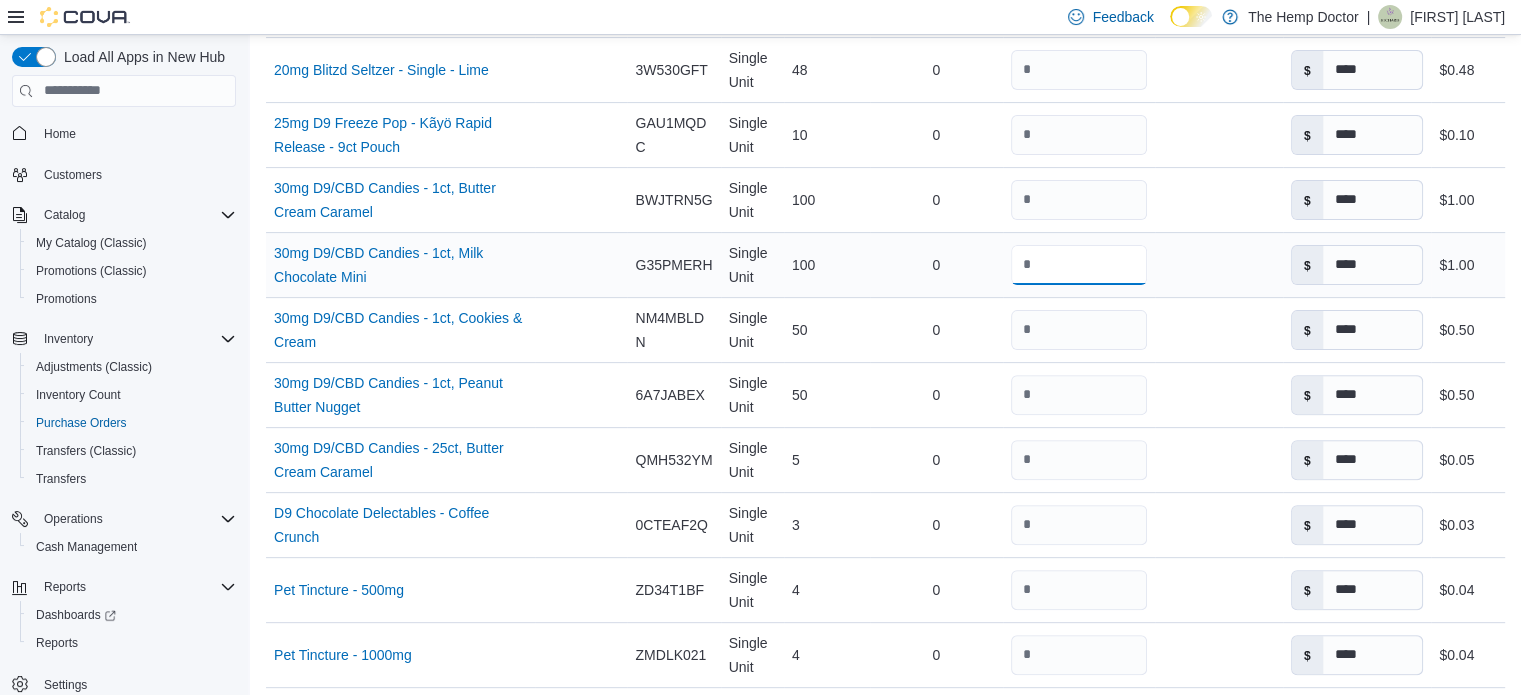 drag, startPoint x: 1064, startPoint y: 263, endPoint x: 995, endPoint y: 252, distance: 69.87131 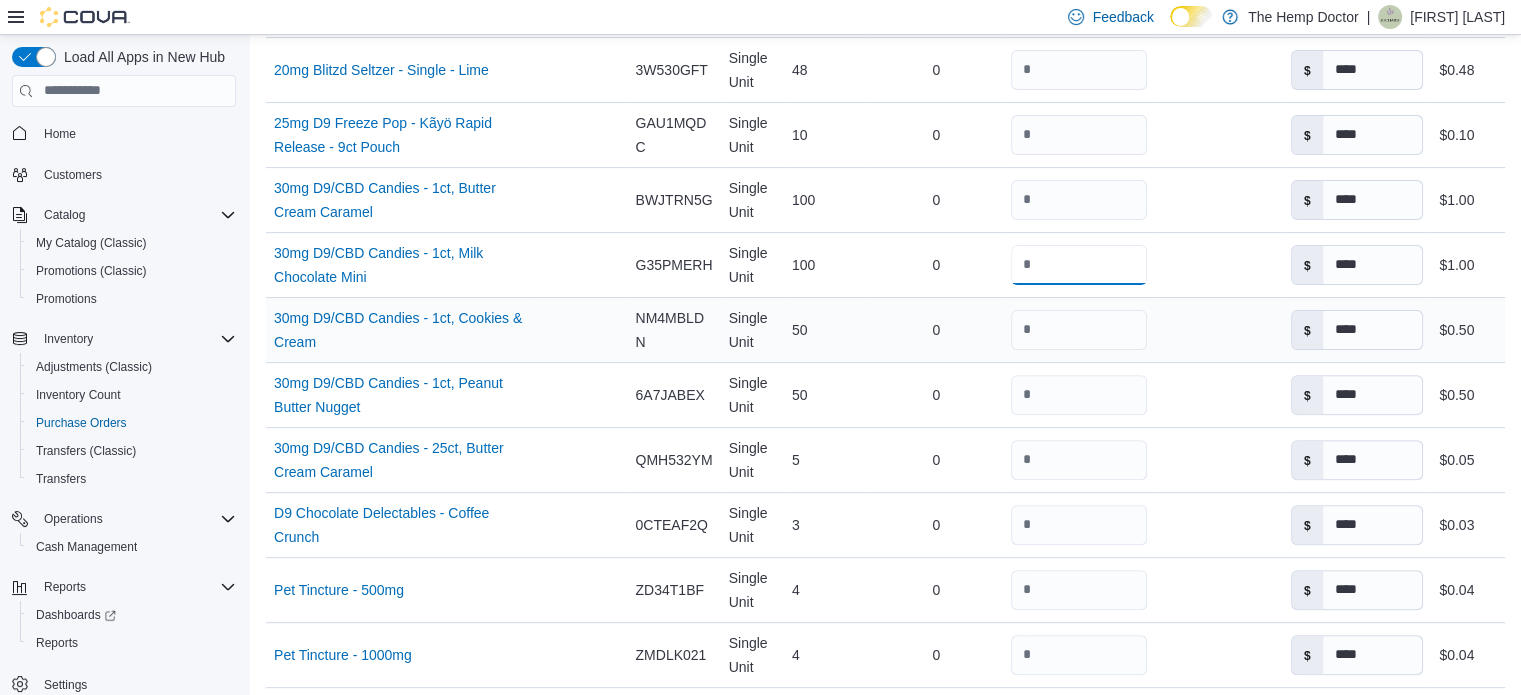type on "**" 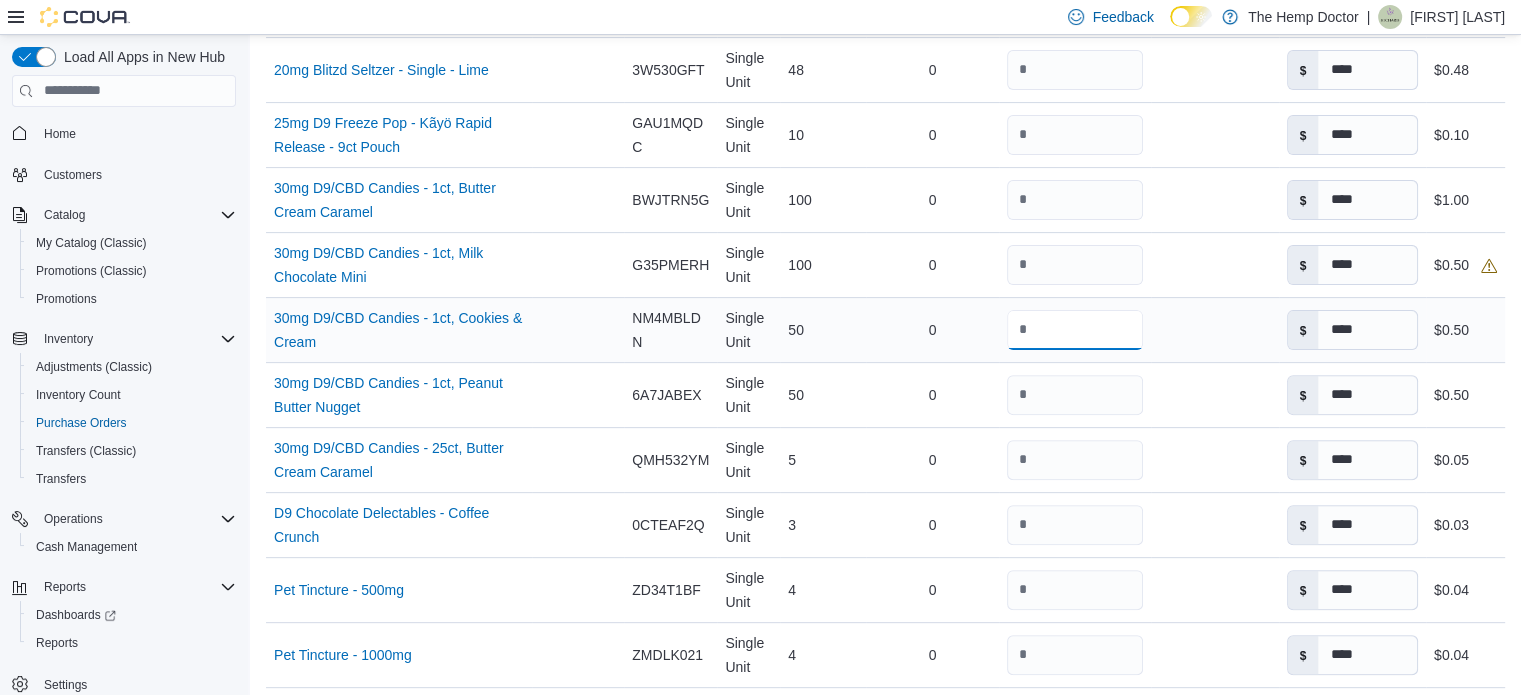 drag, startPoint x: 1046, startPoint y: 335, endPoint x: 988, endPoint y: 331, distance: 58.137768 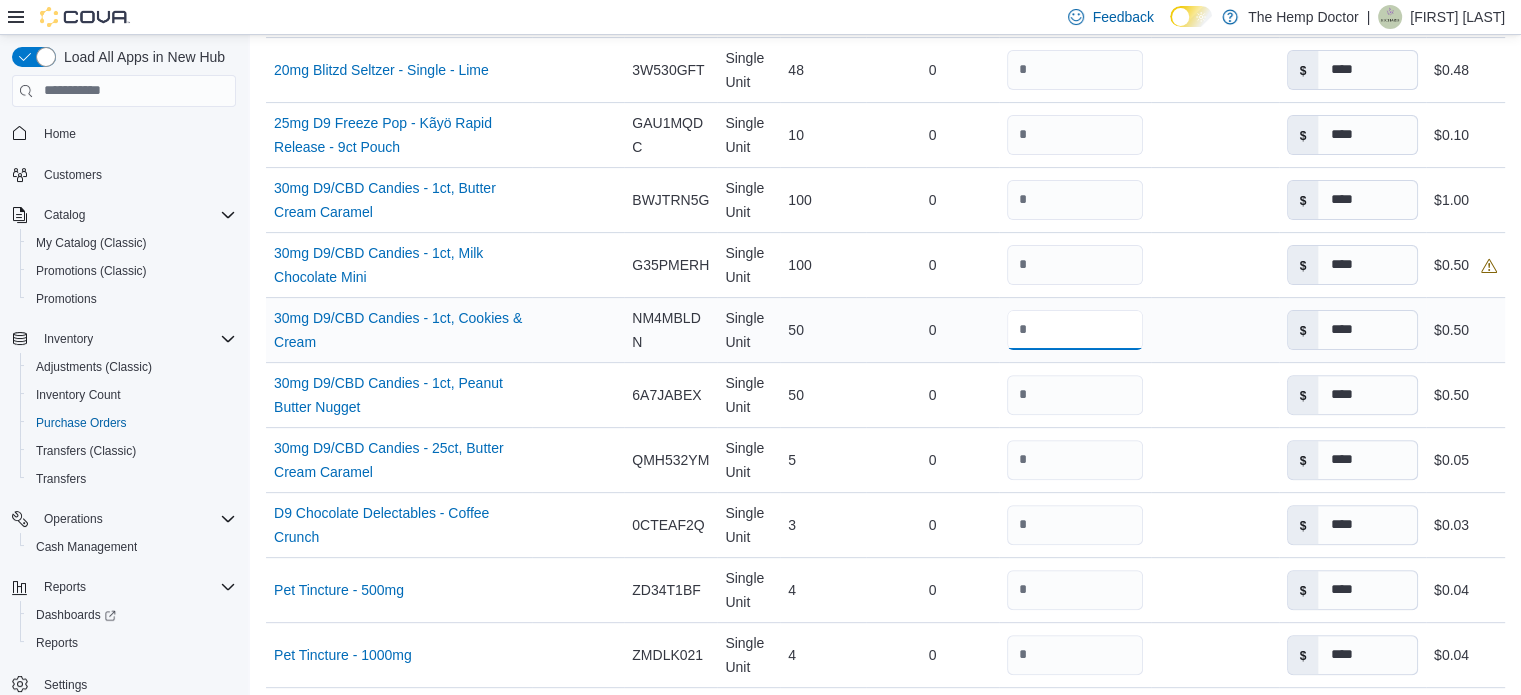 click on "Name 30mg D9/CBD Candies - 1ct, Cookies & Cream (opens in a new tab or window) Supplier SKU Catalog SKU NM4MBLDN Unit Single Unit Qty Ordered 50 Received Previously 0 Received Quantity ** Received Packages Unit Cost $ **** Total Cost $0.50" at bounding box center [885, 329] 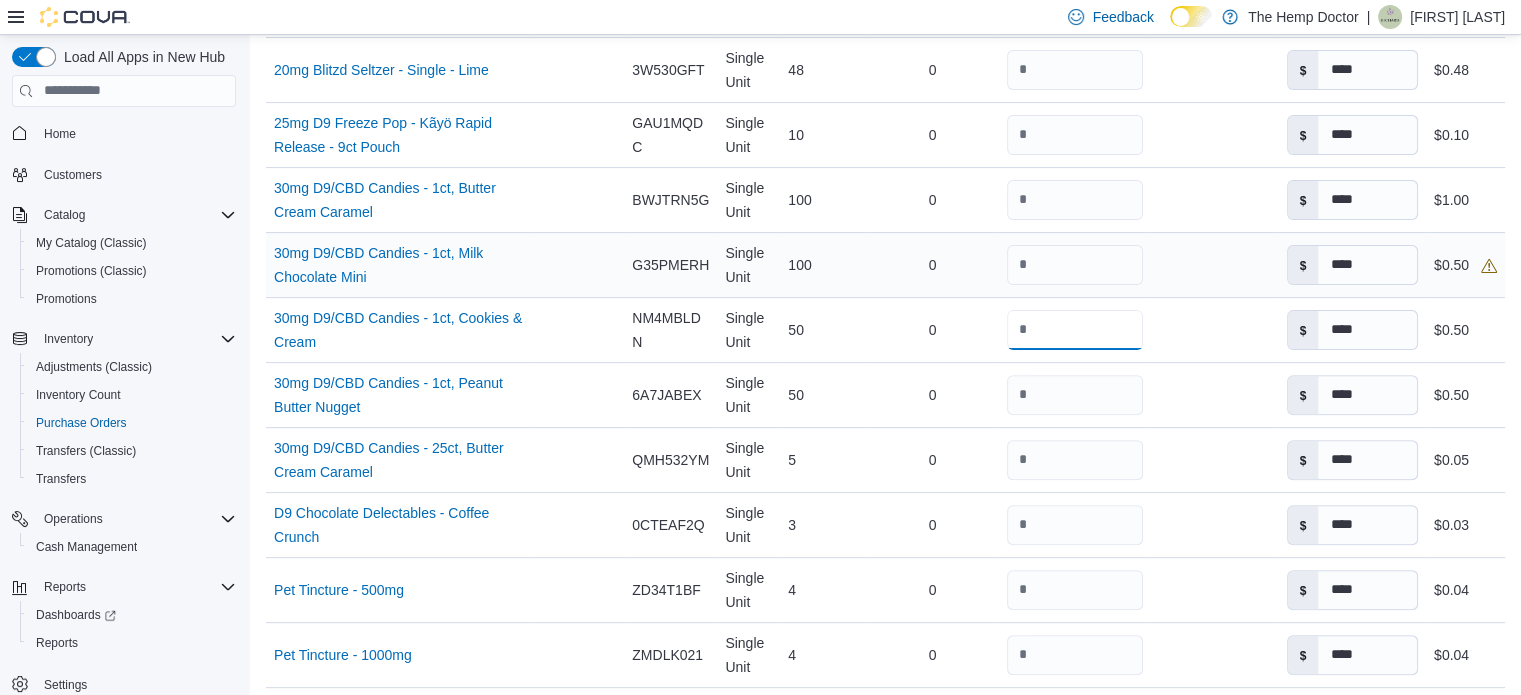 type on "***" 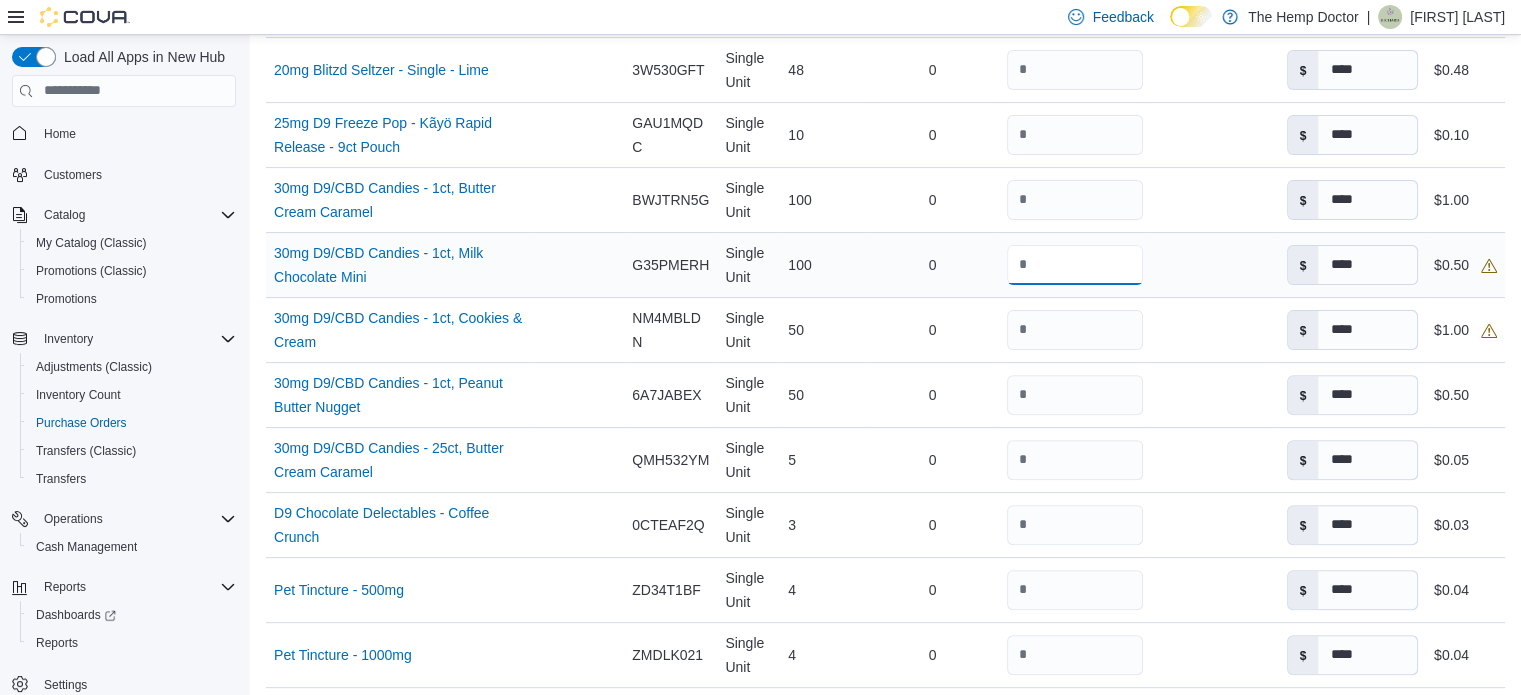 drag, startPoint x: 1029, startPoint y: 263, endPoint x: 1018, endPoint y: 271, distance: 13.601471 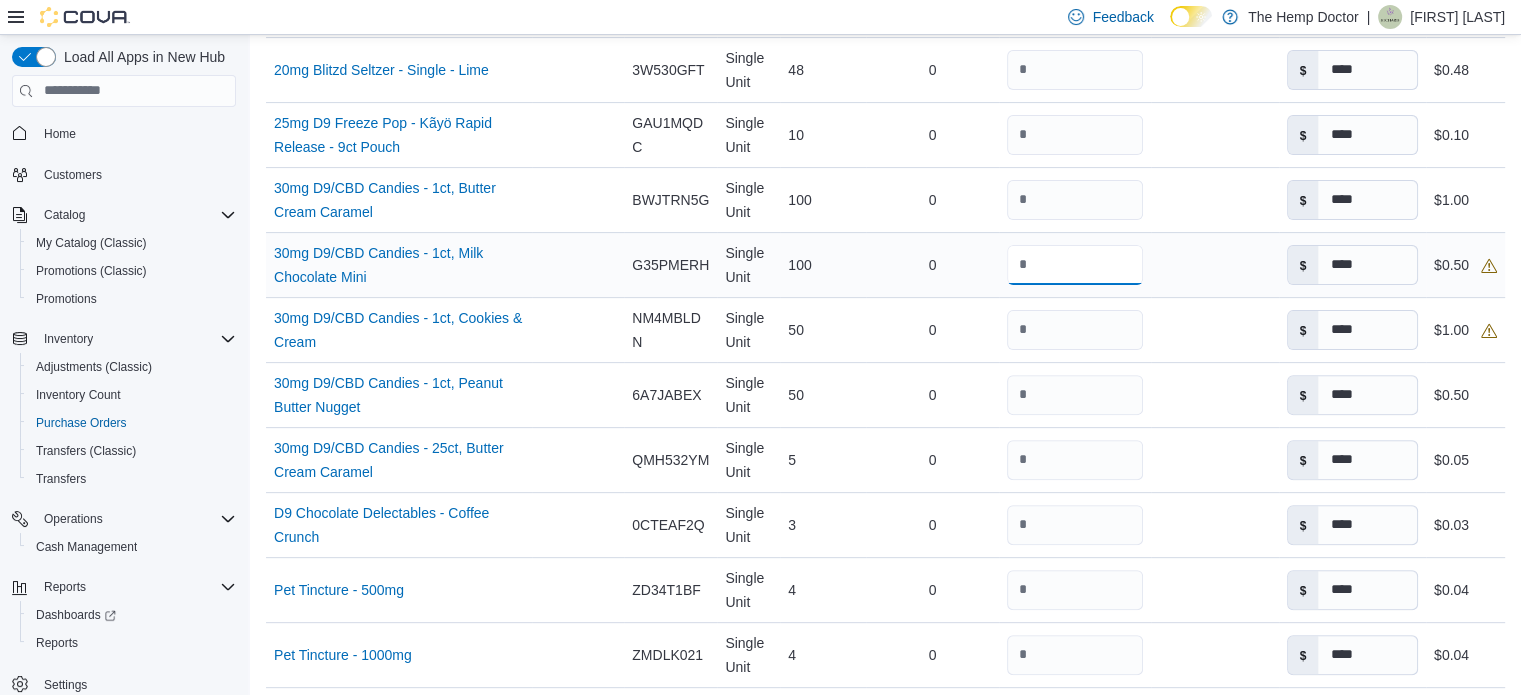 click on "**" at bounding box center [1075, 265] 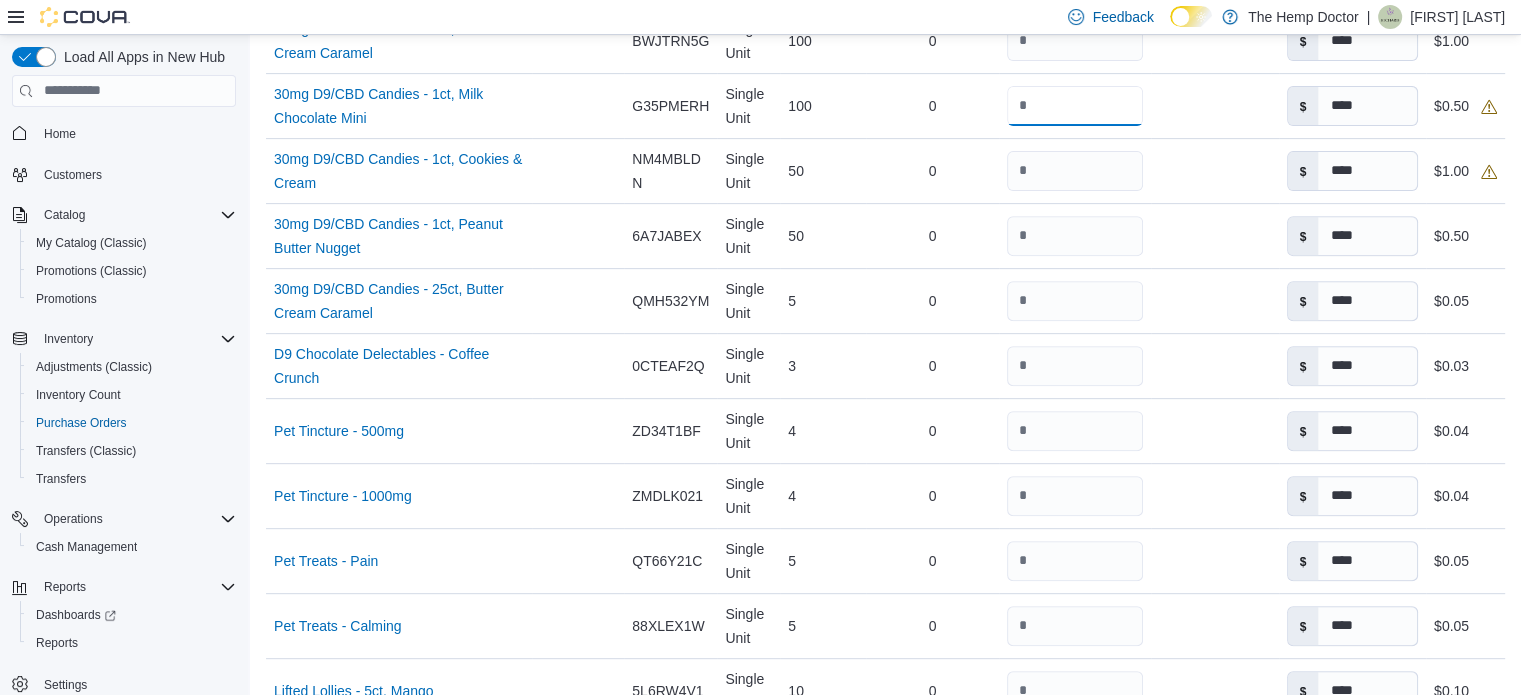 scroll, scrollTop: 784, scrollLeft: 0, axis: vertical 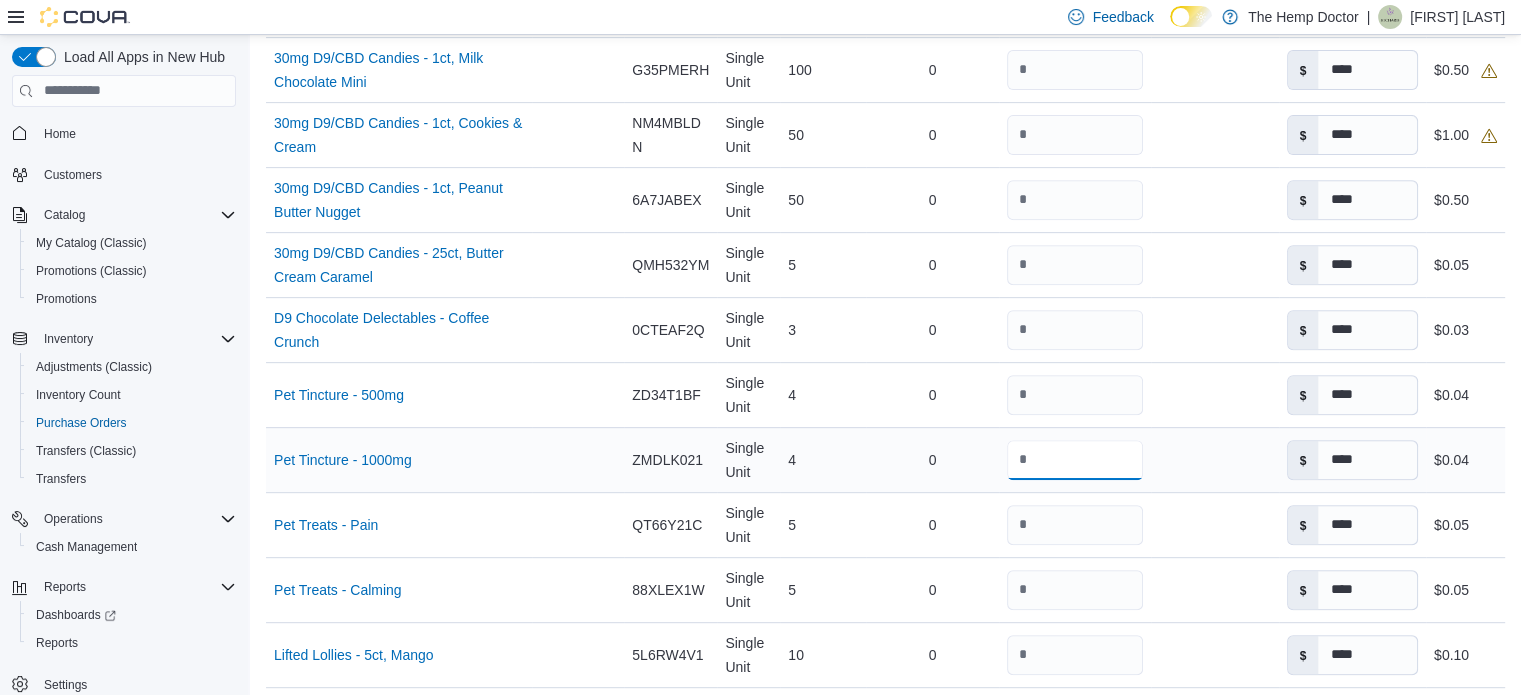 drag, startPoint x: 1043, startPoint y: 445, endPoint x: 989, endPoint y: 456, distance: 55.108982 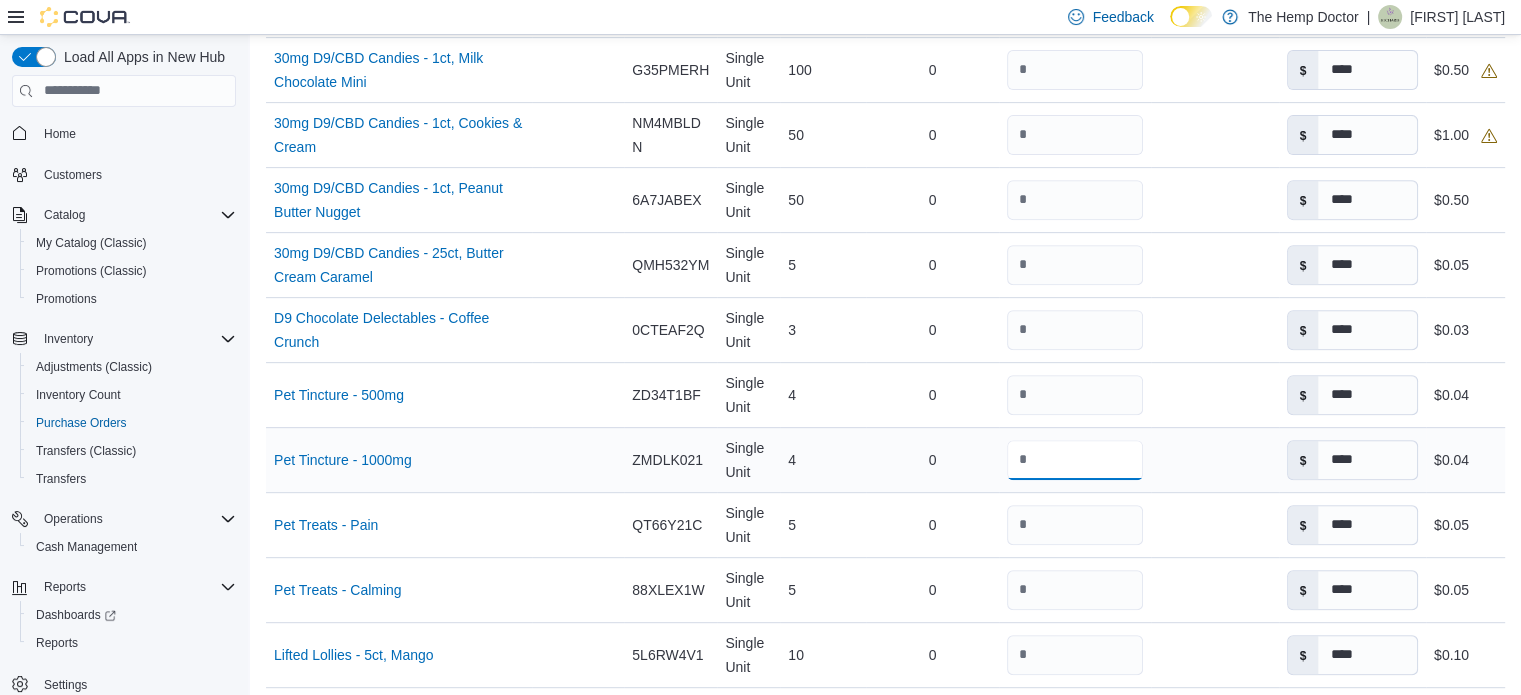 click on "Name Pet Tincture - 1000mg (opens in a new tab or window) Supplier SKU Catalog SKU ZMDLK021 Unit Single Unit Qty Ordered 4 Received Previously 0 Received Quantity * Received Packages Unit Cost $ **** Total Cost $0.04" at bounding box center (885, 459) 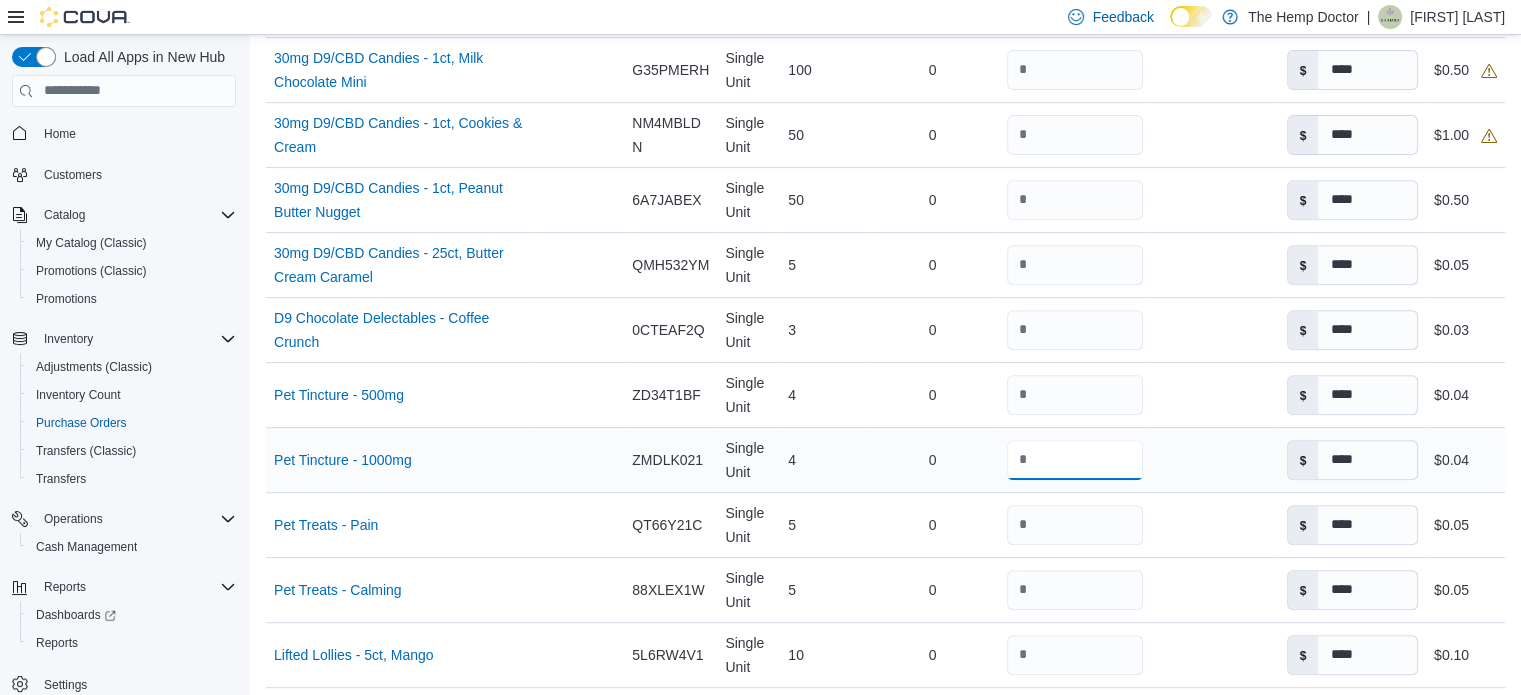 click on "*" at bounding box center [1075, 460] 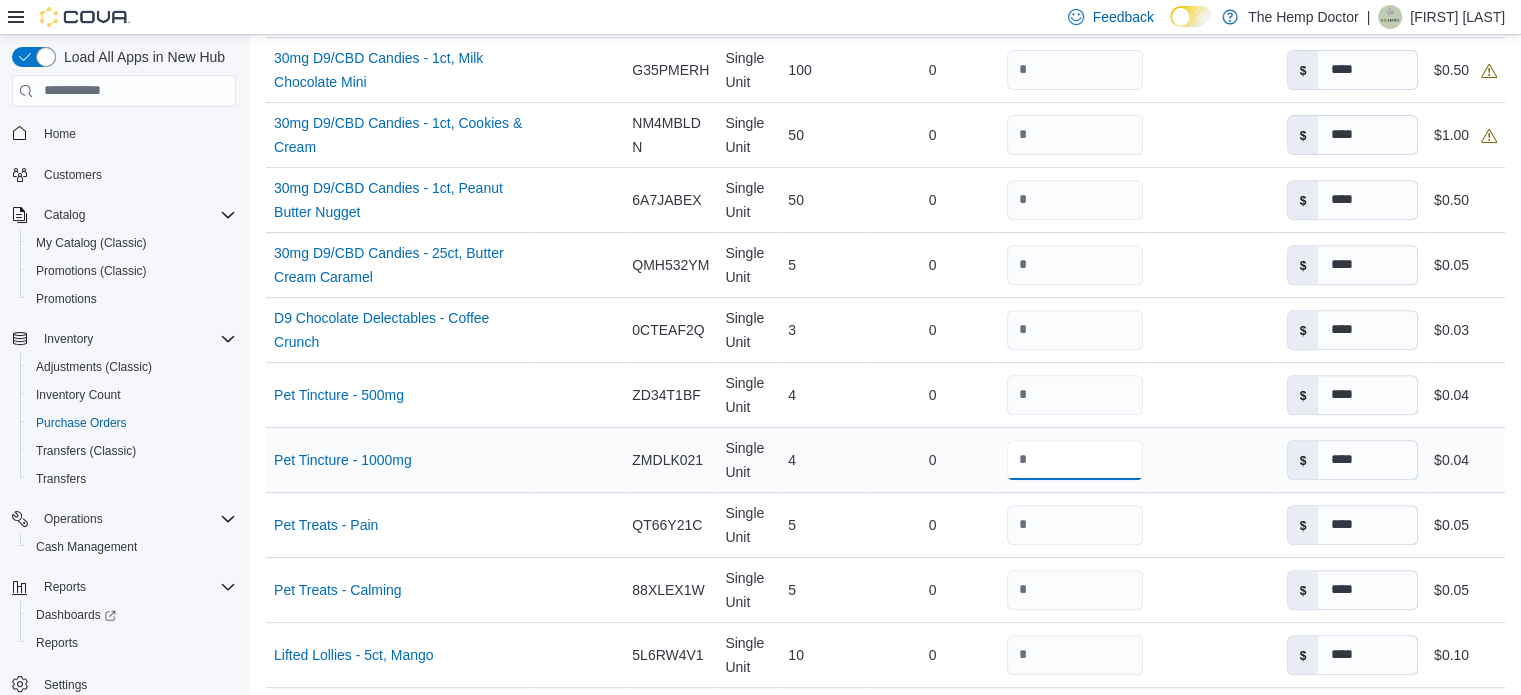type on "*" 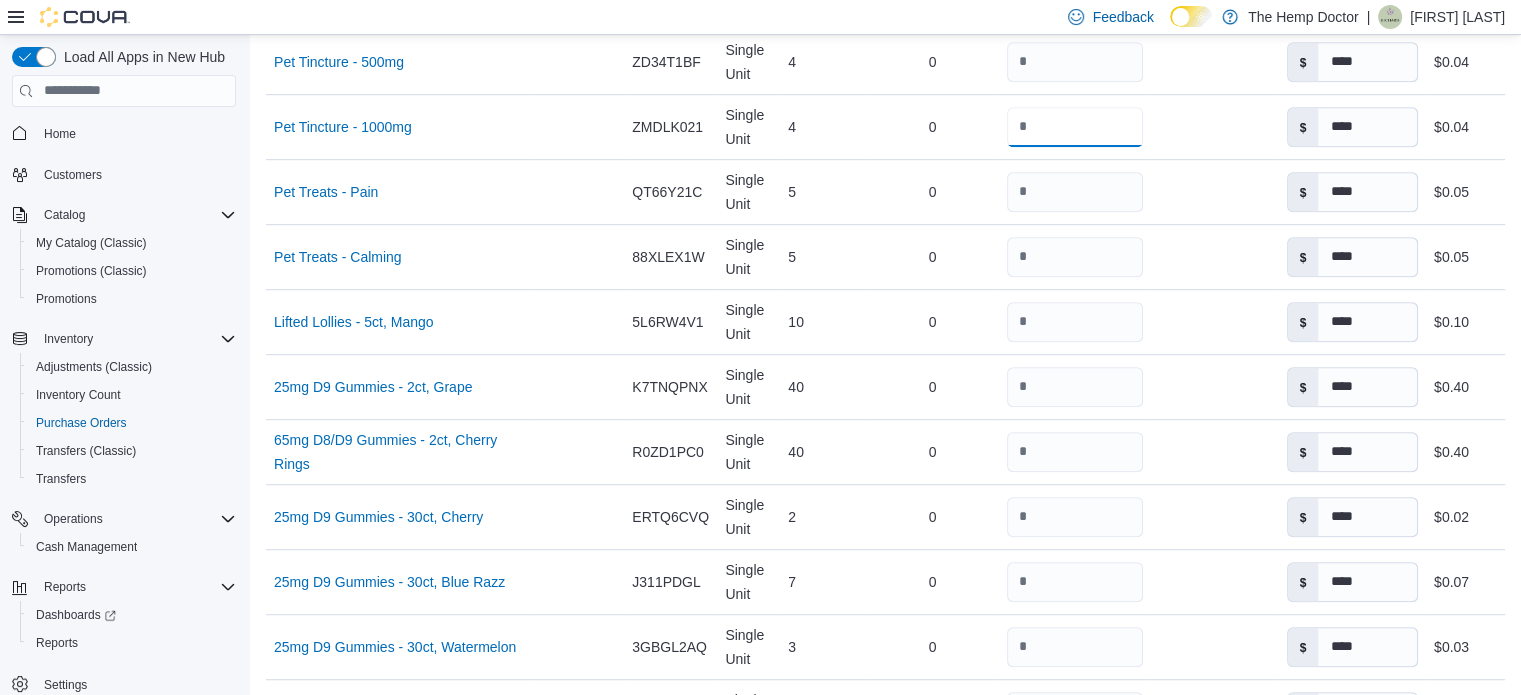 scroll, scrollTop: 1237, scrollLeft: 0, axis: vertical 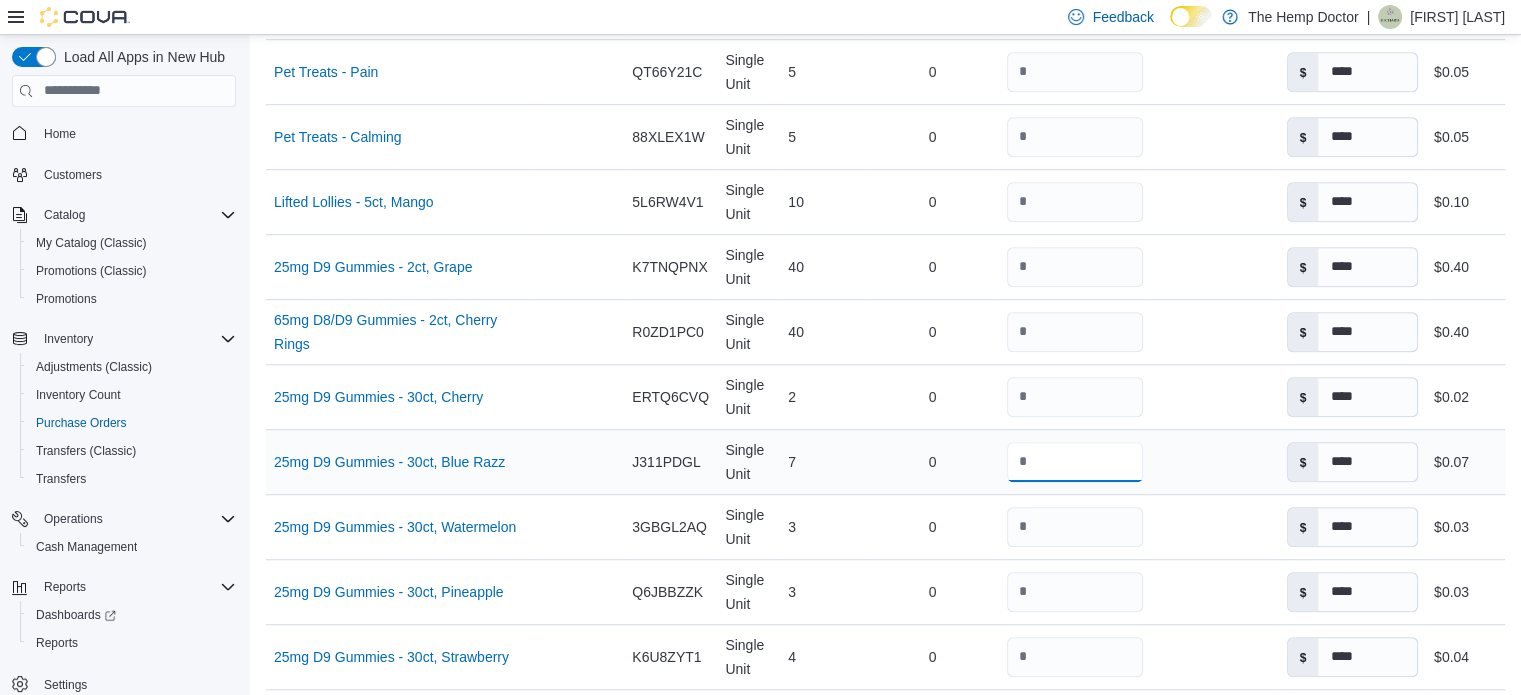 click on "*" at bounding box center [1075, 462] 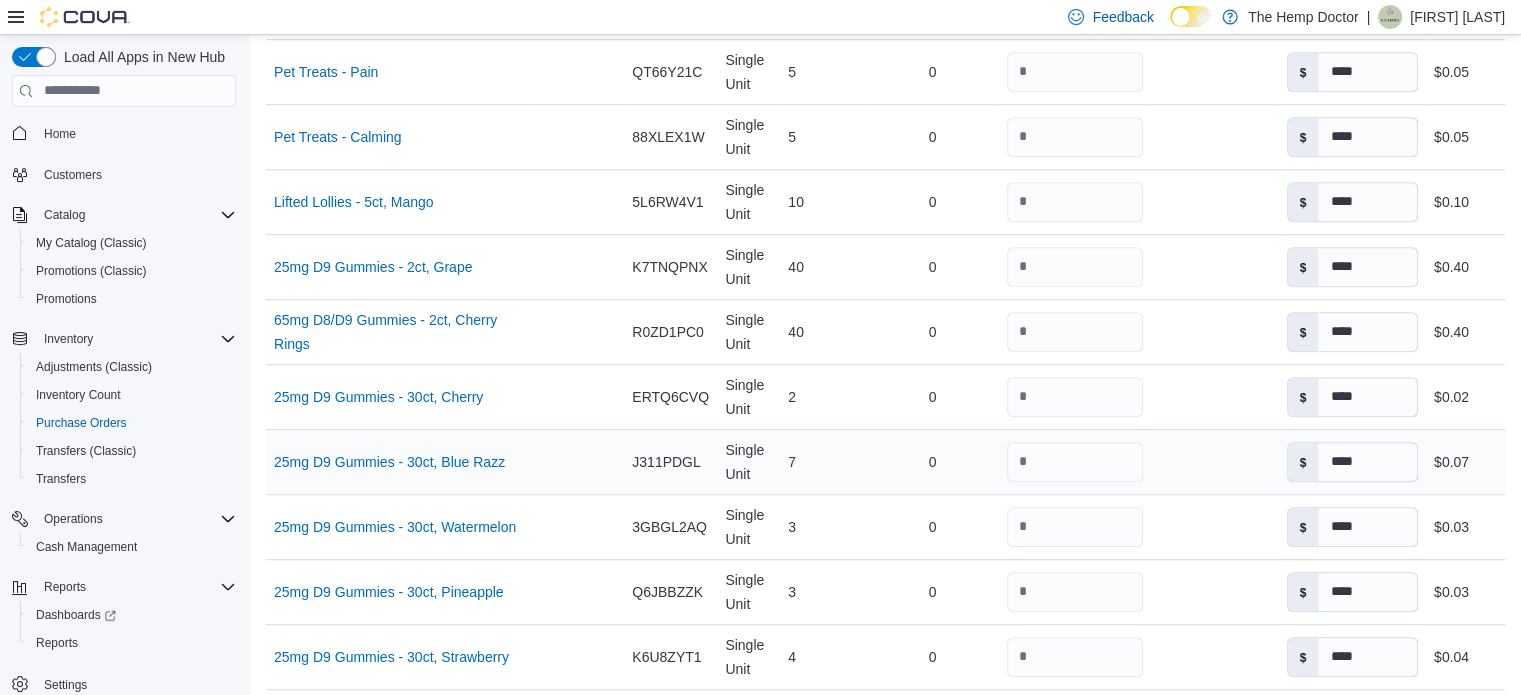 drag, startPoint x: 1000, startPoint y: 451, endPoint x: 1027, endPoint y: 465, distance: 30.413813 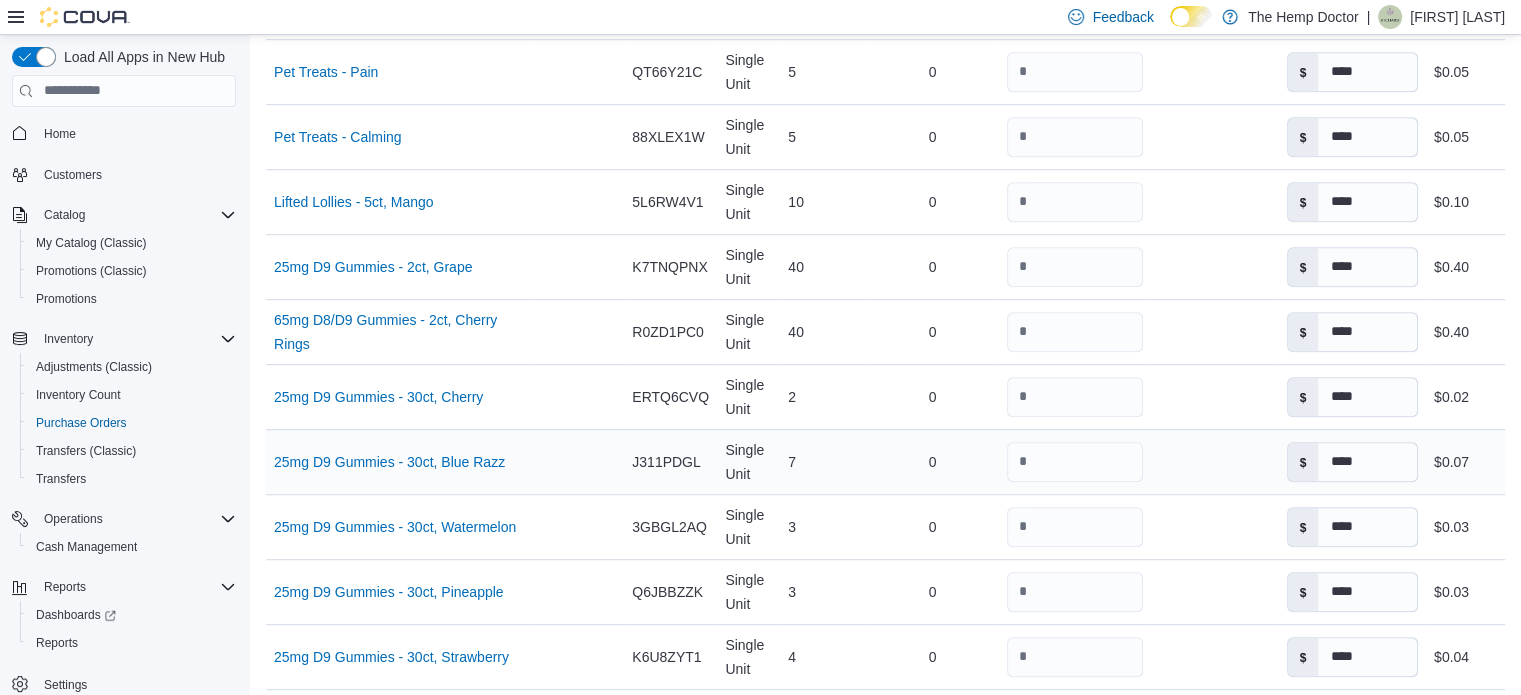 click on "*" at bounding box center [1075, 462] 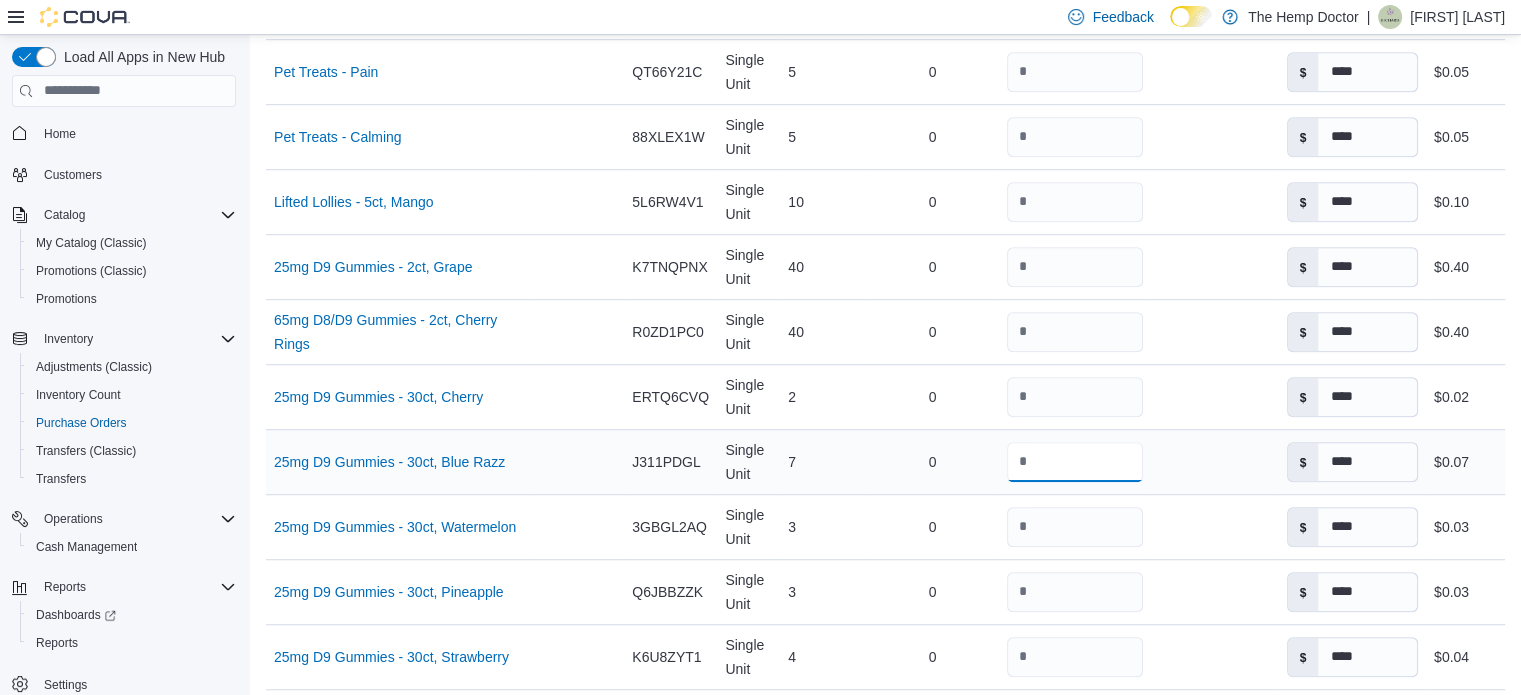 click on "*" at bounding box center [1075, 462] 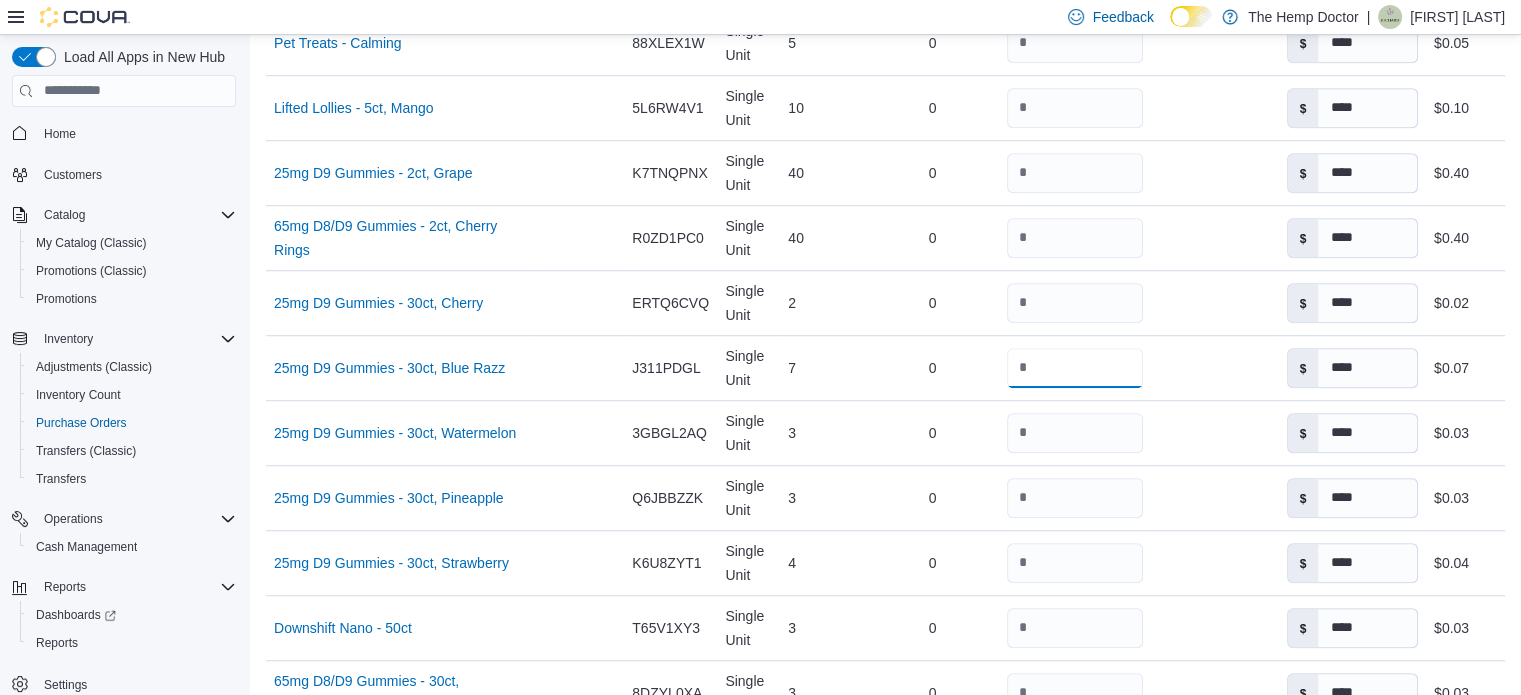 scroll, scrollTop: 1340, scrollLeft: 0, axis: vertical 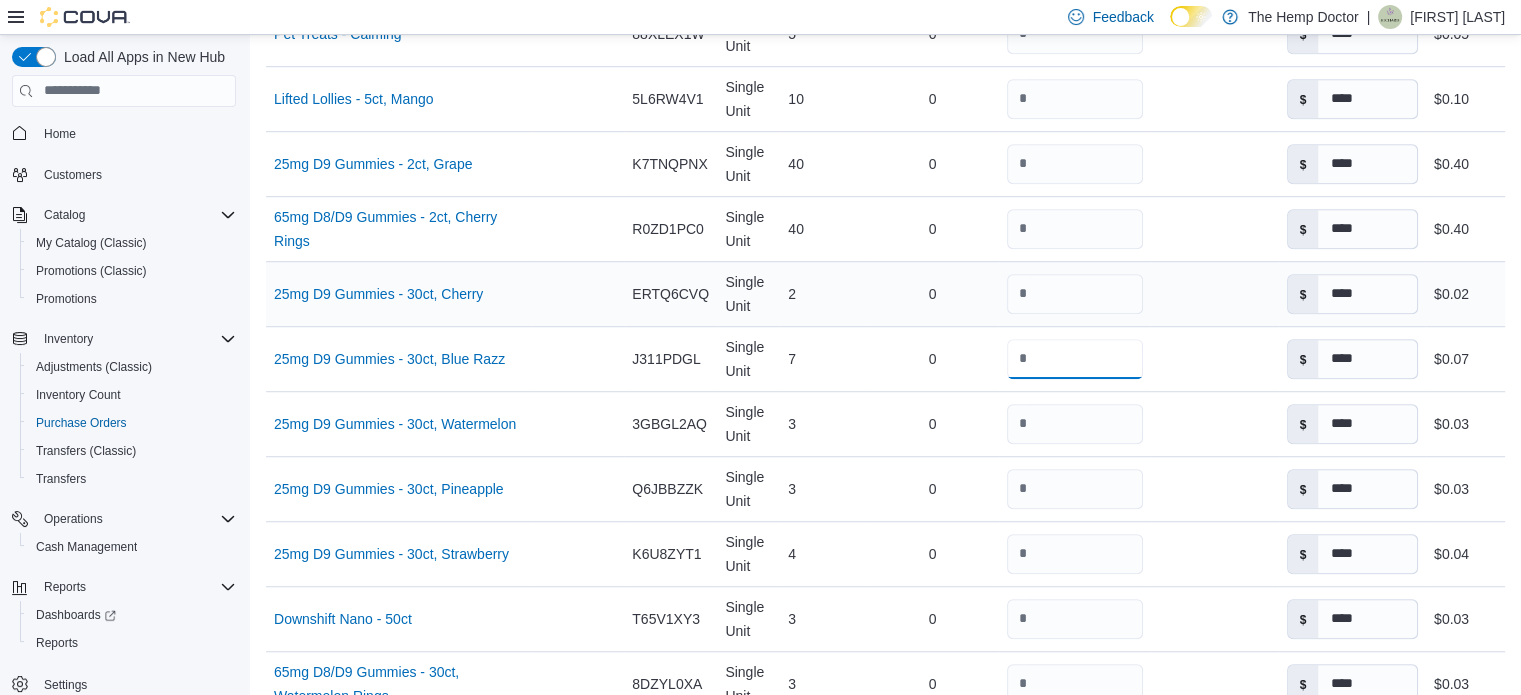 type on "*" 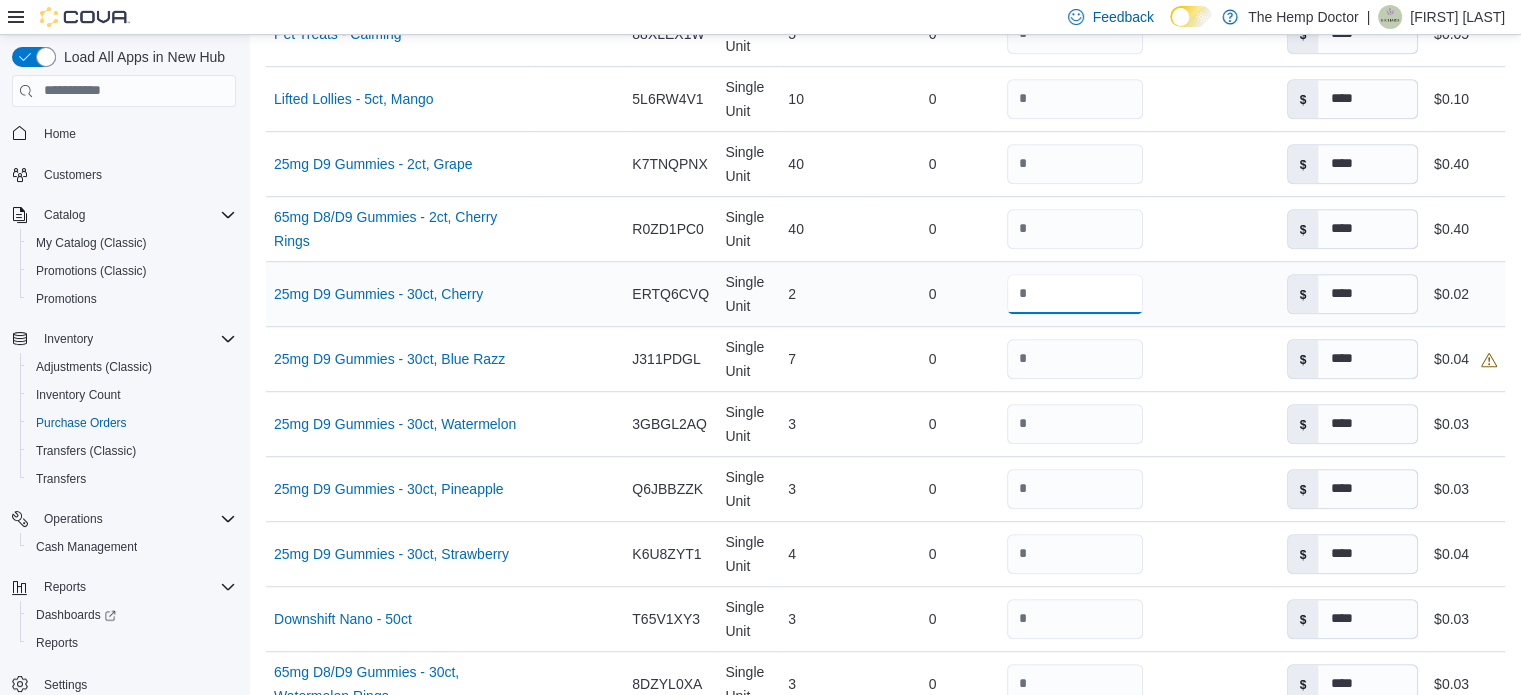 click on "*" at bounding box center (1075, 294) 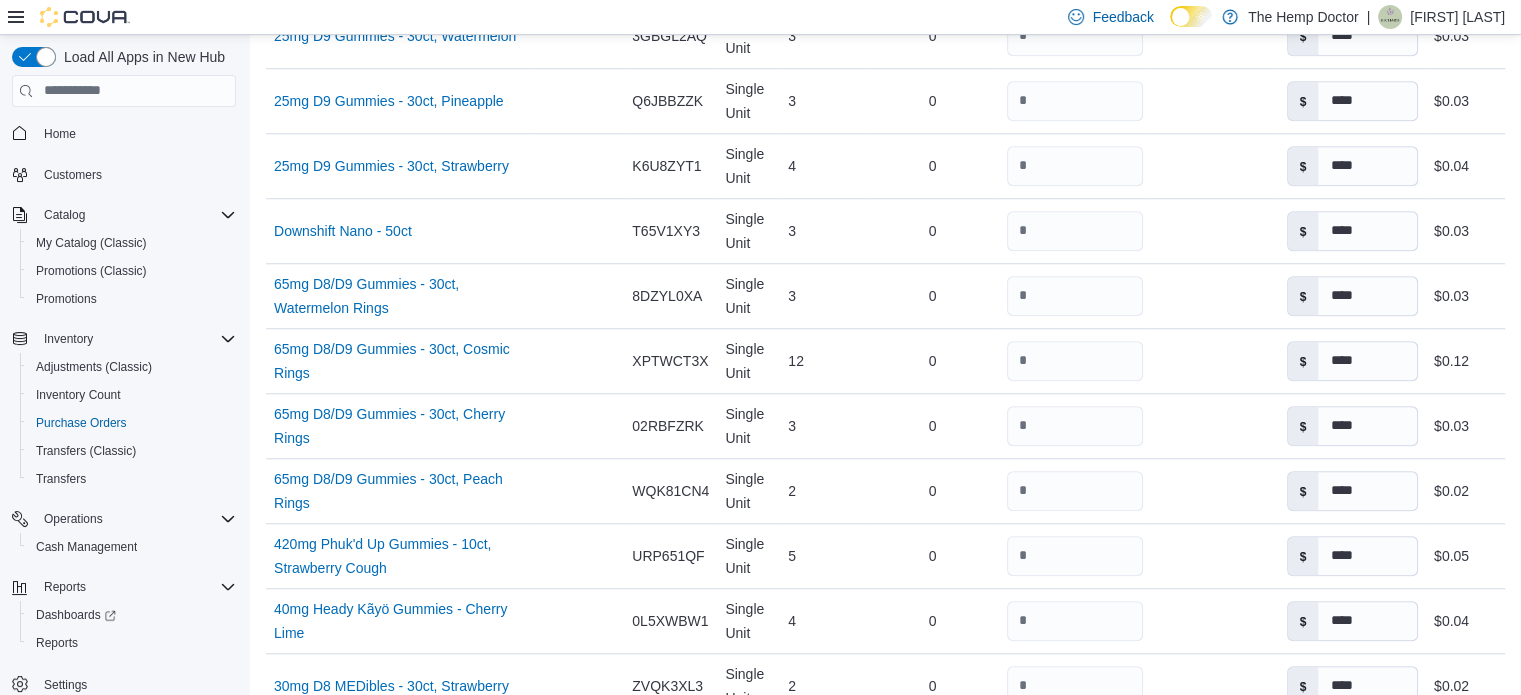 scroll, scrollTop: 1737, scrollLeft: 0, axis: vertical 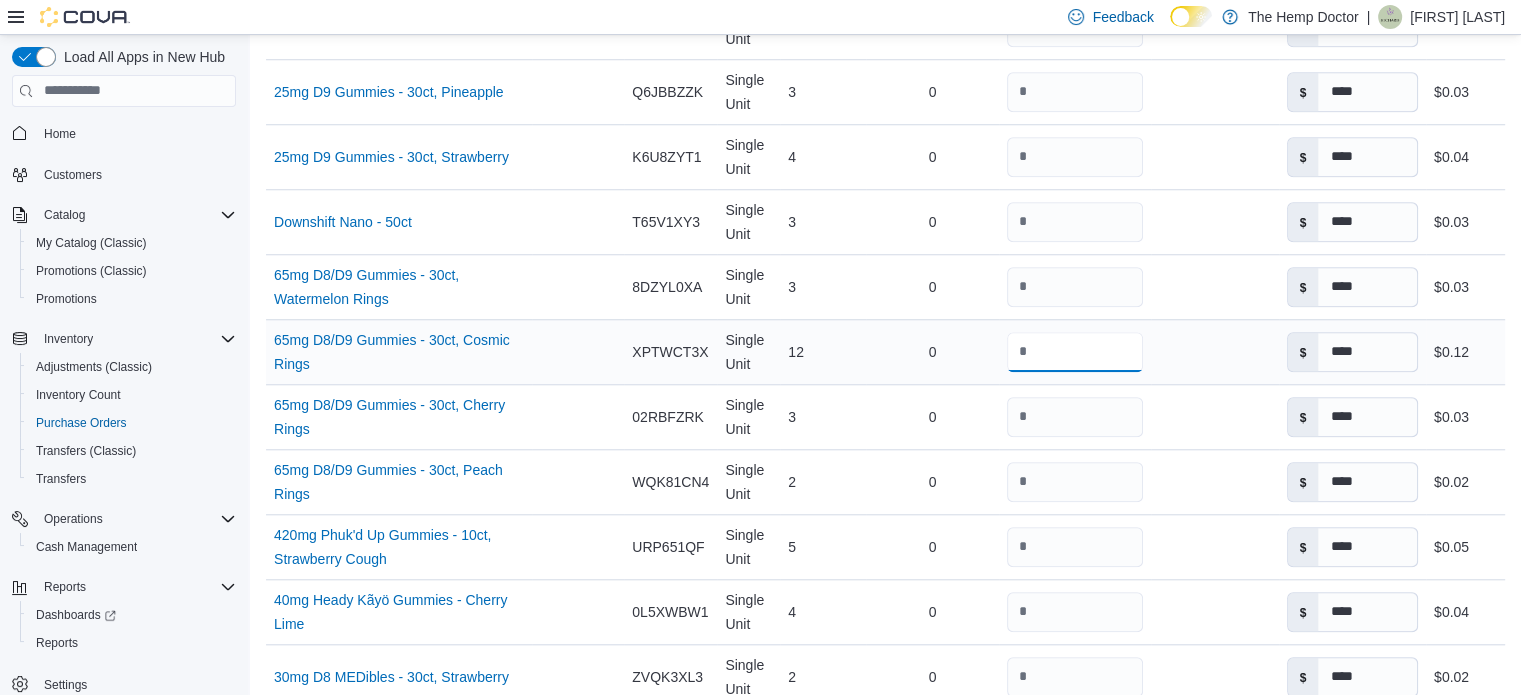 drag, startPoint x: 1058, startPoint y: 355, endPoint x: 1018, endPoint y: 355, distance: 40 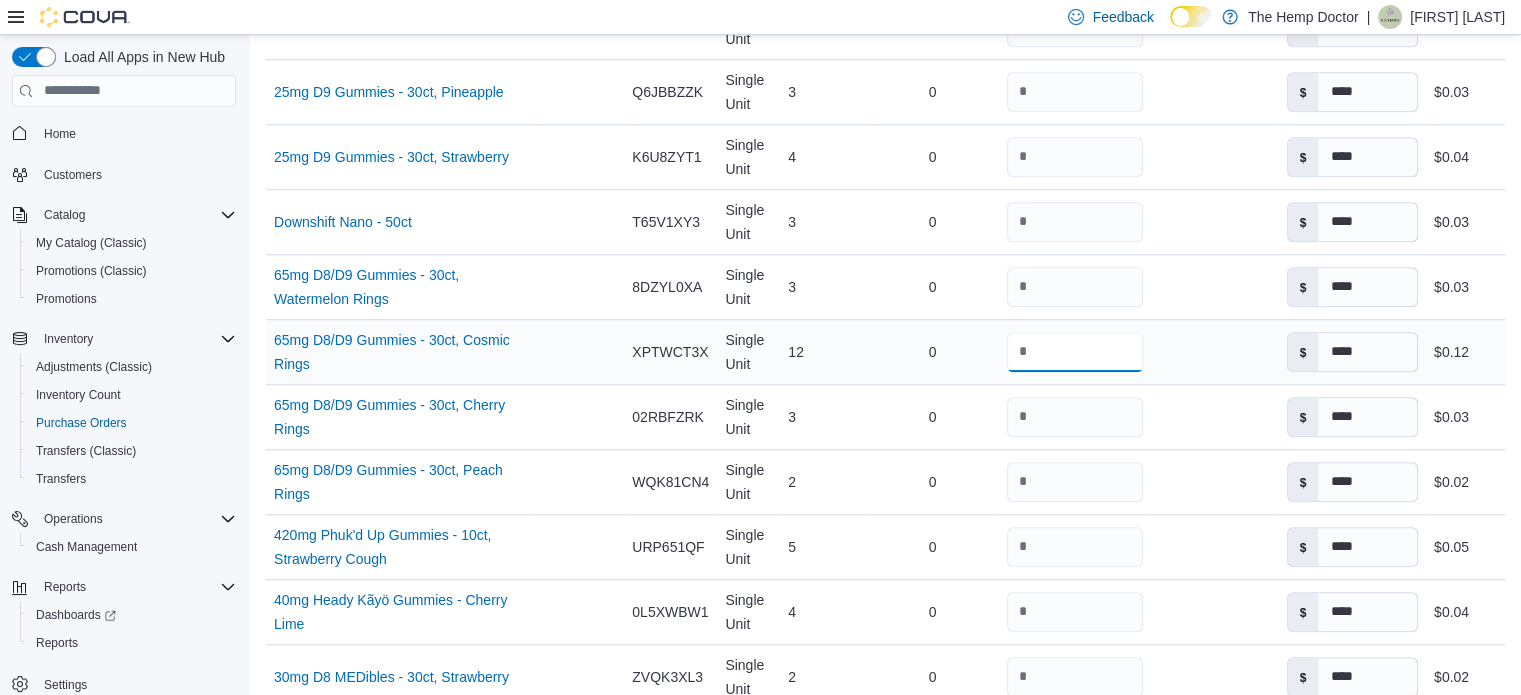 click on "**" at bounding box center [1075, 352] 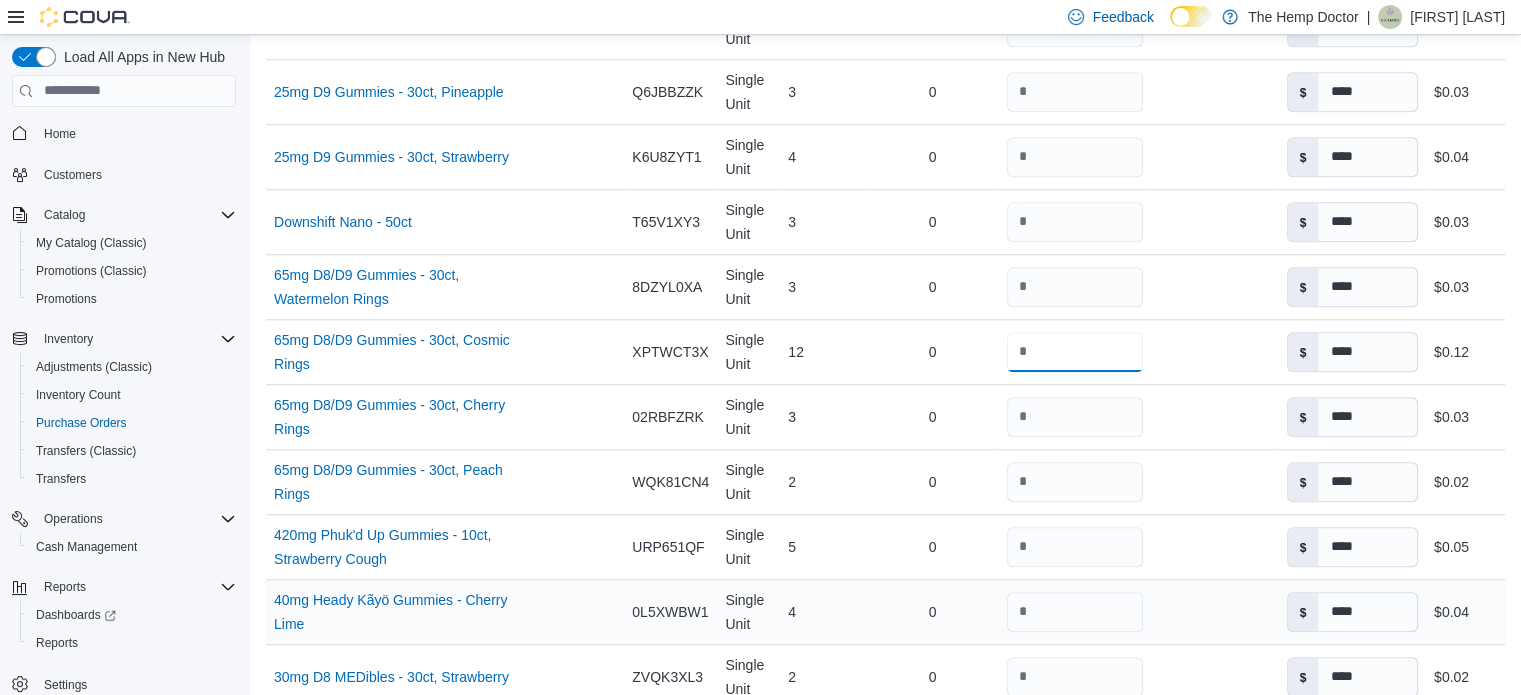 type on "*" 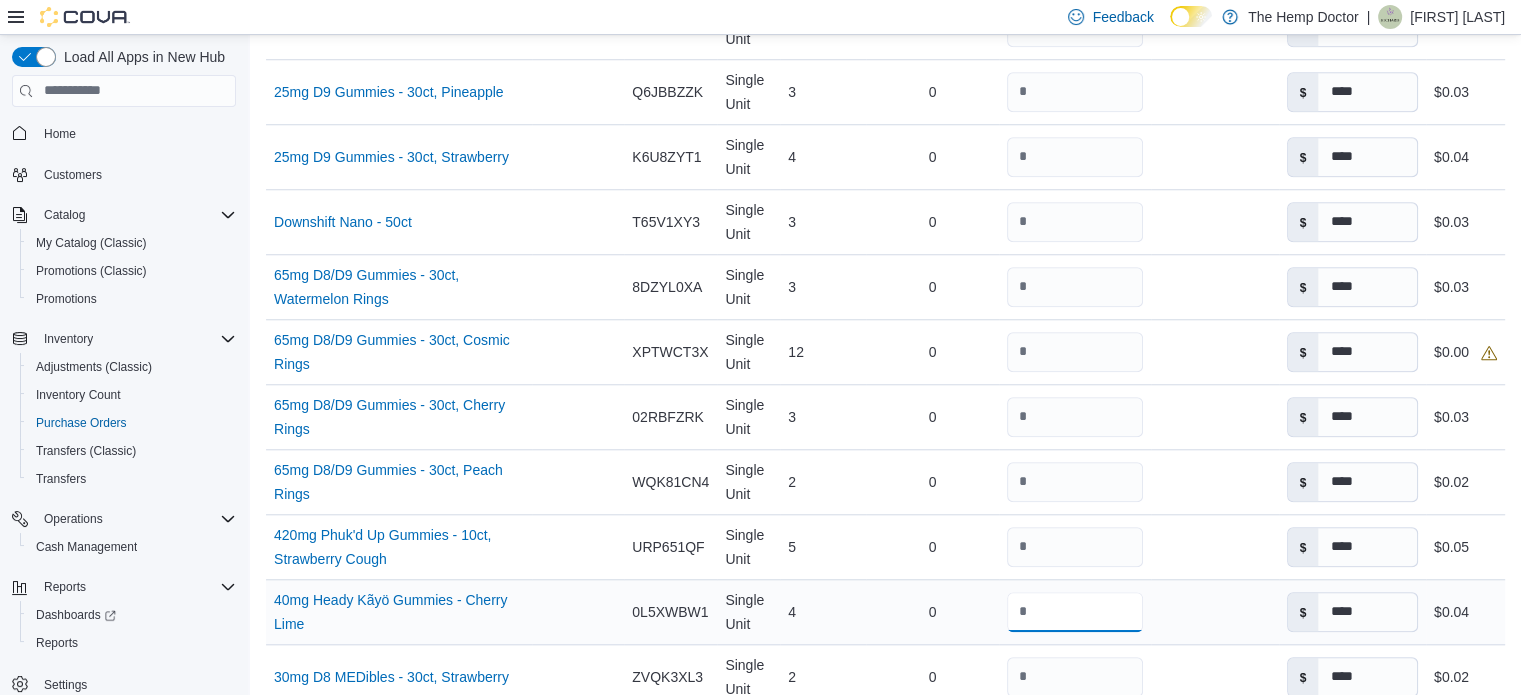 drag, startPoint x: 1080, startPoint y: 612, endPoint x: 1064, endPoint y: 614, distance: 16.124516 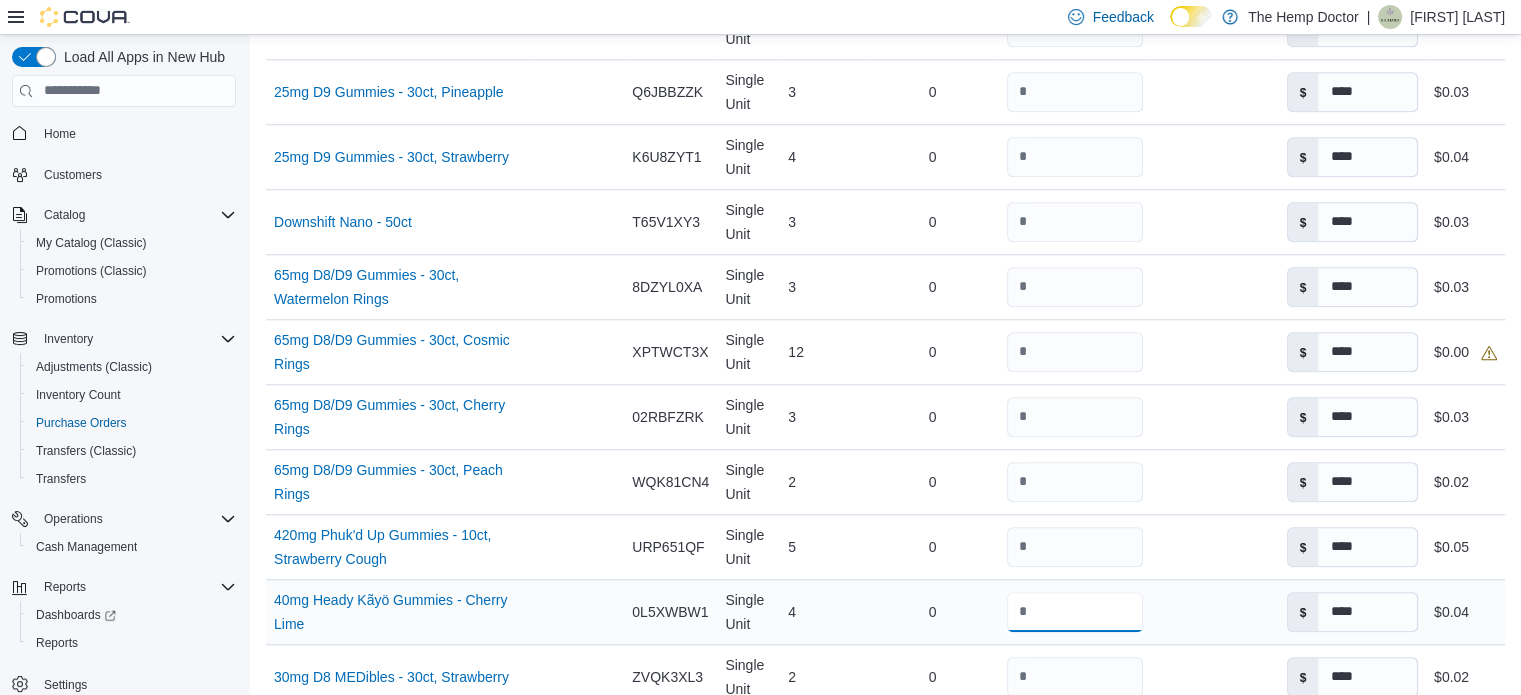 click on "*" at bounding box center [1075, 612] 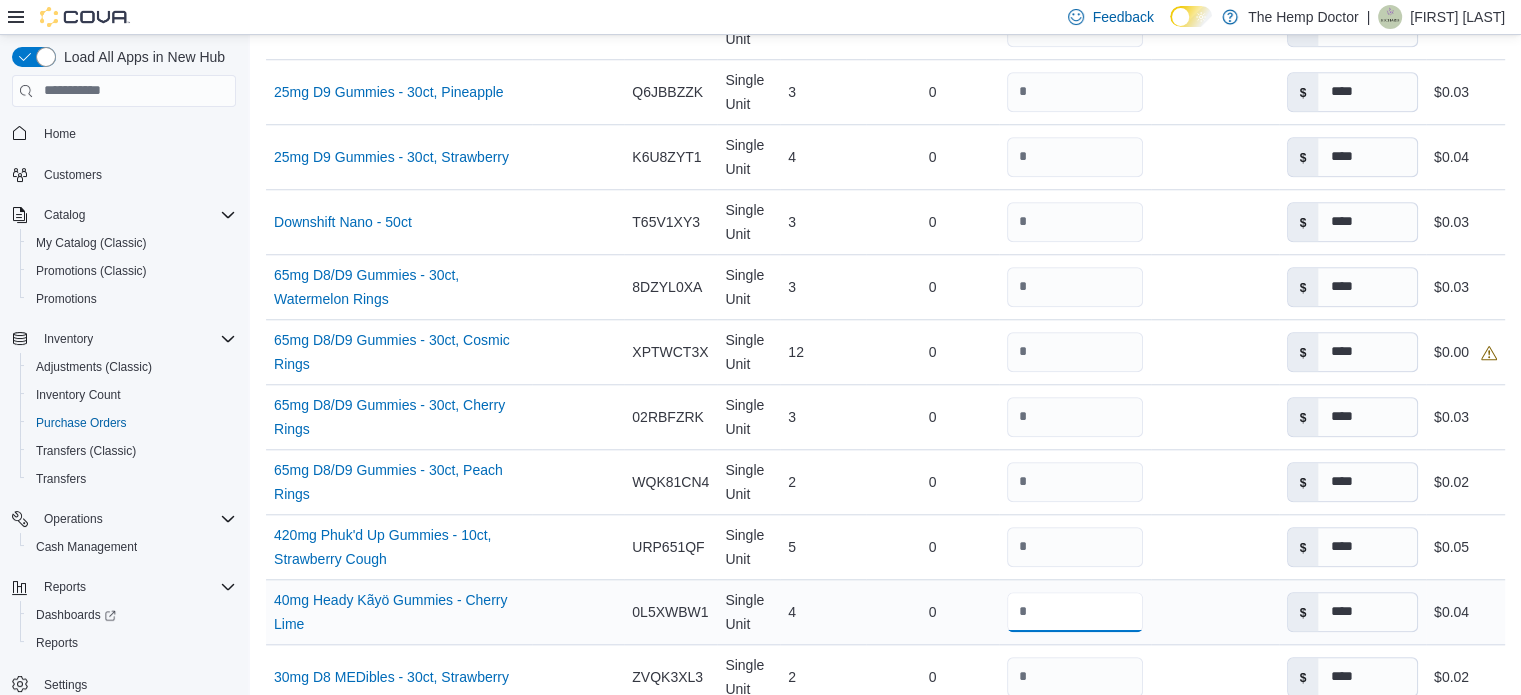 drag, startPoint x: 1040, startPoint y: 599, endPoint x: 1008, endPoint y: 599, distance: 32 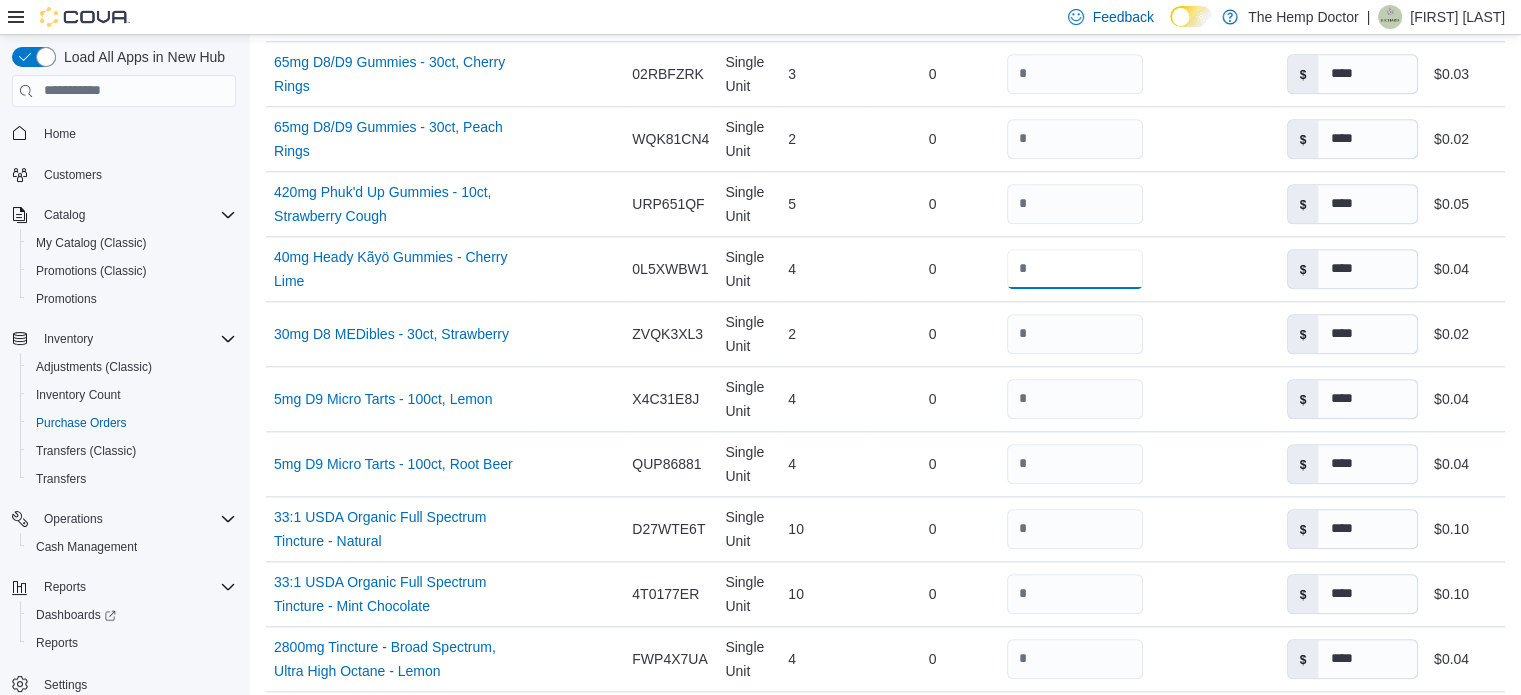 scroll, scrollTop: 2088, scrollLeft: 0, axis: vertical 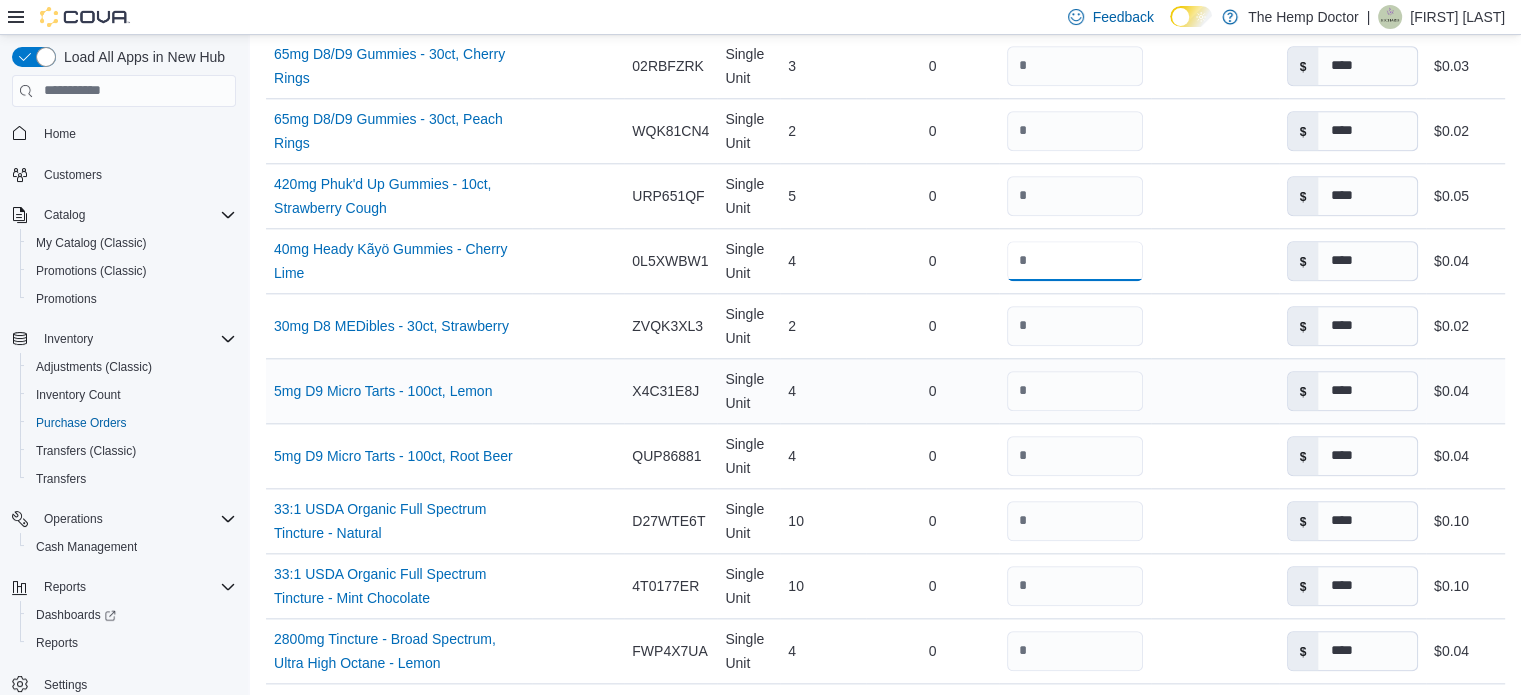 type on "*" 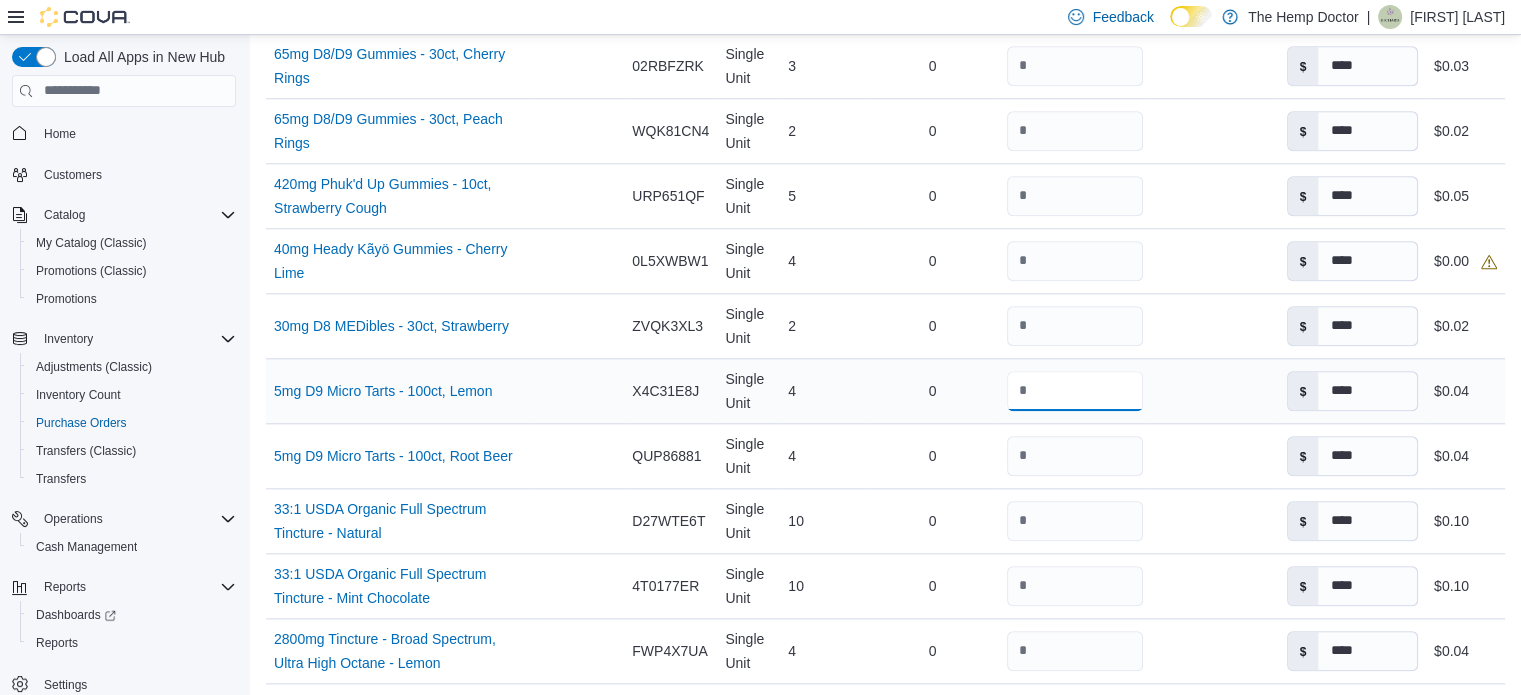 drag, startPoint x: 1072, startPoint y: 390, endPoint x: 1036, endPoint y: 374, distance: 39.39543 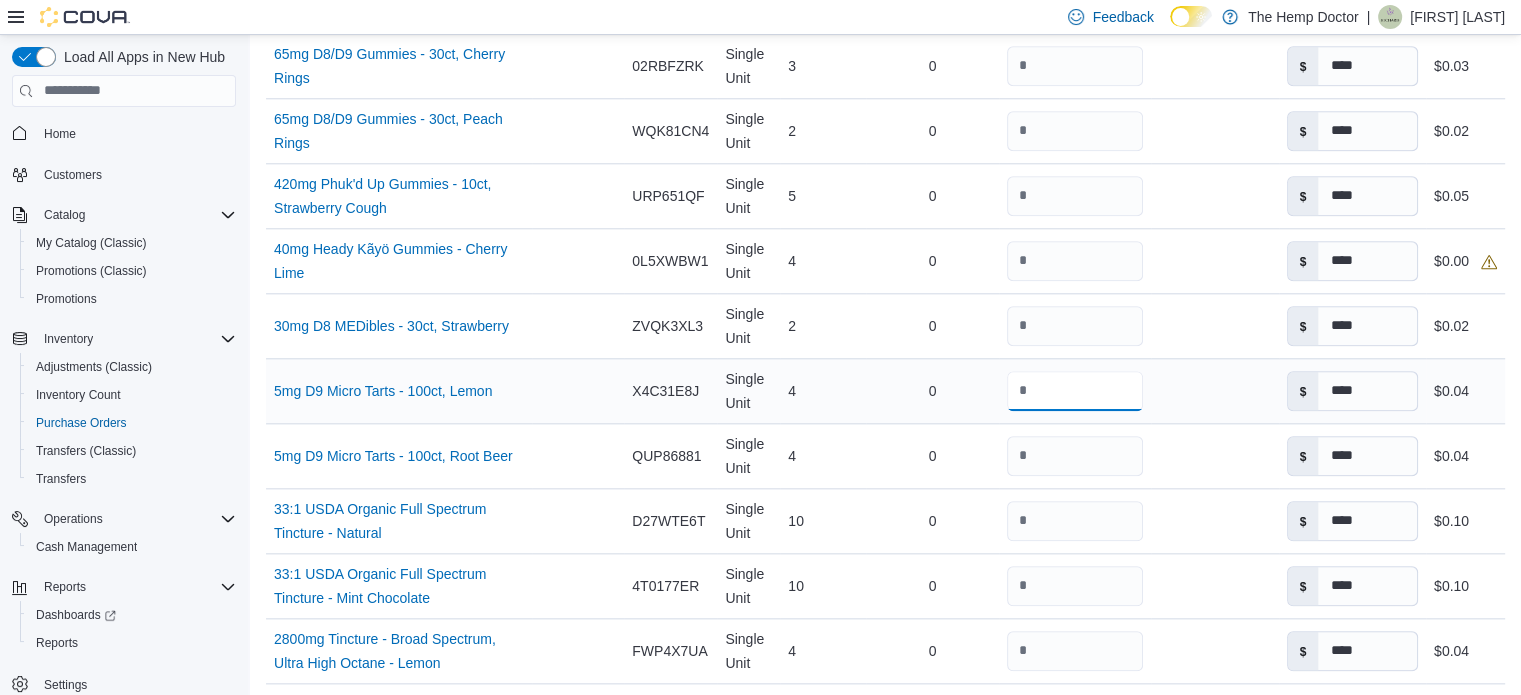 click on "*" at bounding box center (1075, 391) 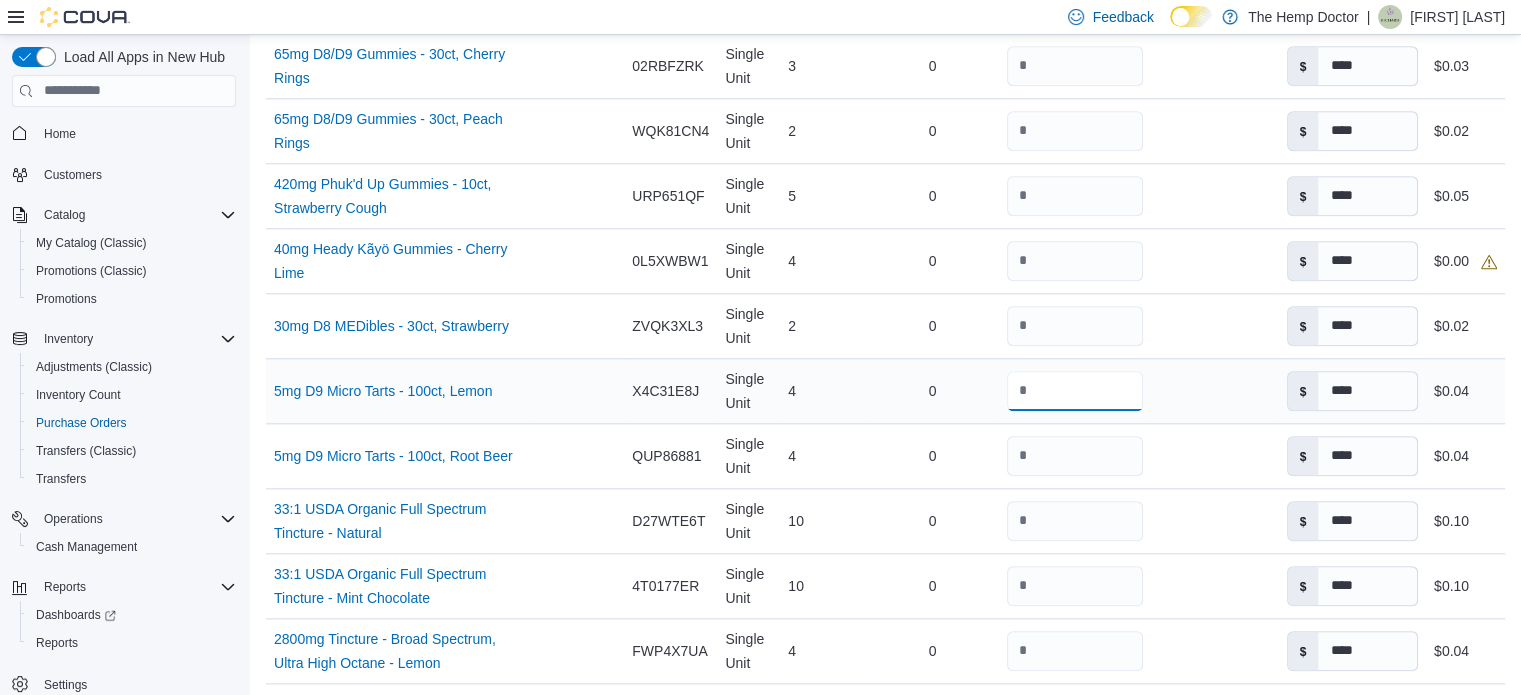 type on "*" 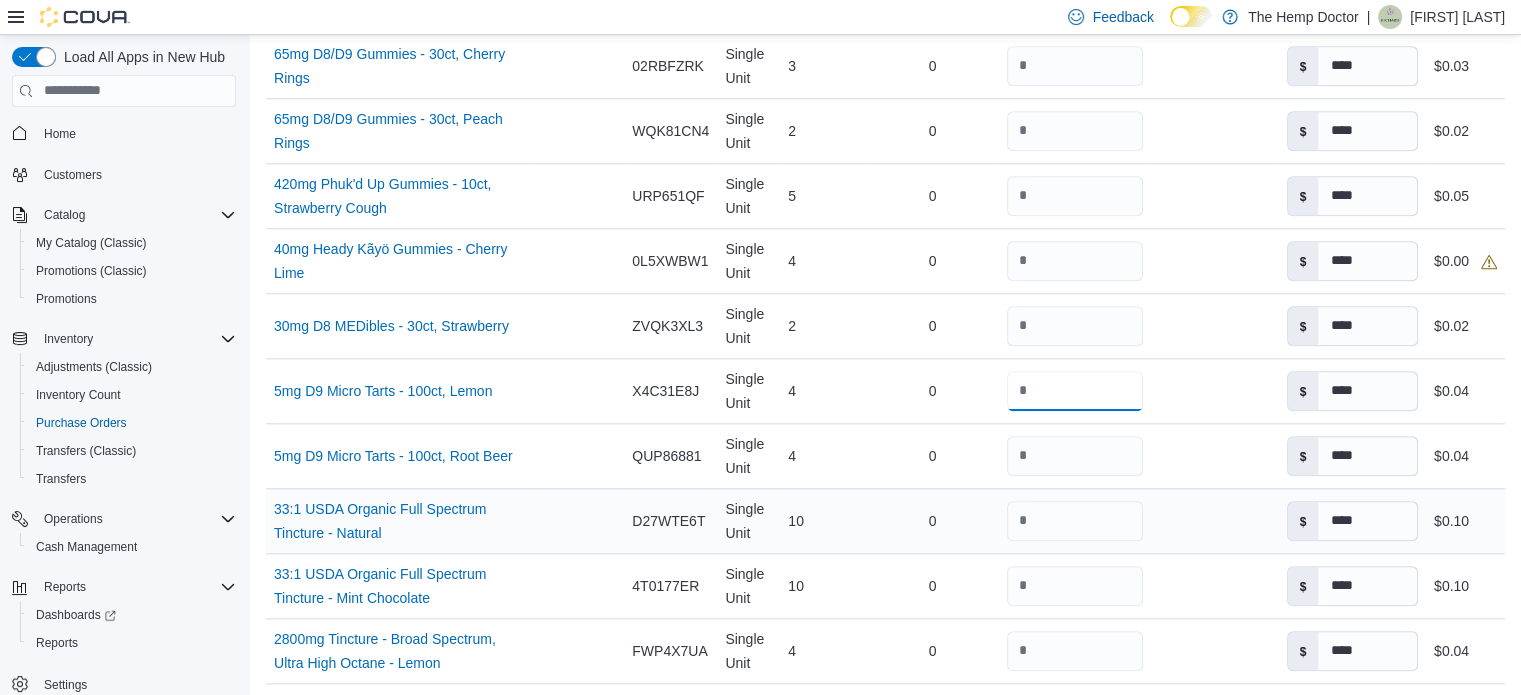 type on "*" 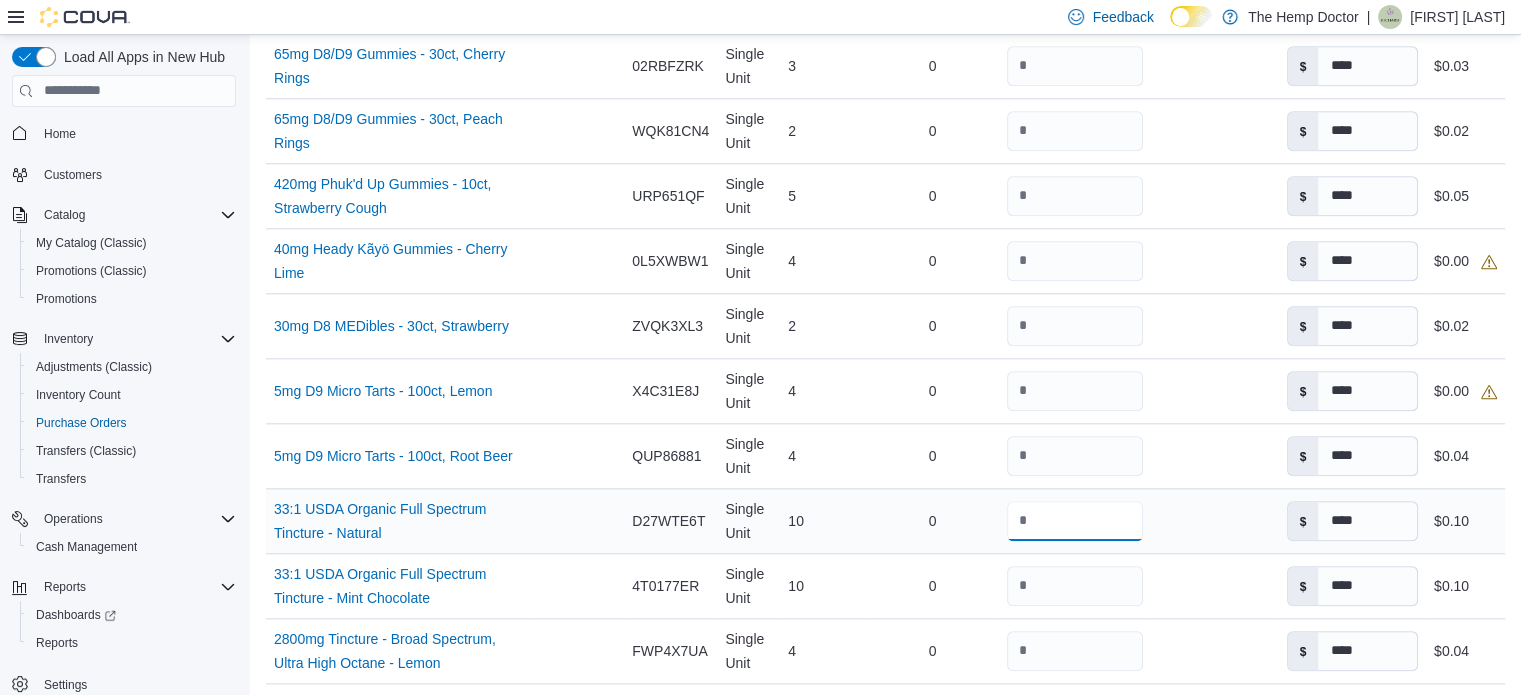drag, startPoint x: 1076, startPoint y: 523, endPoint x: 1020, endPoint y: 505, distance: 58.821766 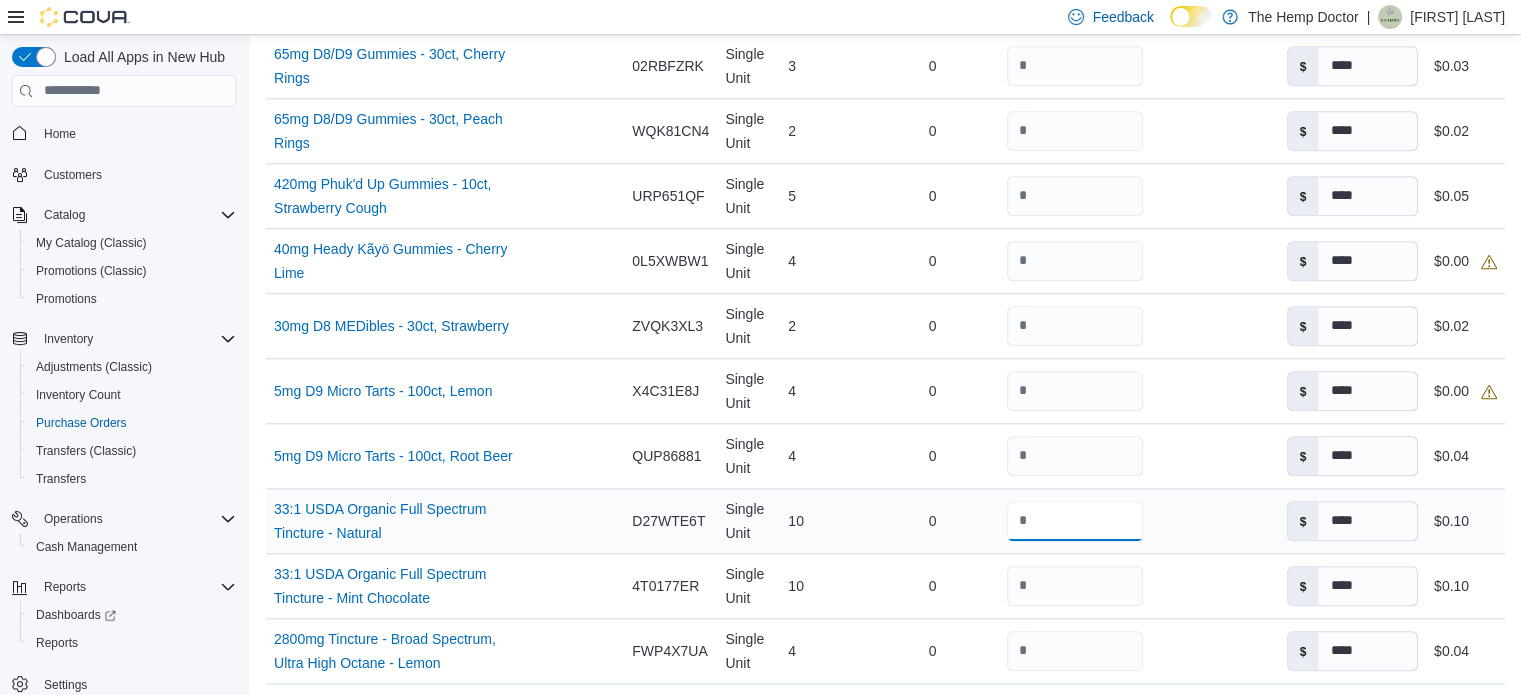 click on "**" at bounding box center (1075, 521) 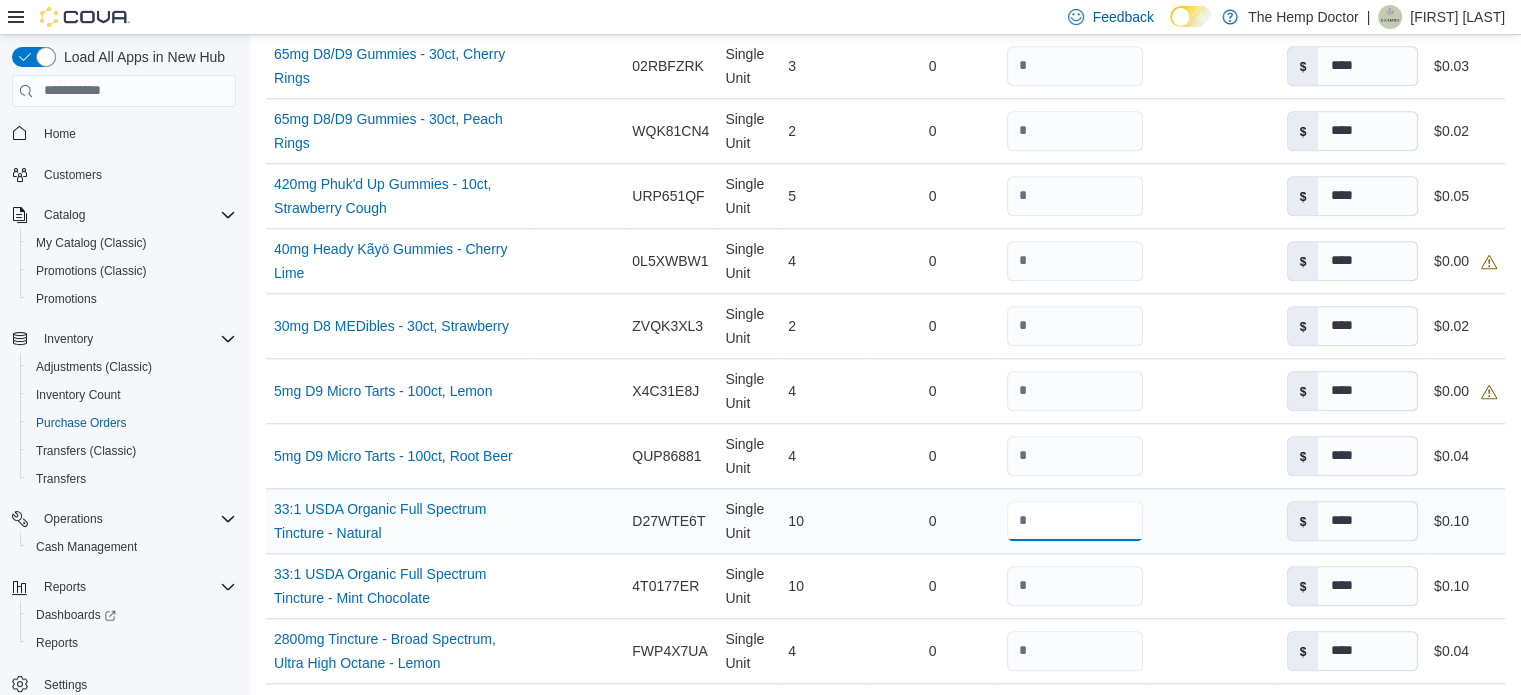 type on "*" 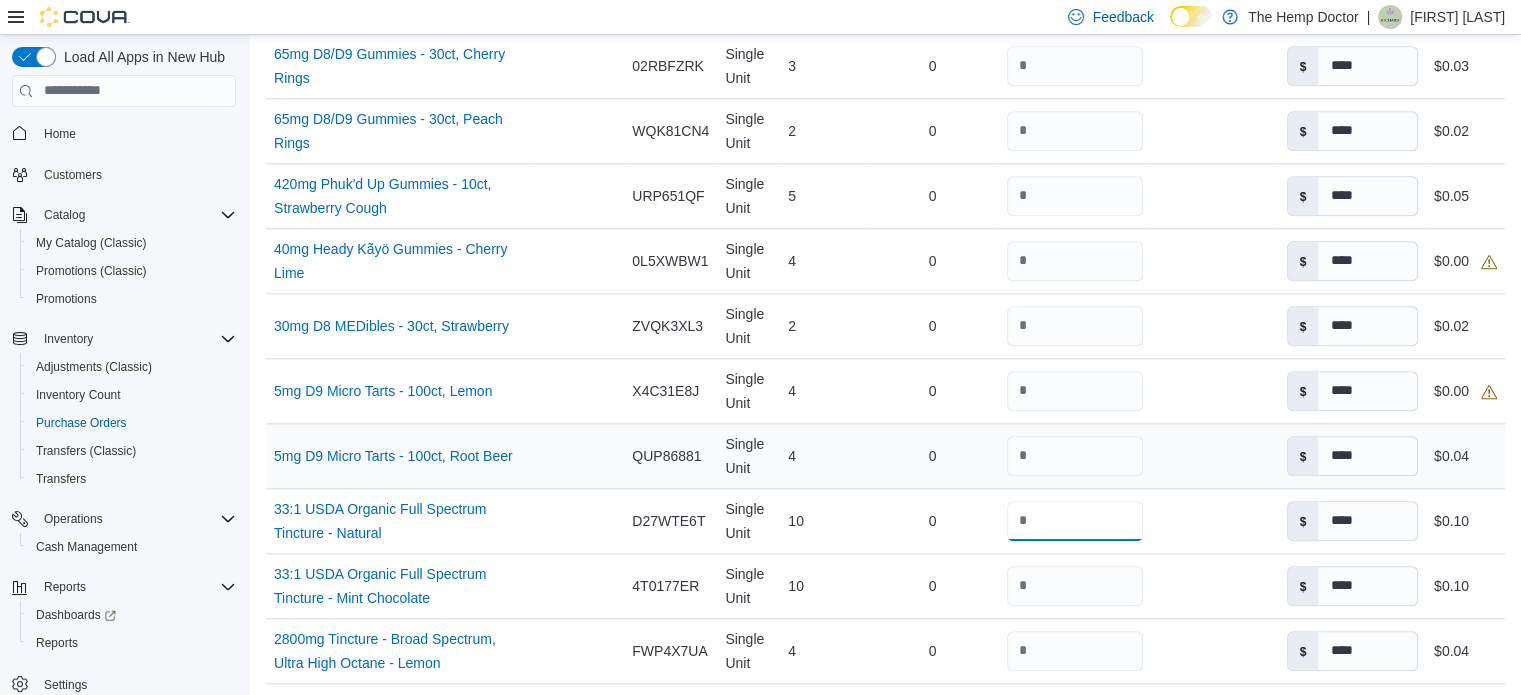 type on "*" 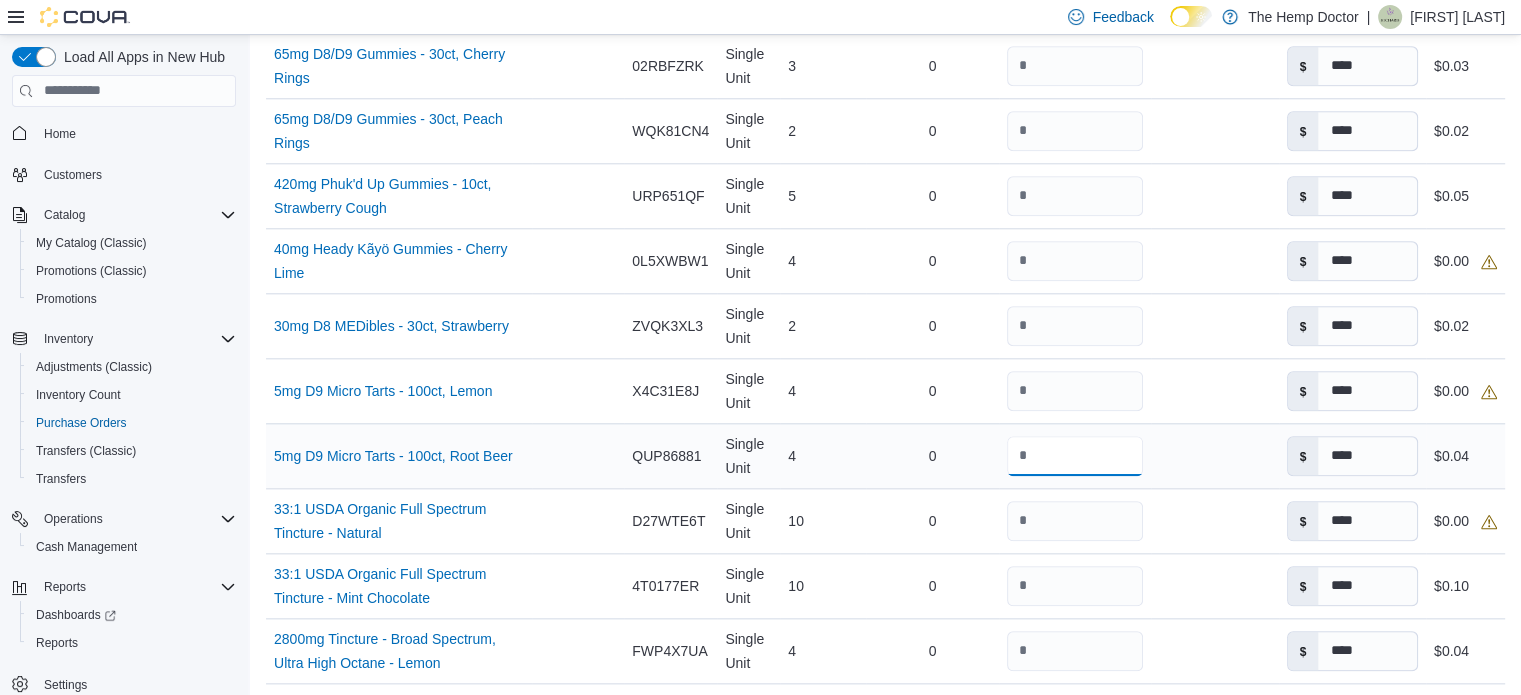 drag, startPoint x: 1030, startPoint y: 438, endPoint x: 994, endPoint y: 436, distance: 36.05551 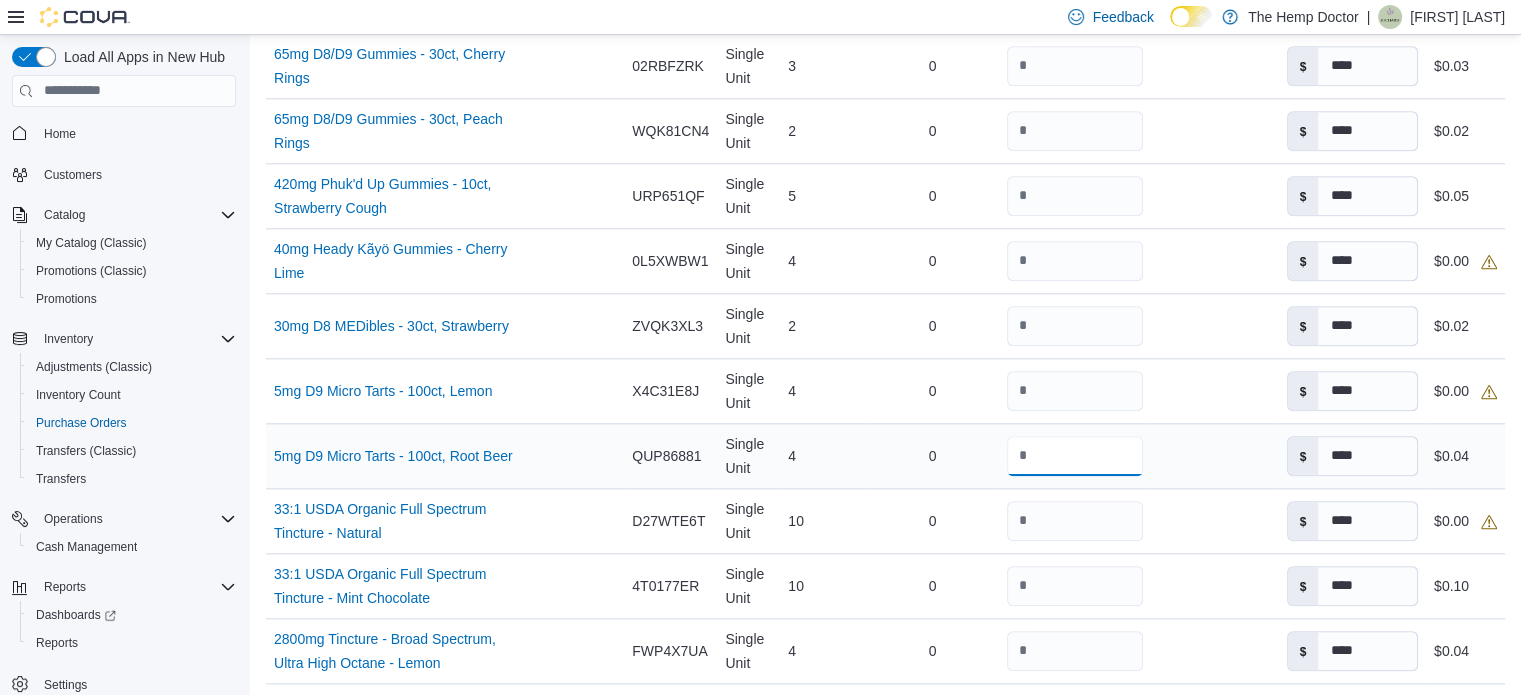click on "Name 5mg D9 Micro Tarts - 100ct, Root Beer (opens in a new tab or window) Supplier SKU Catalog SKU QUP86881 Unit Single Unit Qty Ordered 4 Received Previously 0 Received Quantity * Received Packages Unit Cost $ **** Total Cost $0.04" at bounding box center [885, 455] 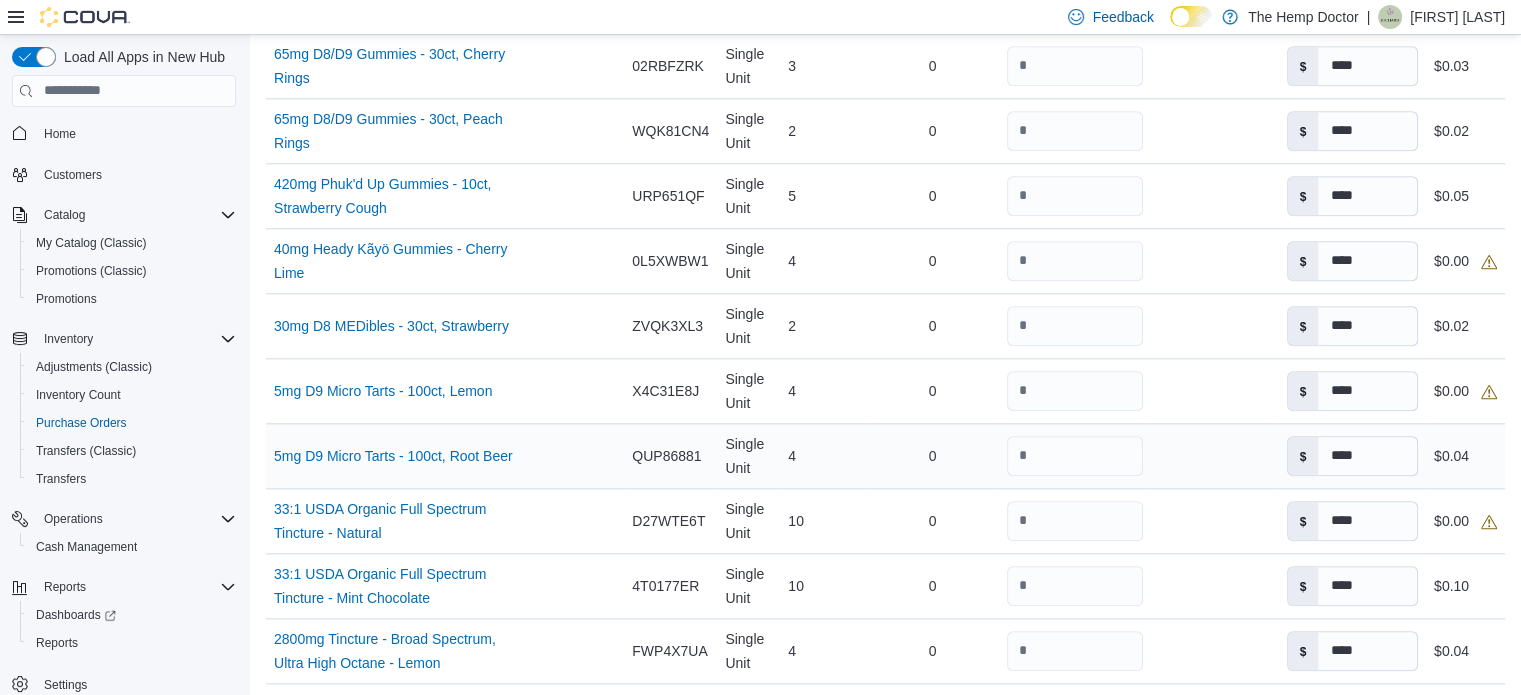 click on "*" at bounding box center (1075, 456) 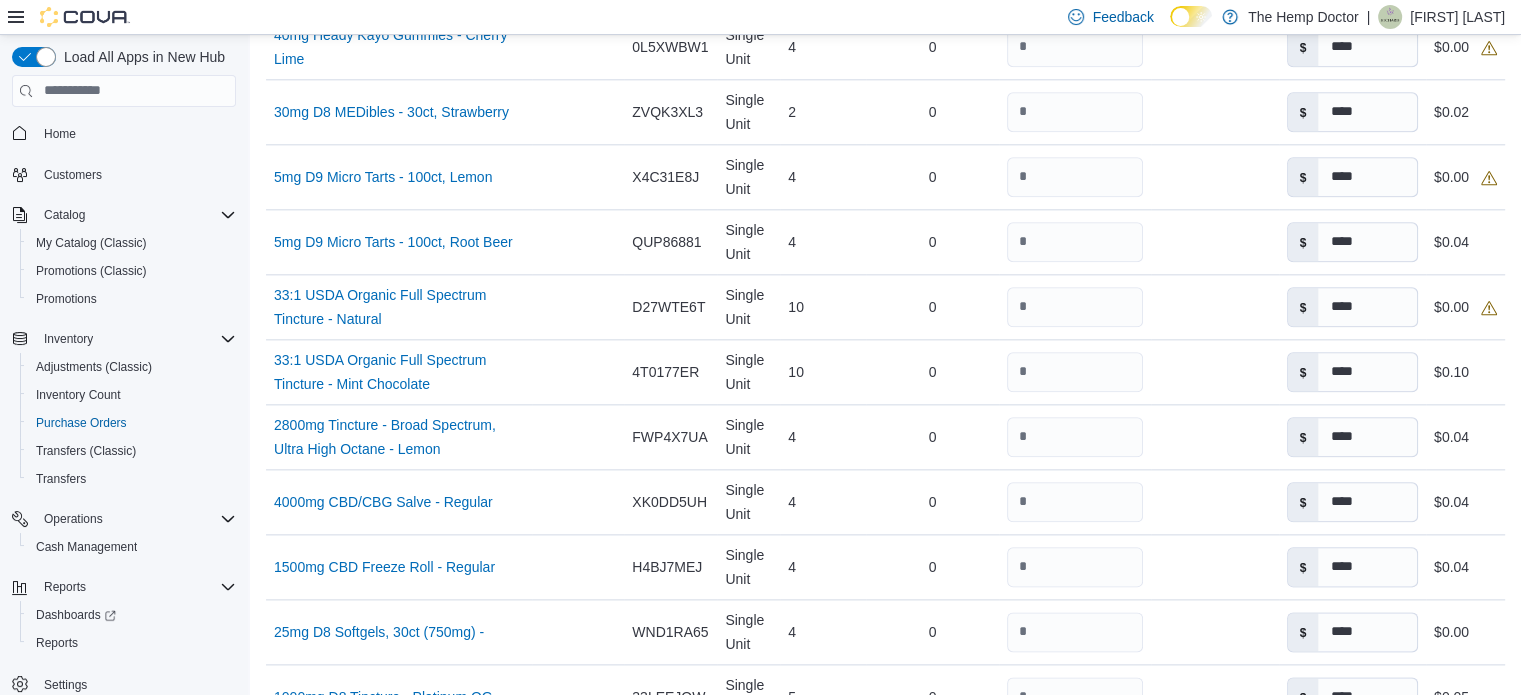 scroll, scrollTop: 2312, scrollLeft: 0, axis: vertical 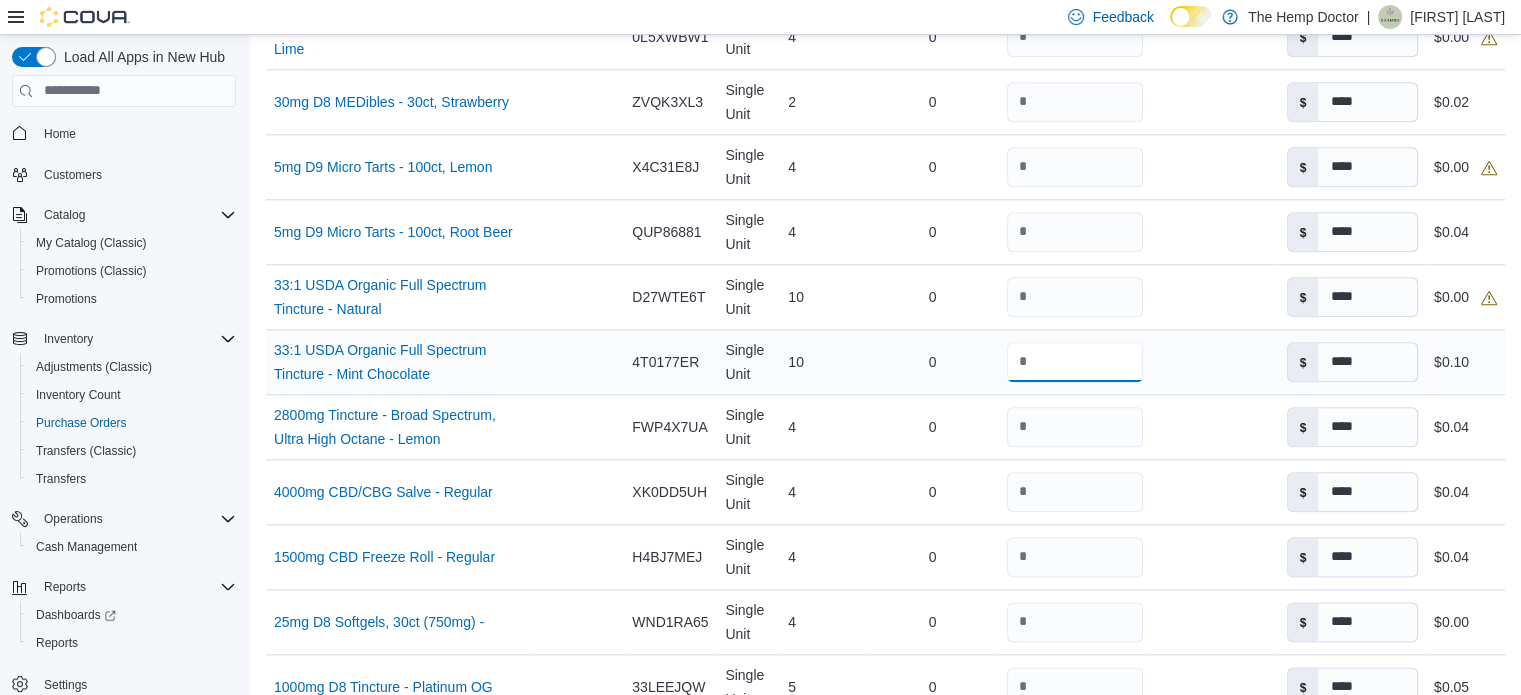 drag, startPoint x: 1052, startPoint y: 347, endPoint x: 995, endPoint y: 337, distance: 57.870544 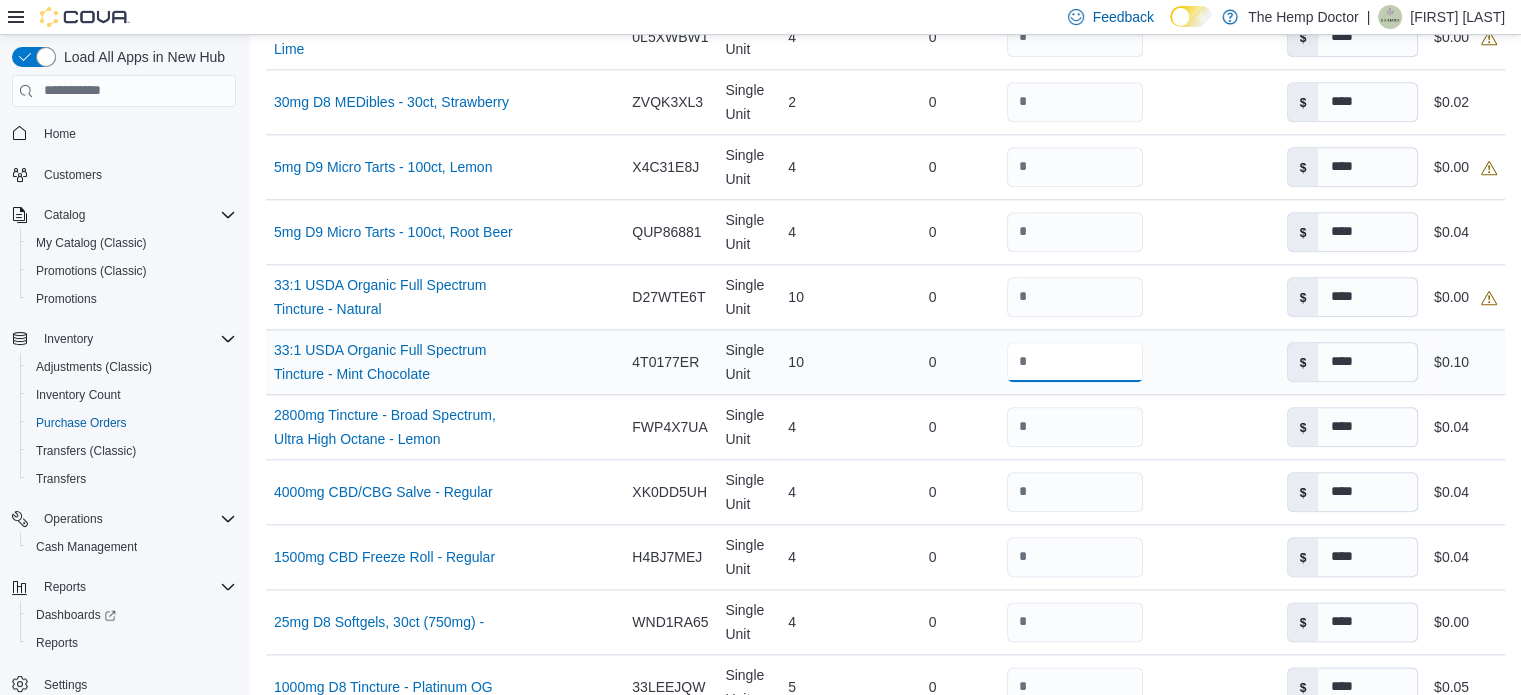 click on "**" at bounding box center (1075, 362) 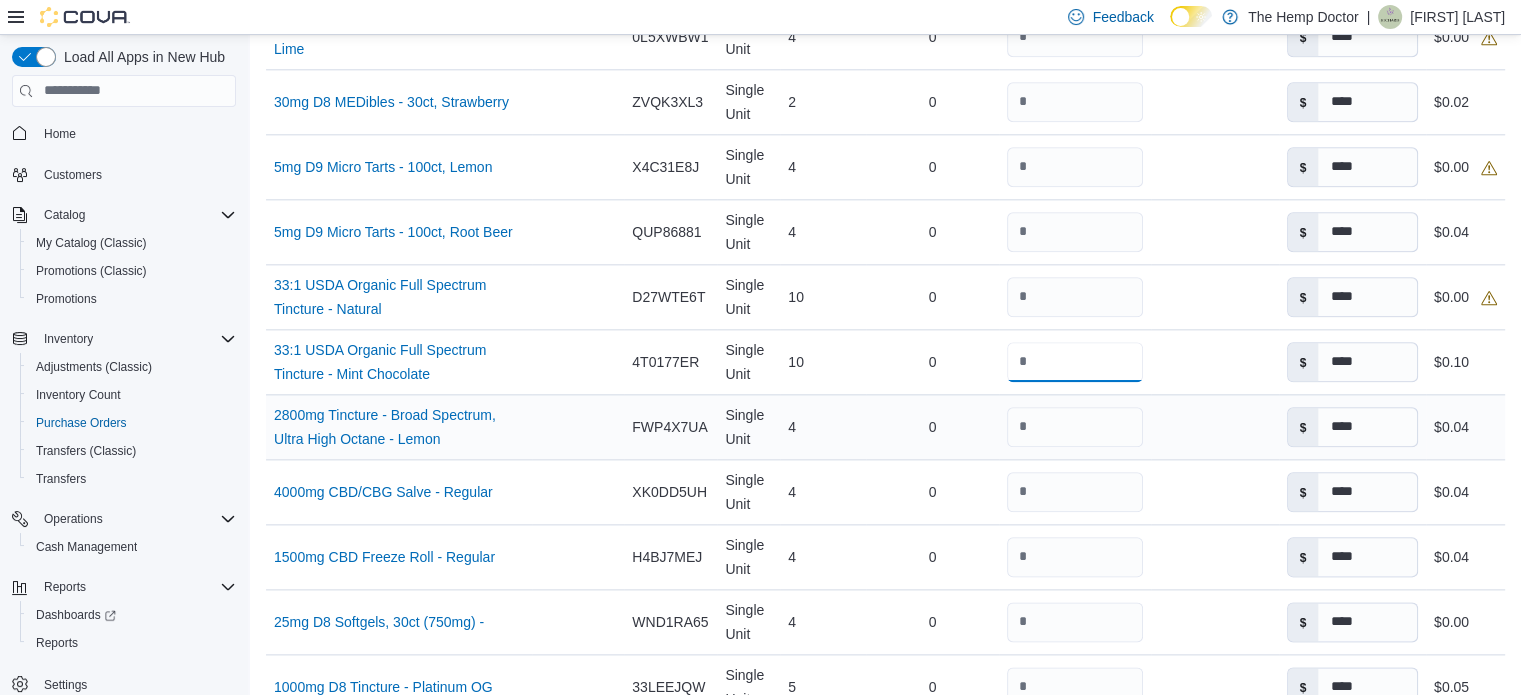 type on "*" 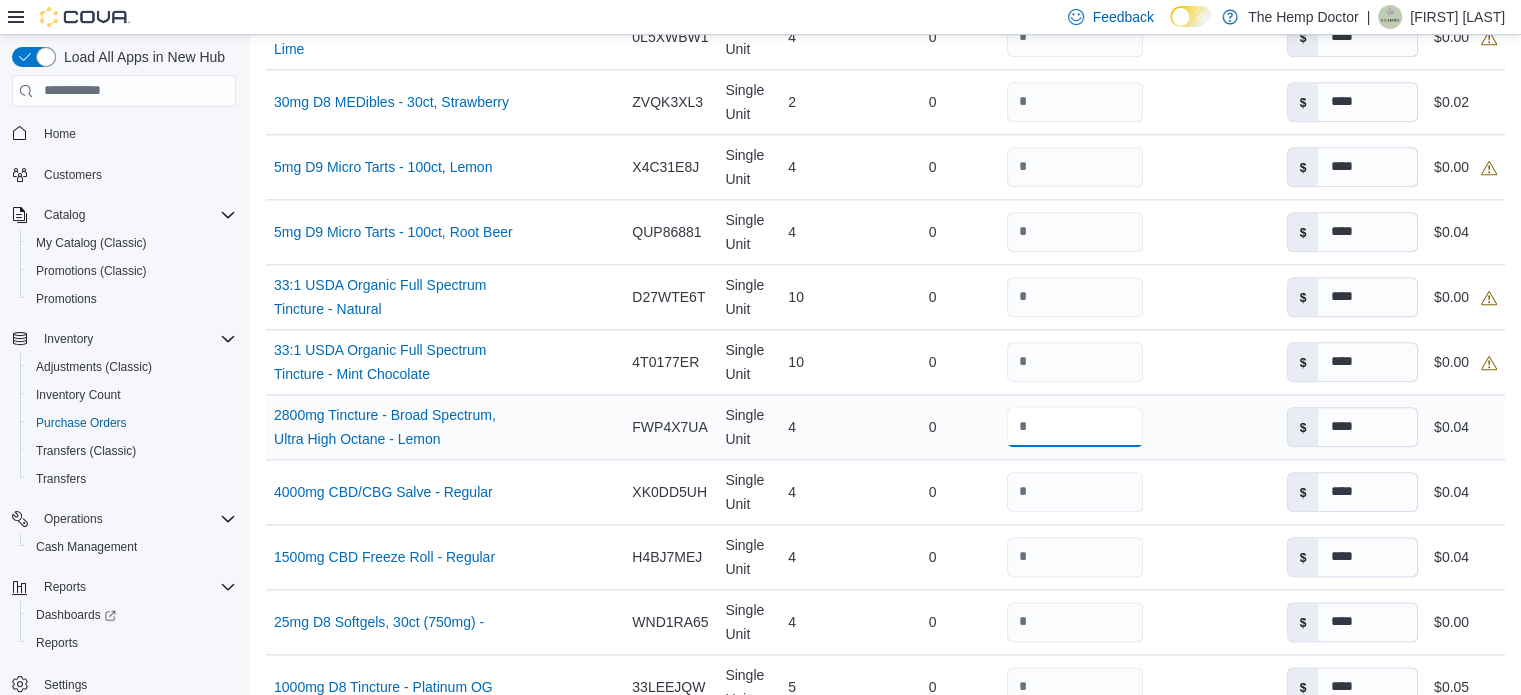 drag, startPoint x: 1063, startPoint y: 426, endPoint x: 982, endPoint y: 415, distance: 81.7435 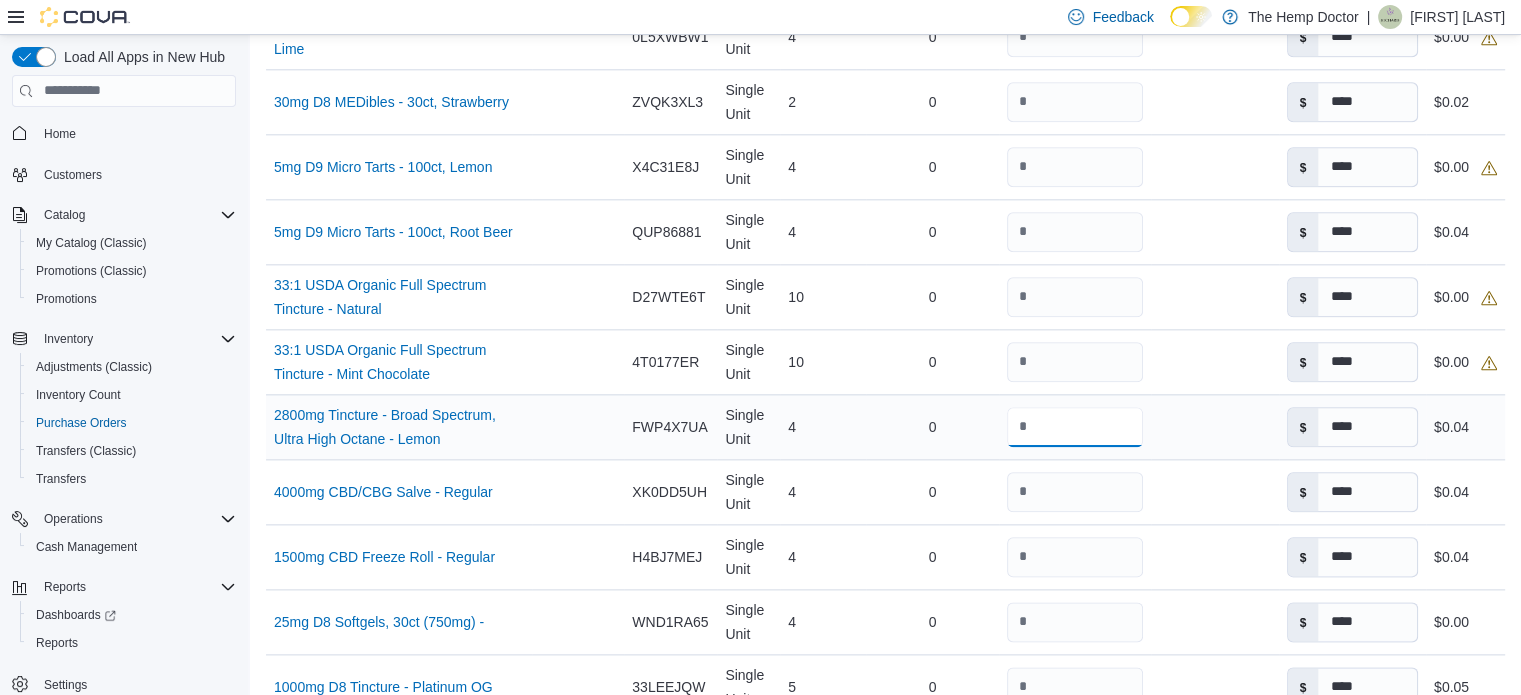 click on "Name 2800mg Tincture - Broad Spectrum, Ultra High Octane - Lemon (opens in a new tab or window) Supplier SKU Catalog SKU FWP4X7UA Unit Single Unit Qty Ordered 4 Received Previously 0 Received Quantity * Received Packages Unit Cost $ **** Total Cost $0.04" at bounding box center (885, 426) 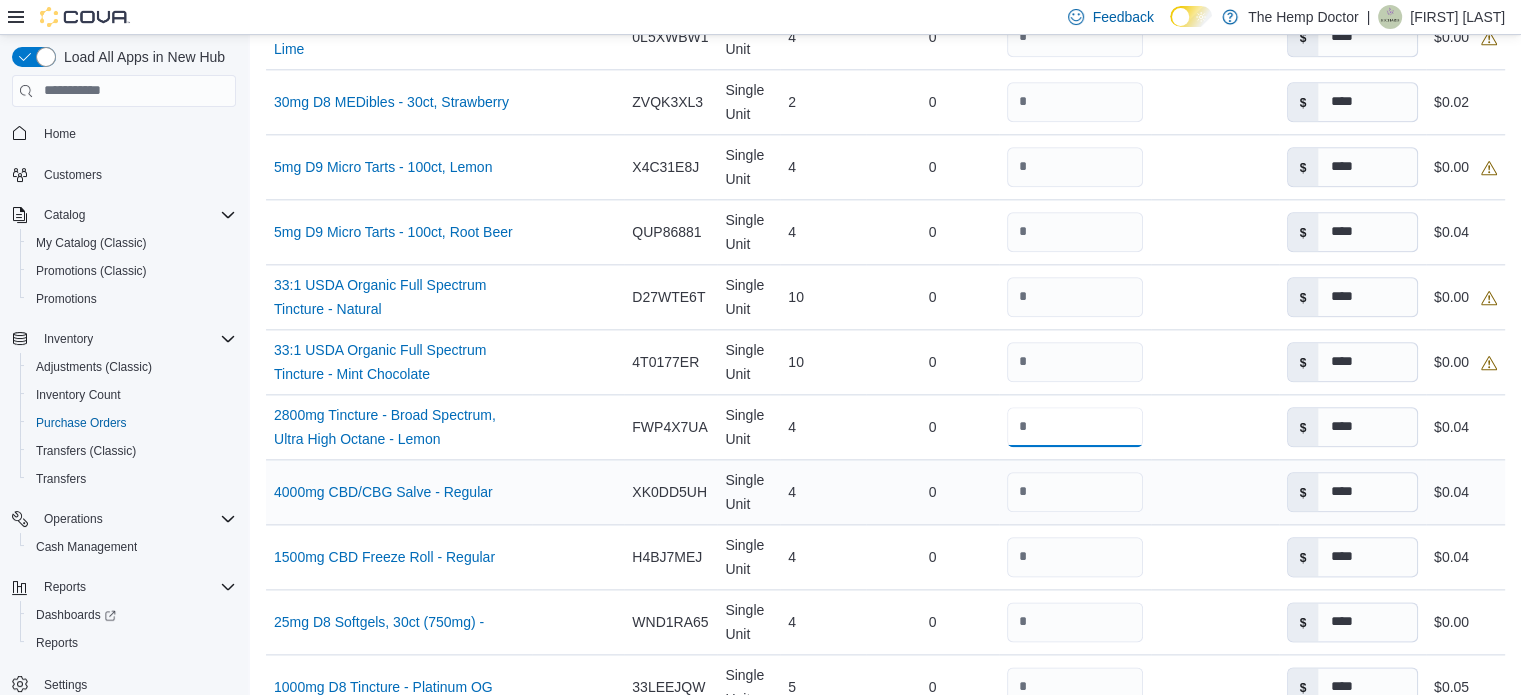 type on "**" 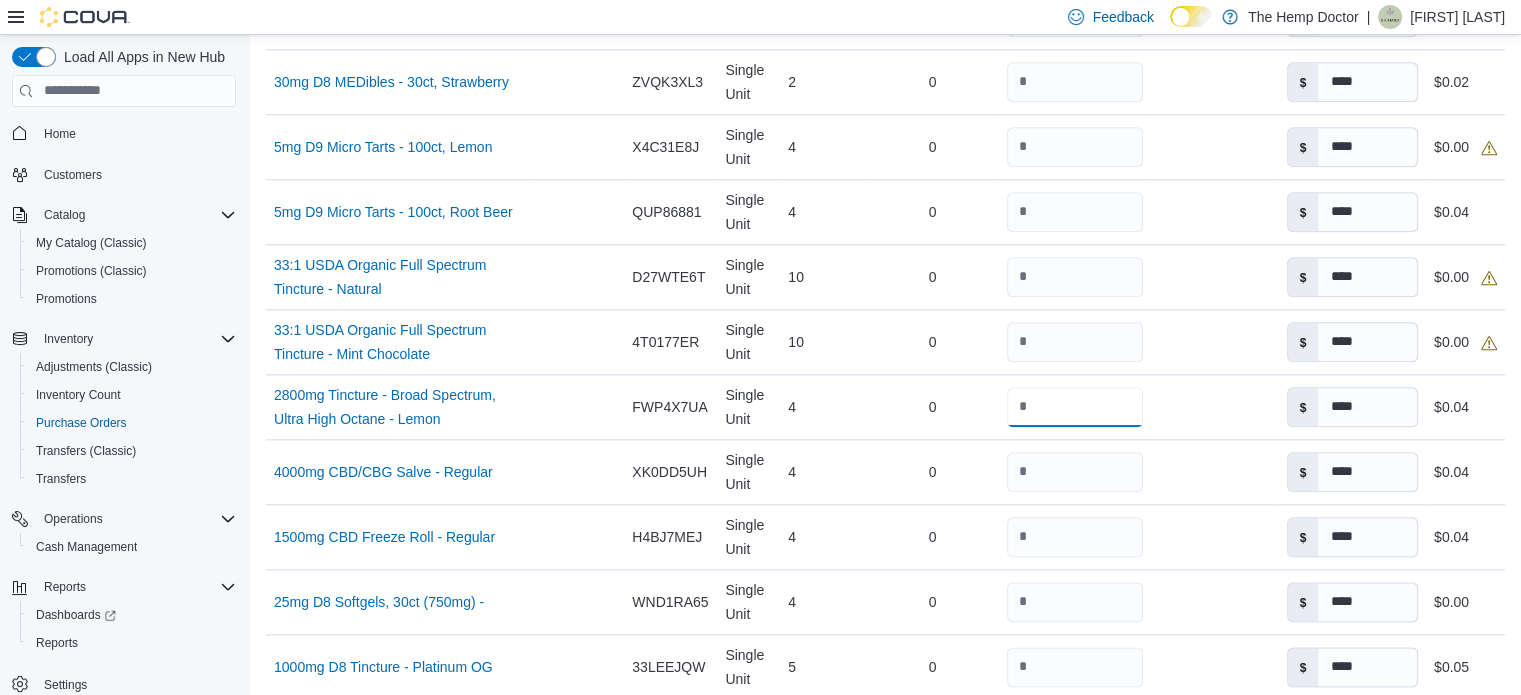 scroll, scrollTop: 2396, scrollLeft: 0, axis: vertical 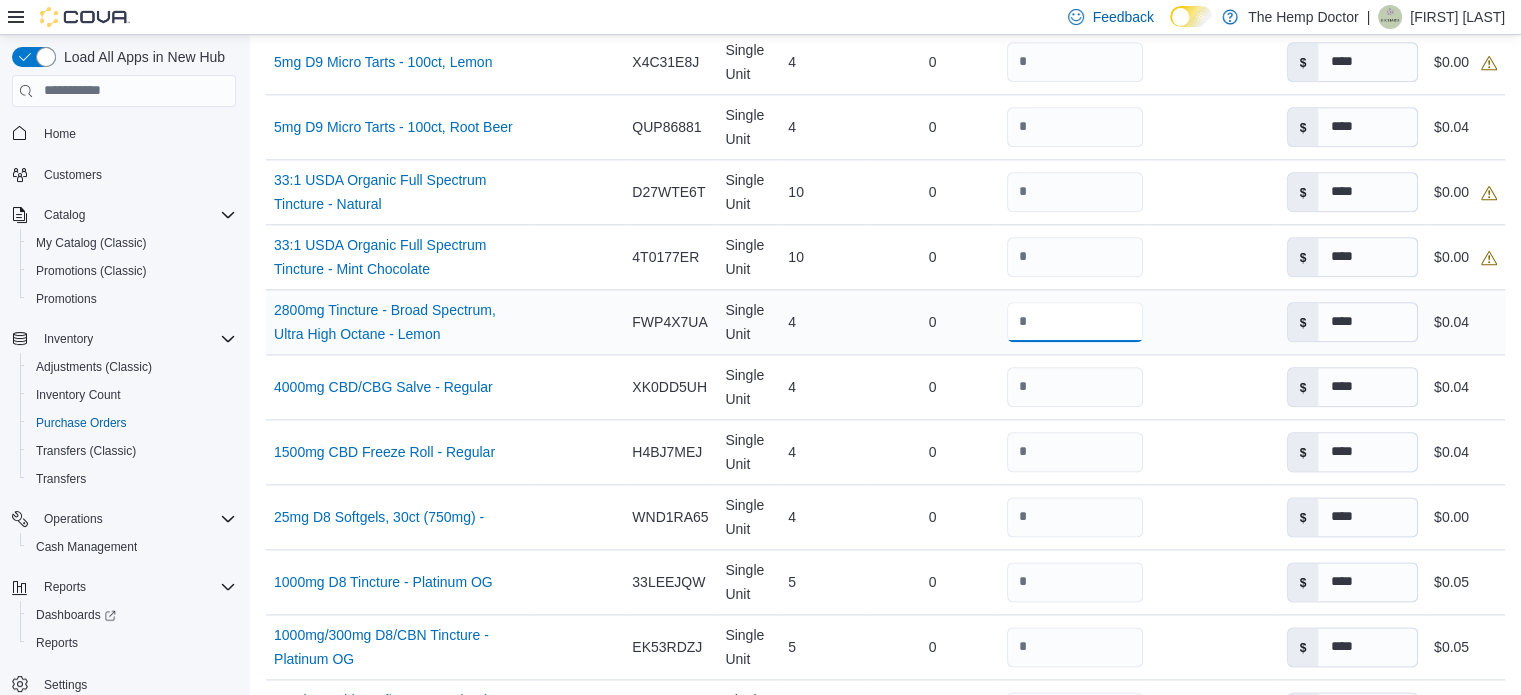 drag, startPoint x: 1062, startPoint y: 319, endPoint x: 1004, endPoint y: 300, distance: 61.03278 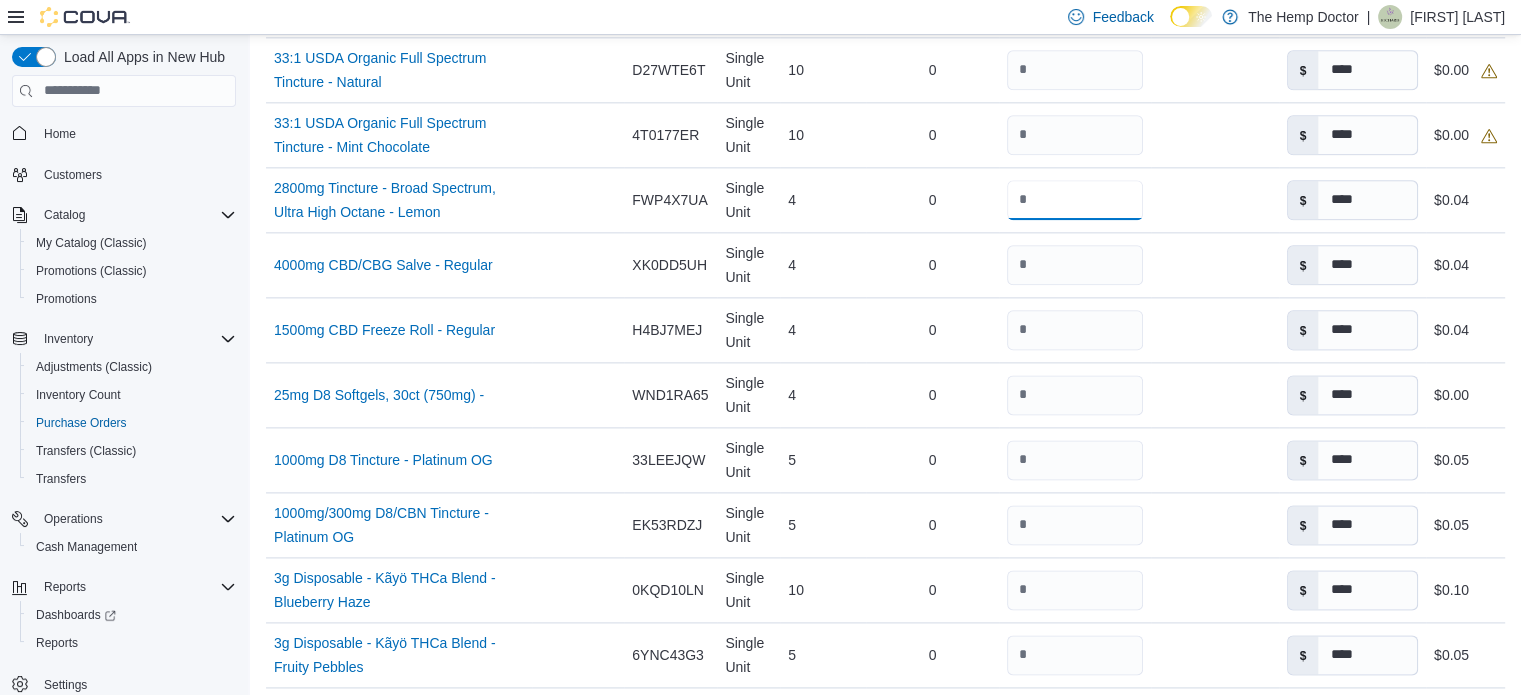 scroll, scrollTop: 2576, scrollLeft: 0, axis: vertical 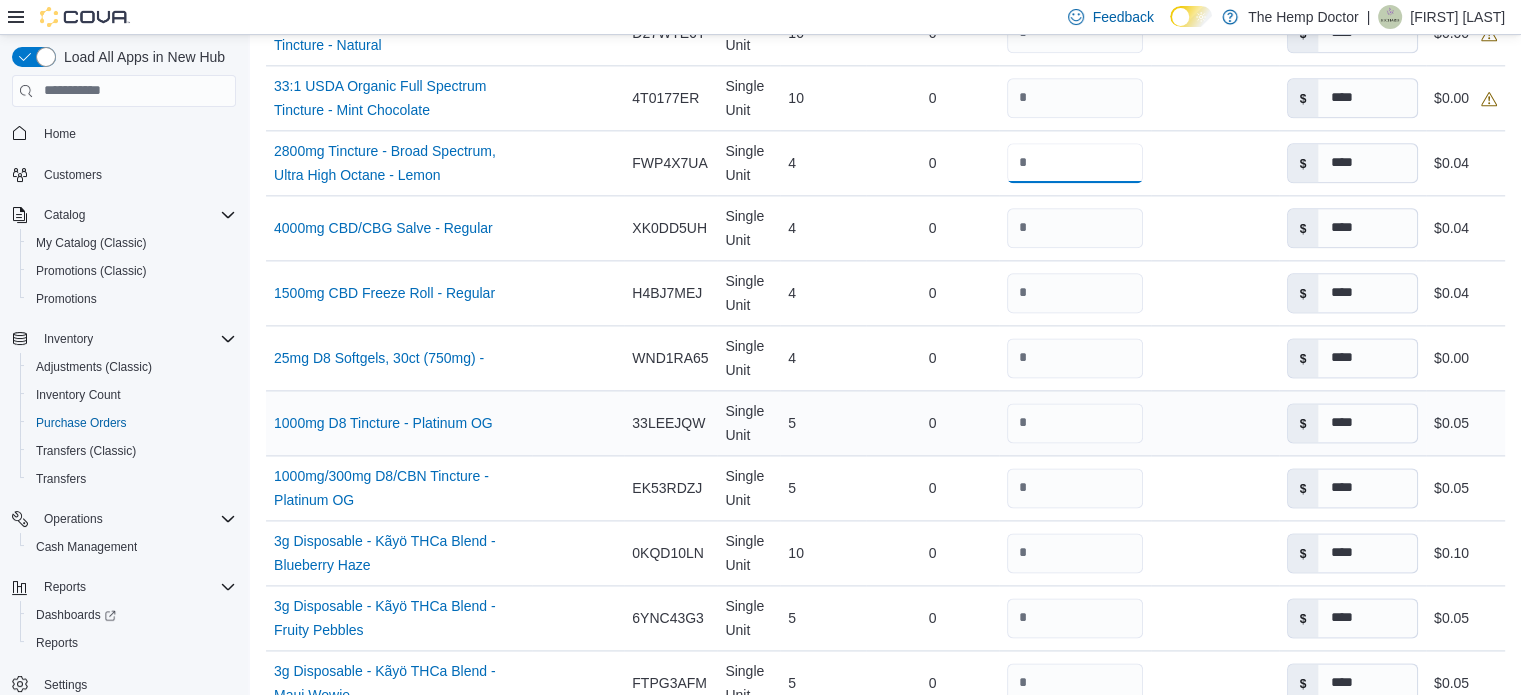 type 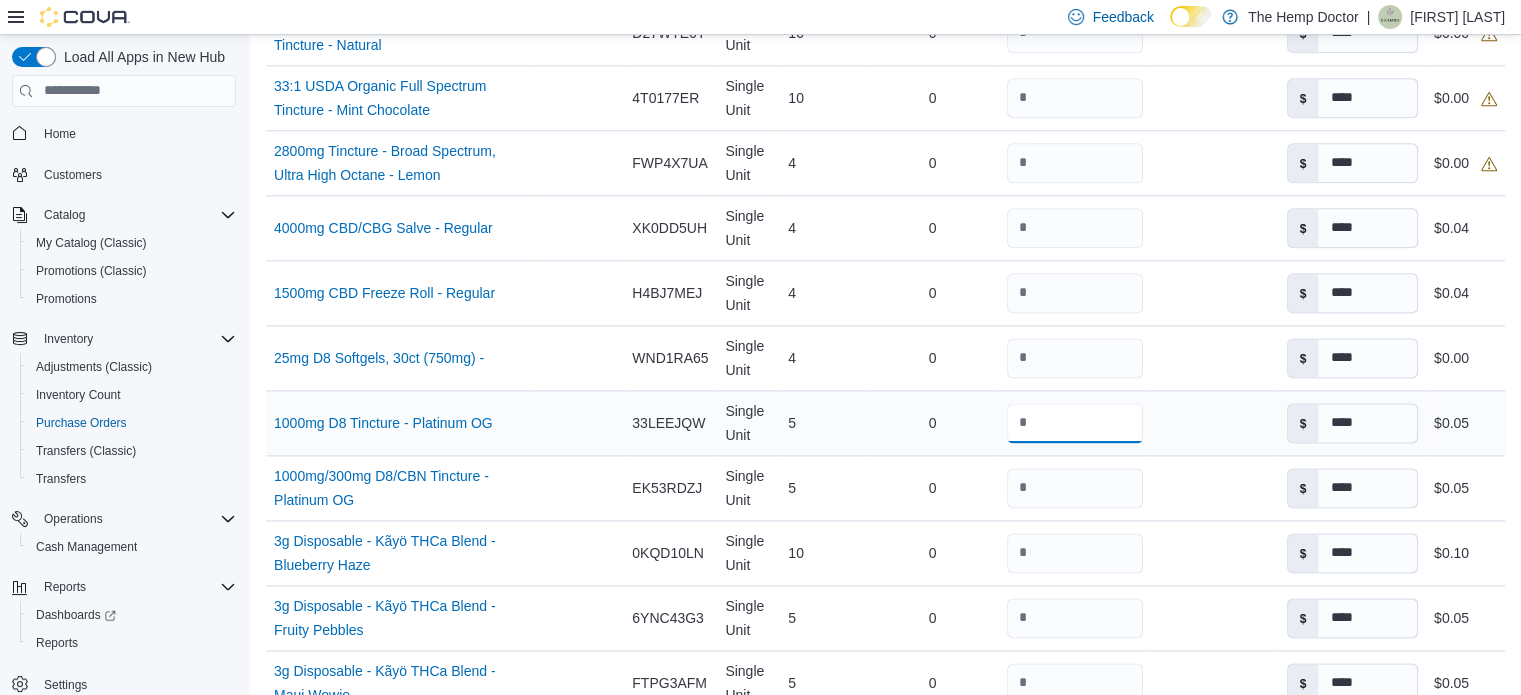 drag, startPoint x: 1044, startPoint y: 430, endPoint x: 997, endPoint y: 413, distance: 49.979996 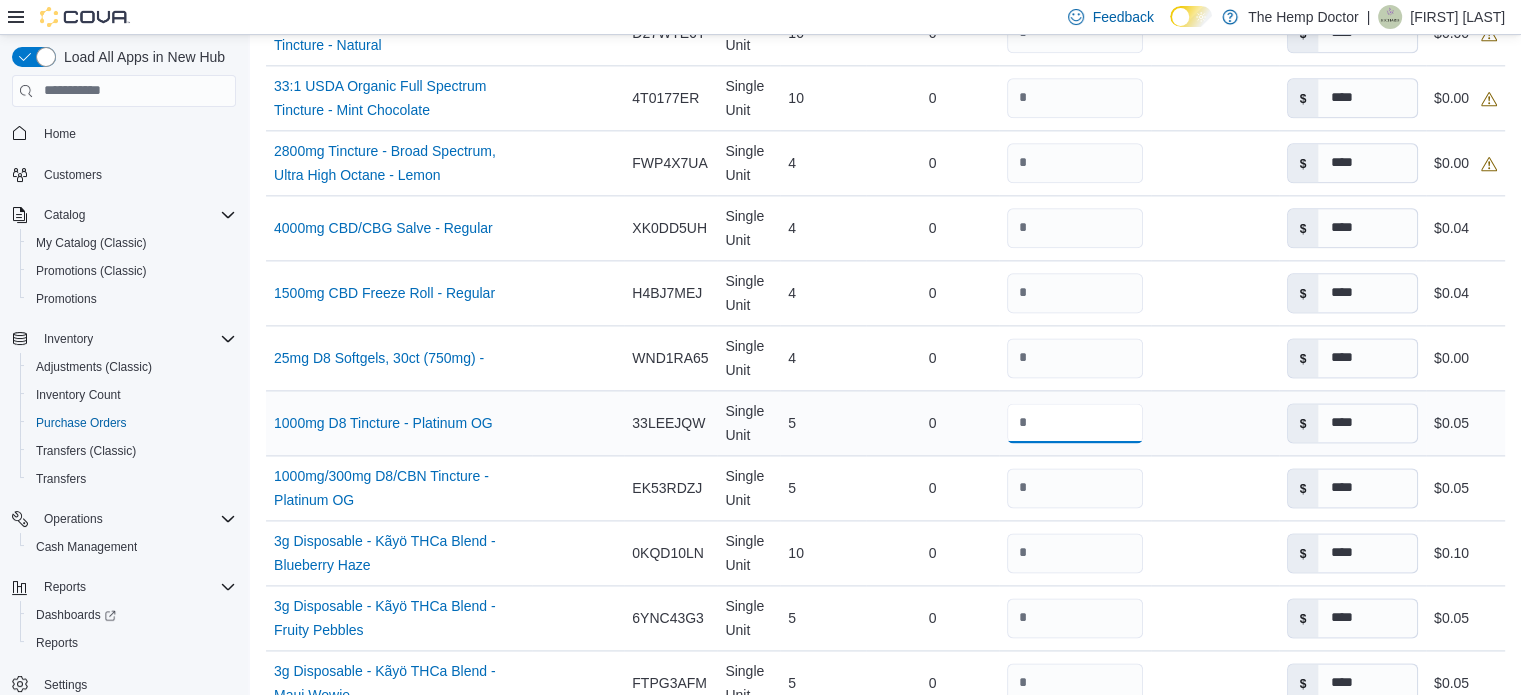 click on "*" at bounding box center [1075, 423] 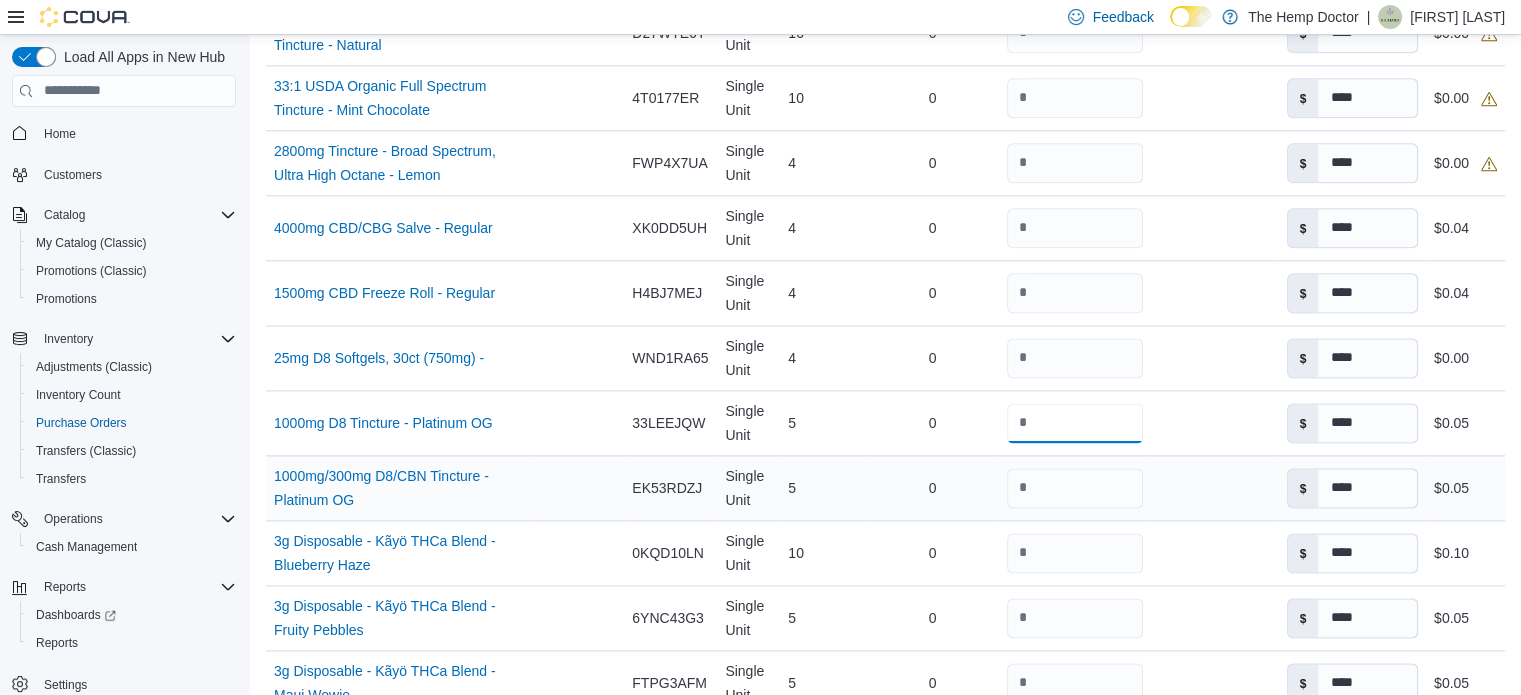 type on "*" 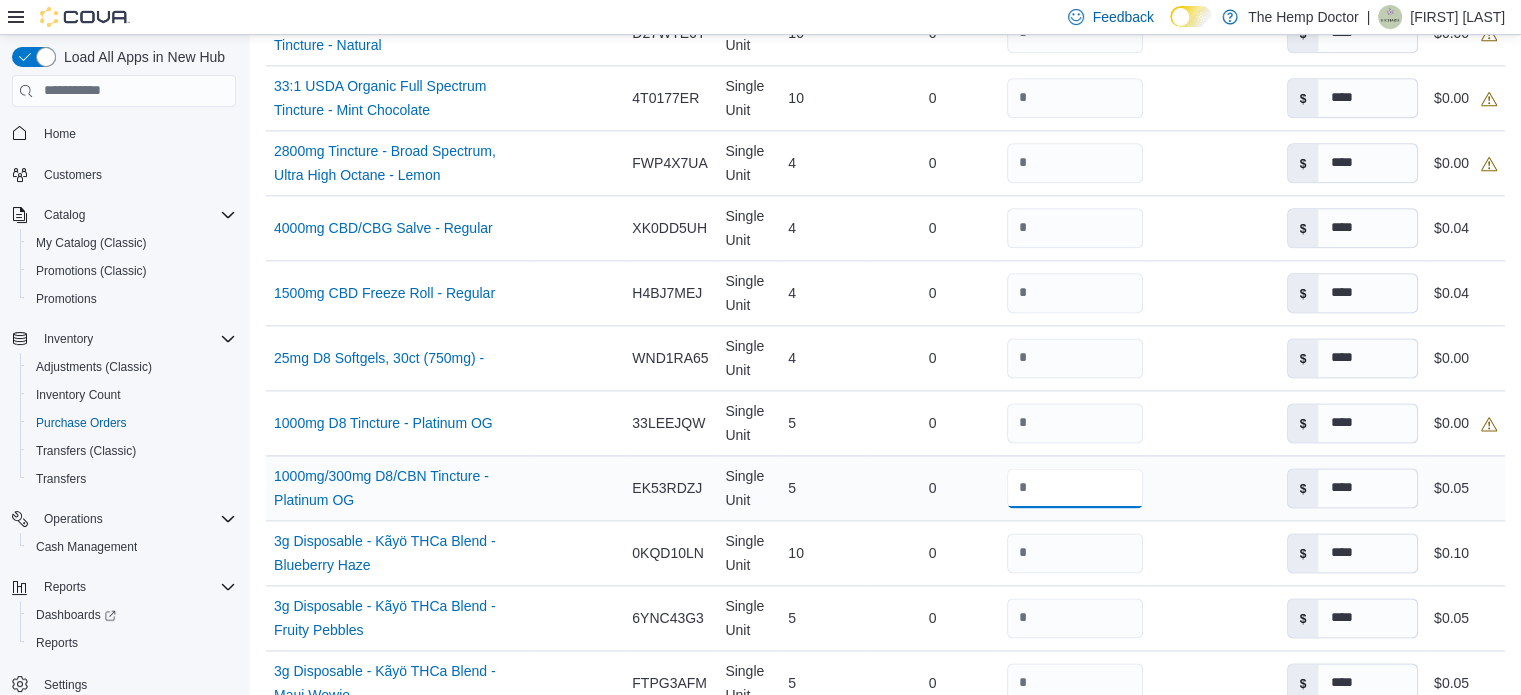 drag, startPoint x: 1040, startPoint y: 487, endPoint x: 1001, endPoint y: 487, distance: 39 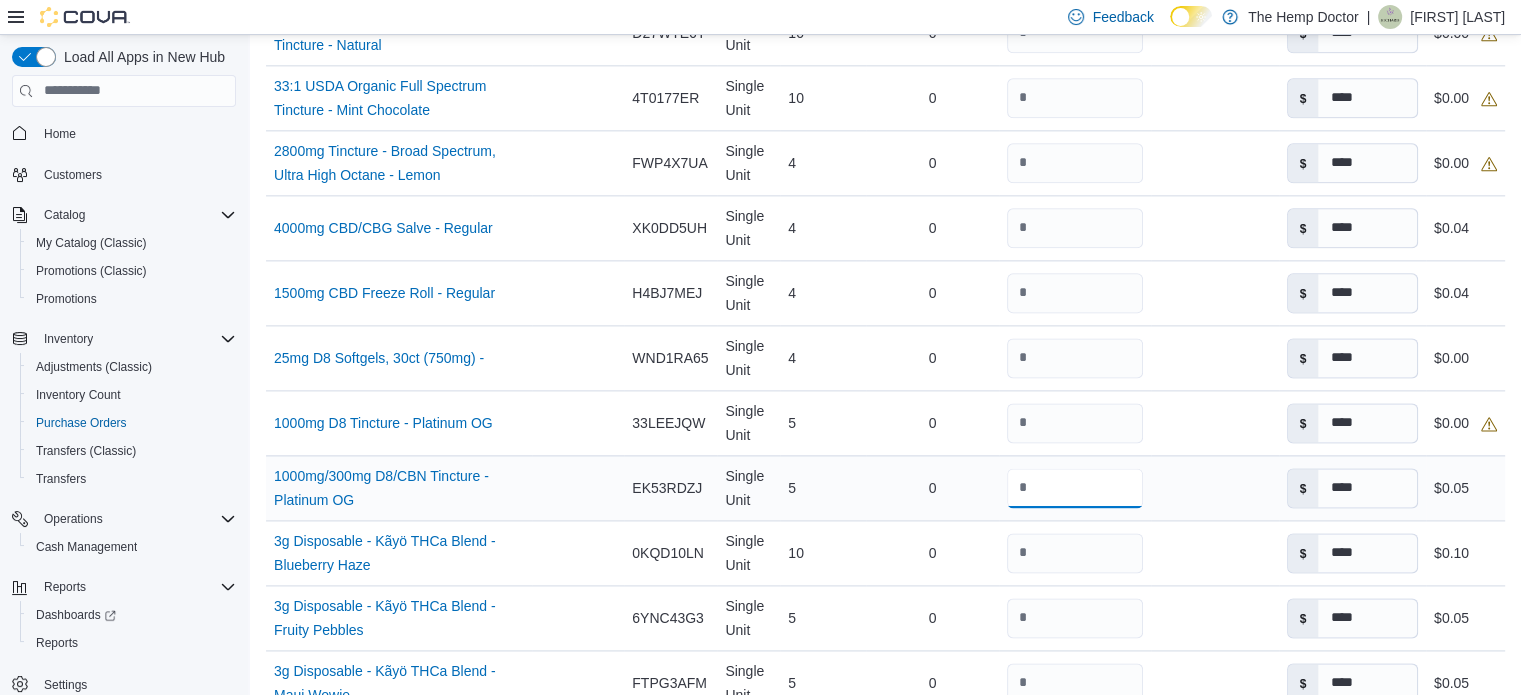 click on "*" at bounding box center (1075, 488) 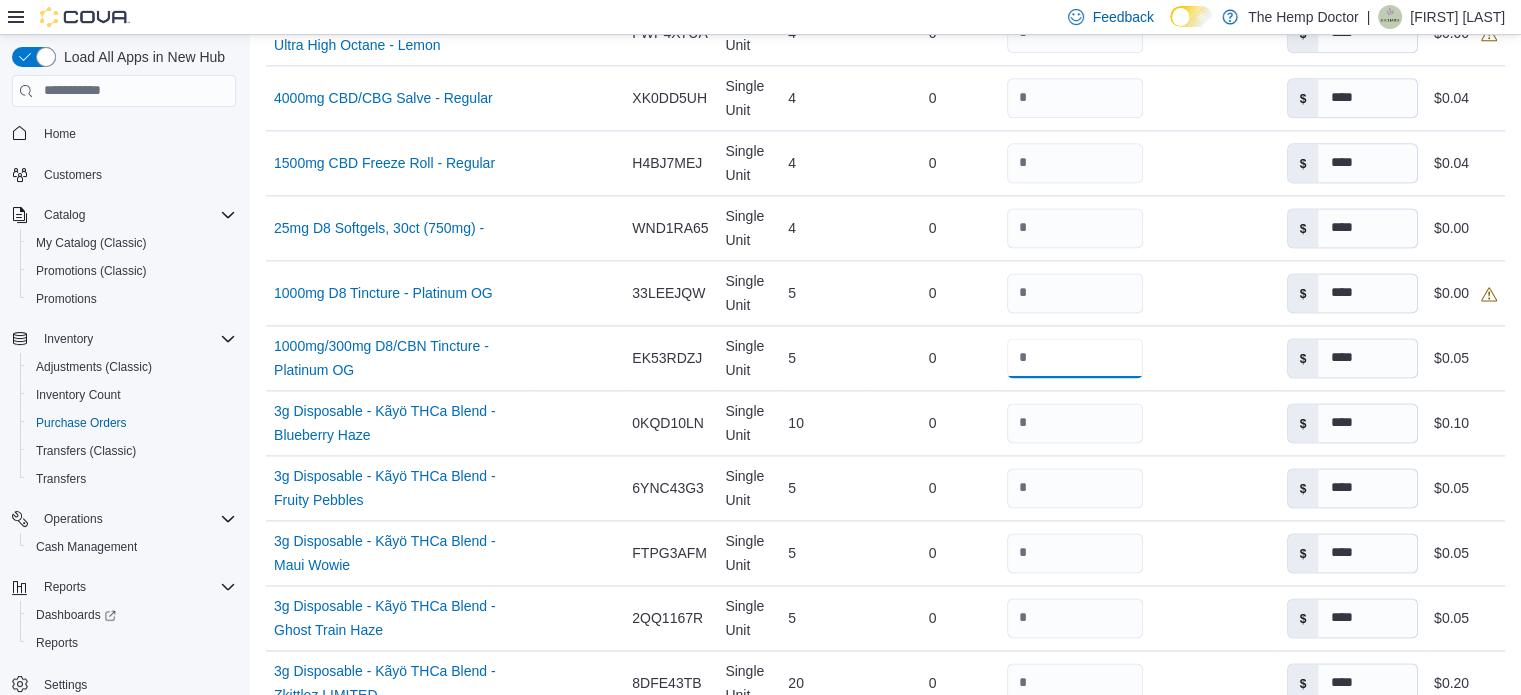 scroll, scrollTop: 2816, scrollLeft: 0, axis: vertical 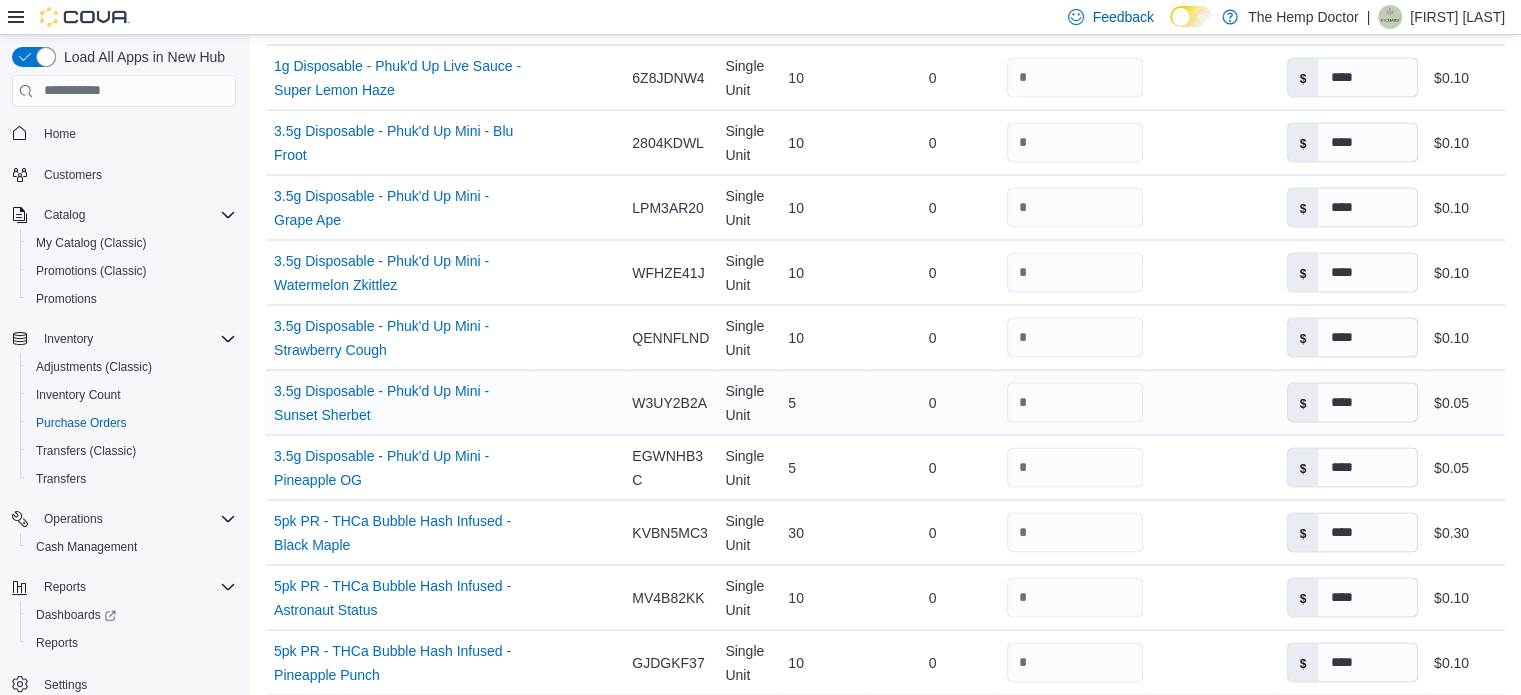 type on "**" 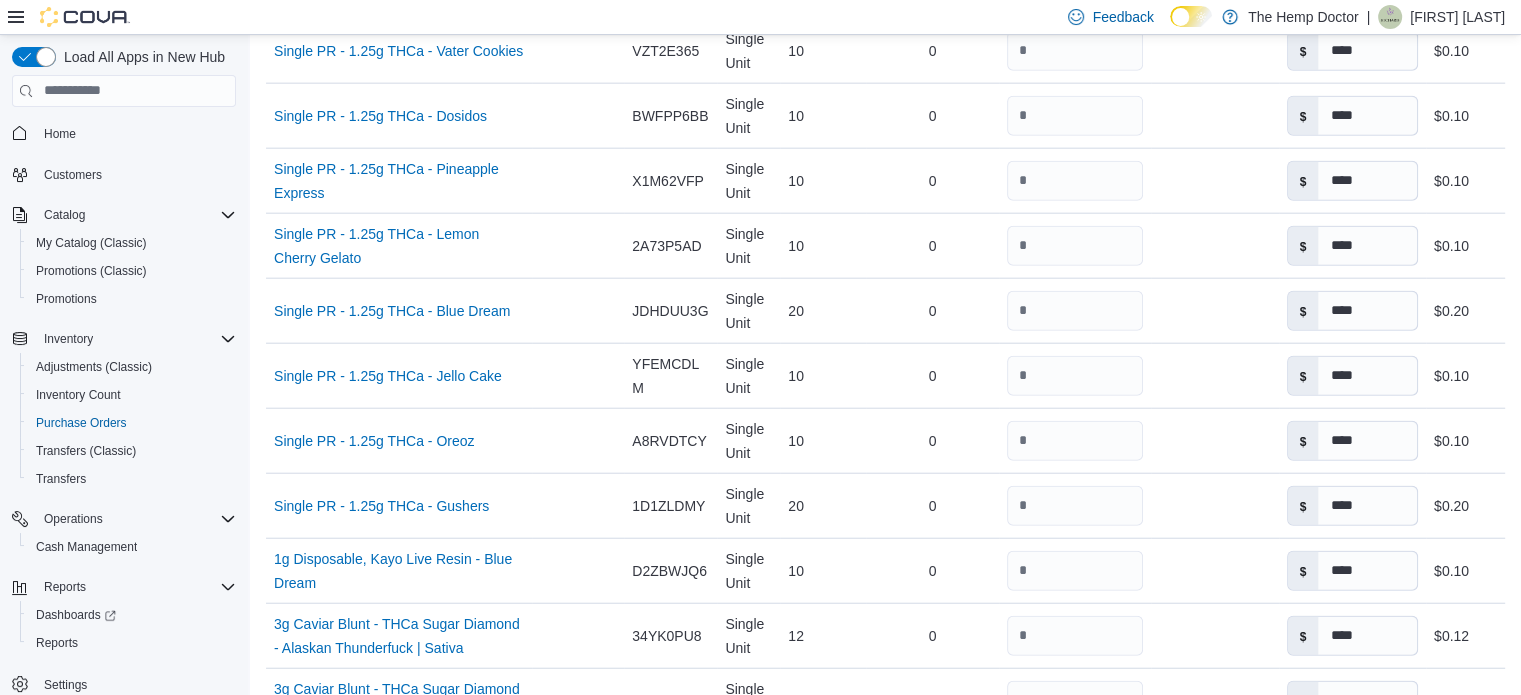 scroll, scrollTop: 4990, scrollLeft: 0, axis: vertical 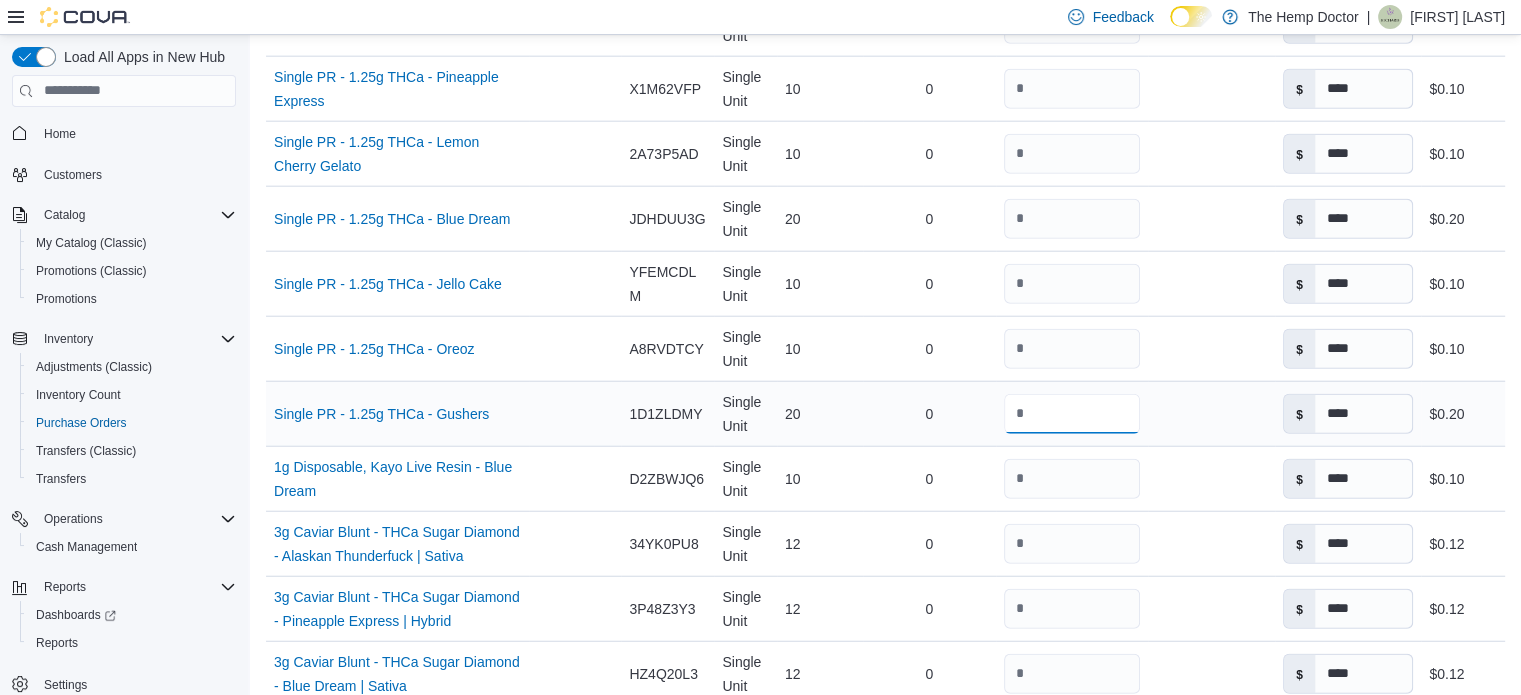 click on "**" at bounding box center [1072, 414] 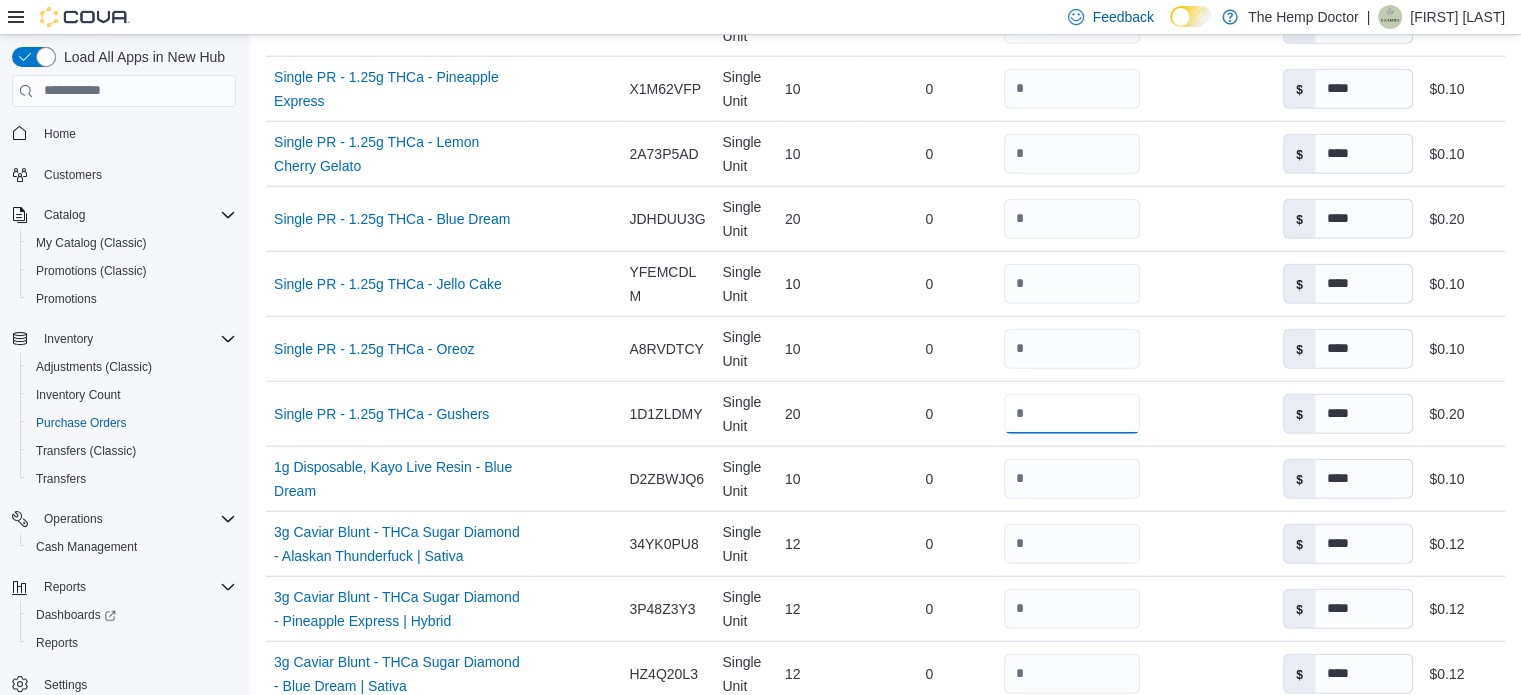 scroll, scrollTop: 4382, scrollLeft: 0, axis: vertical 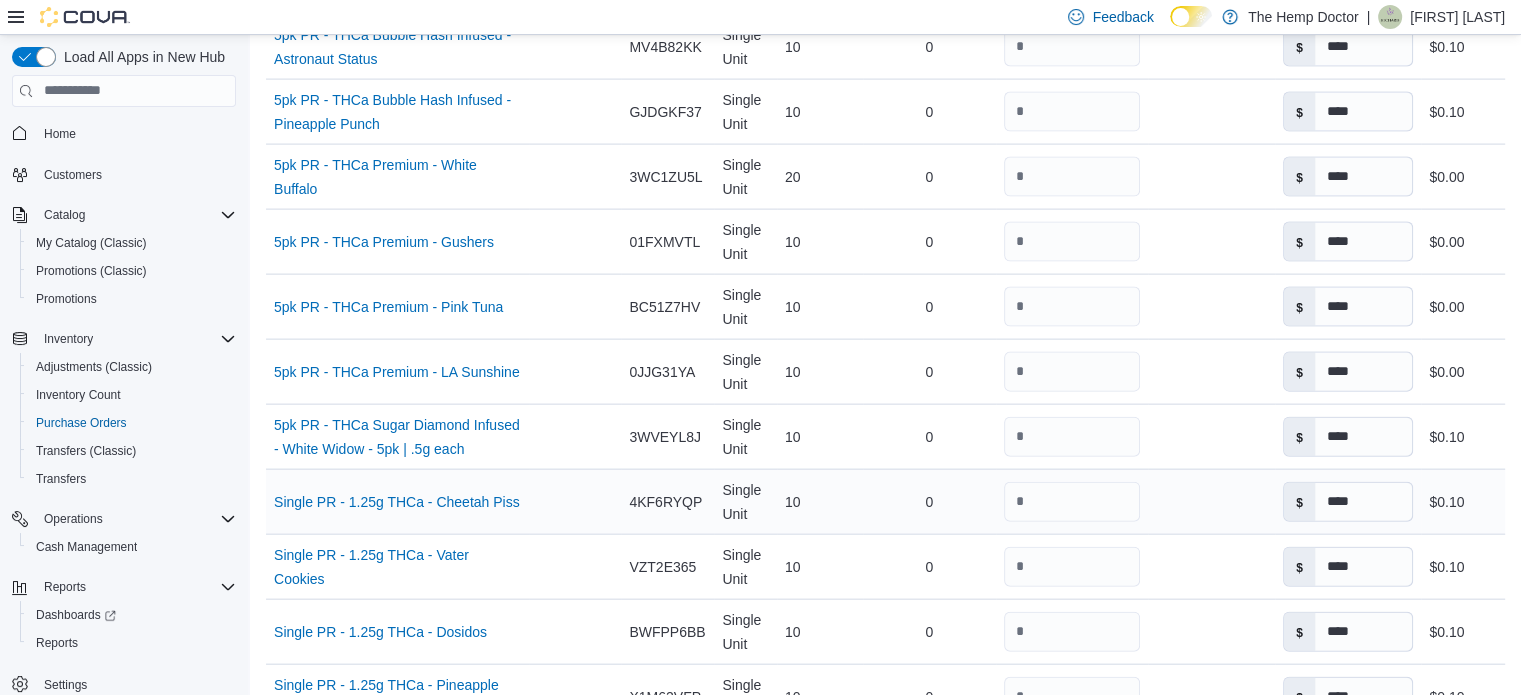 type on "*" 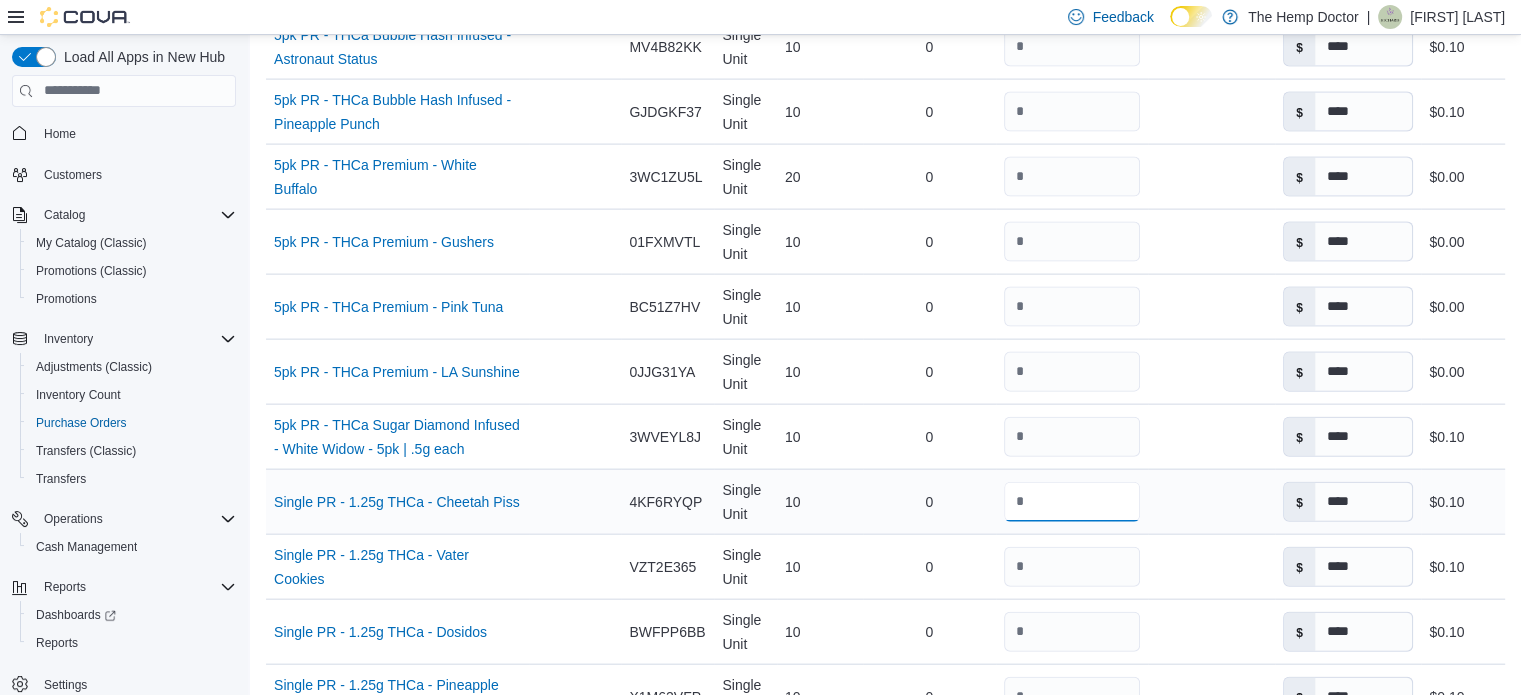 drag, startPoint x: 1044, startPoint y: 497, endPoint x: 989, endPoint y: 487, distance: 55.9017 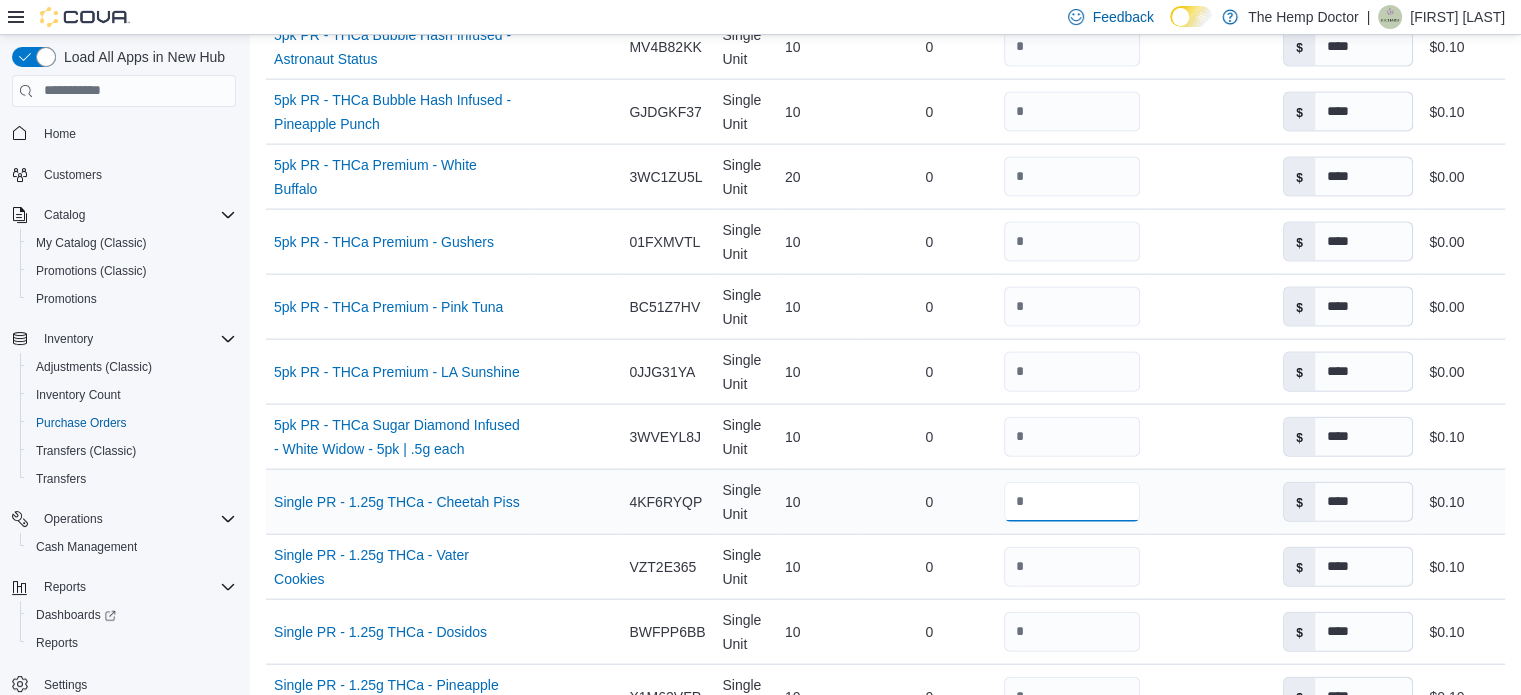 click on "Name Single PR - 1.25g THCa - Cheetah Piss (opens in a new tab or window) Supplier SKU Catalog SKU 4KF6RYQP Unit Single Unit Qty Ordered 10 Received Previously 0 Received Quantity ** Received Packages Unit Cost $ **** Total Cost $0.10" at bounding box center (885, 501) 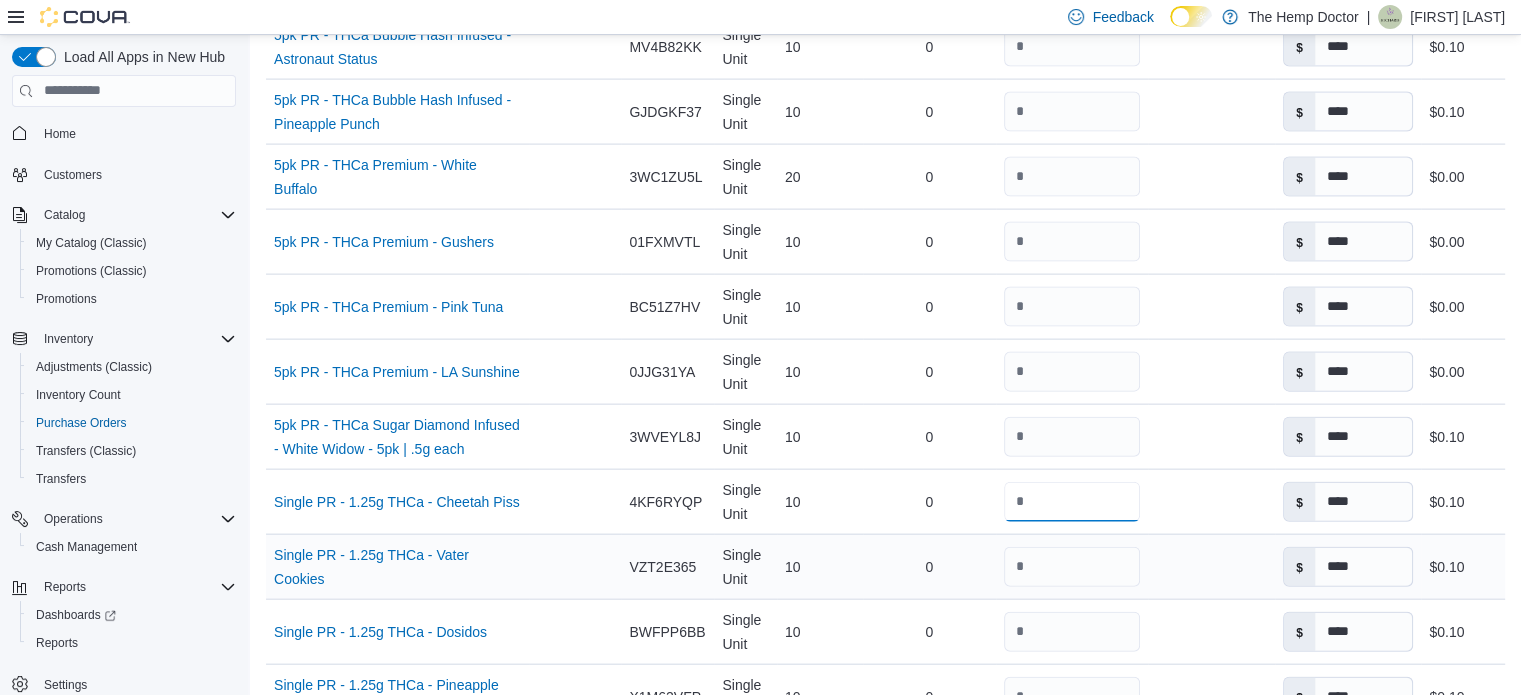 type on "*" 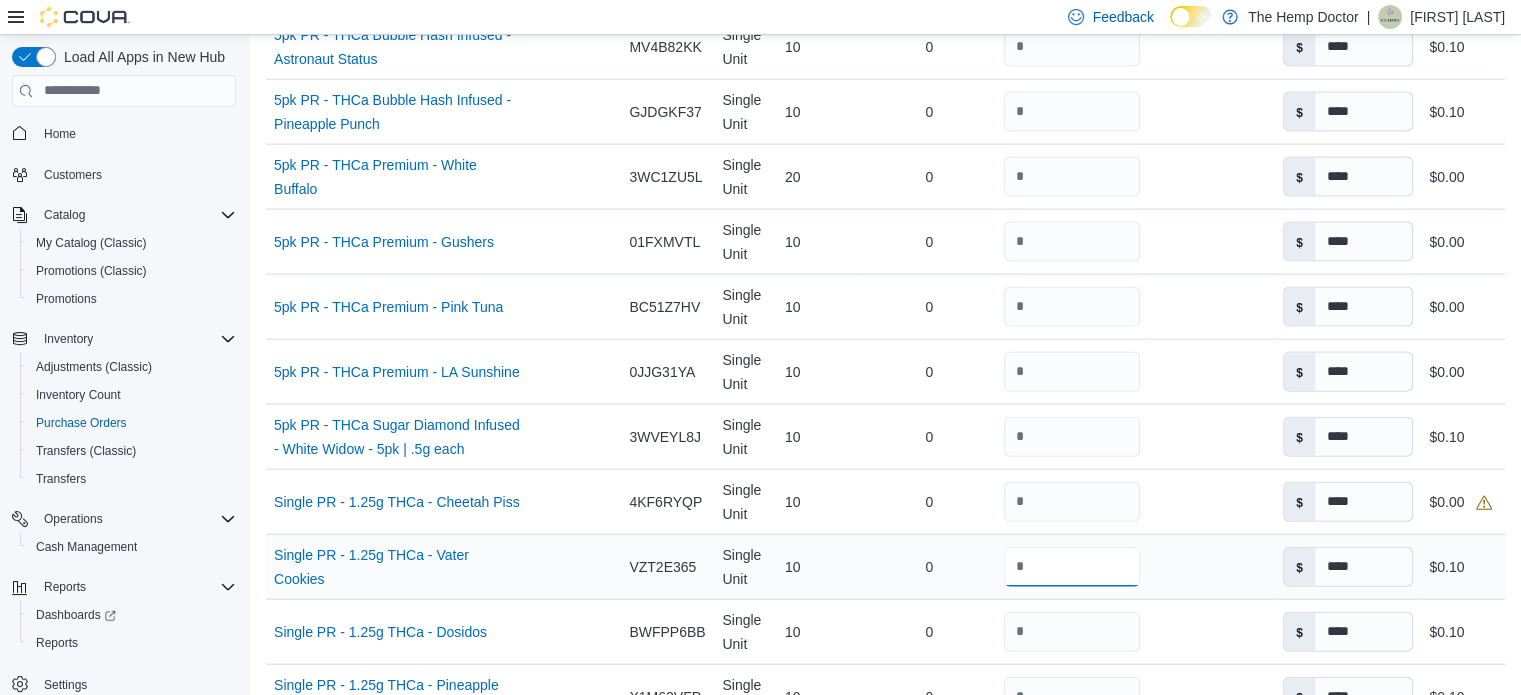 drag, startPoint x: 1037, startPoint y: 557, endPoint x: 1015, endPoint y: 551, distance: 22.803509 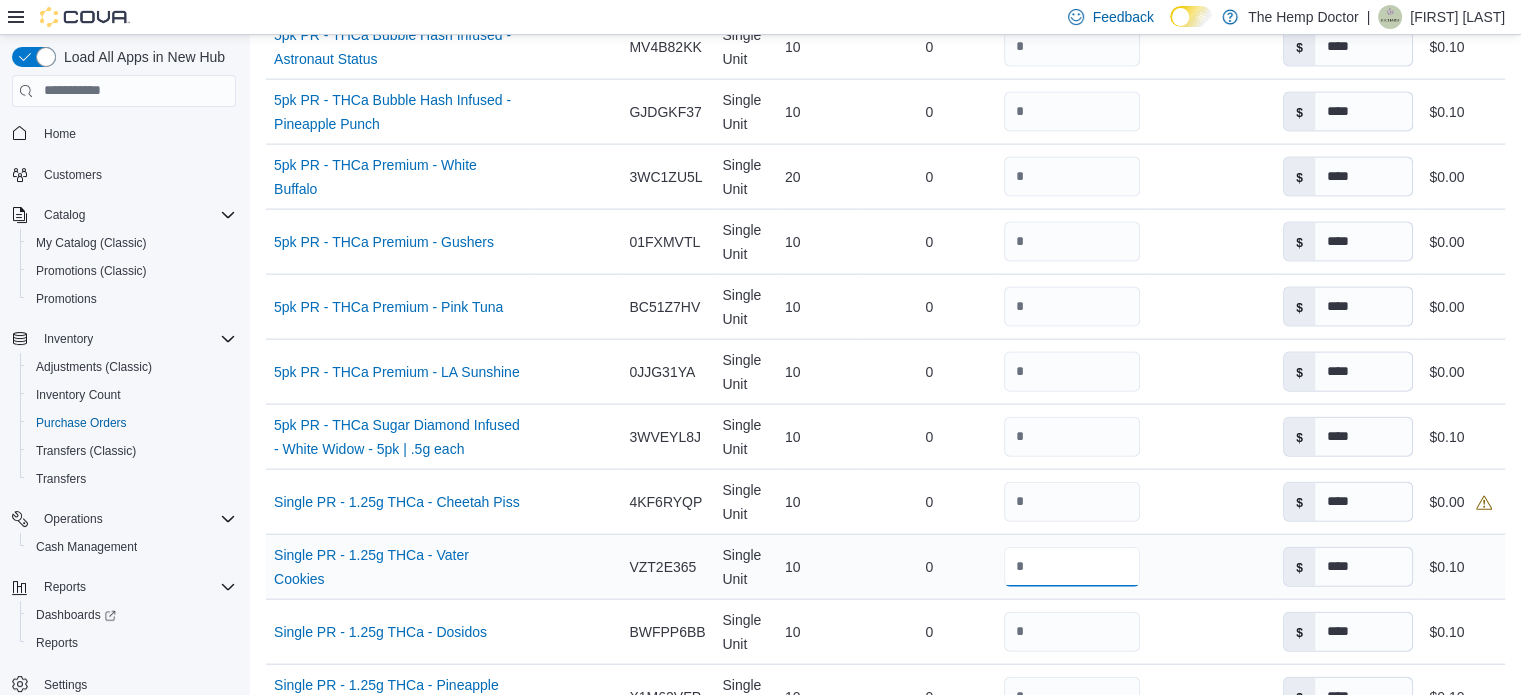 click on "**" at bounding box center [1072, 567] 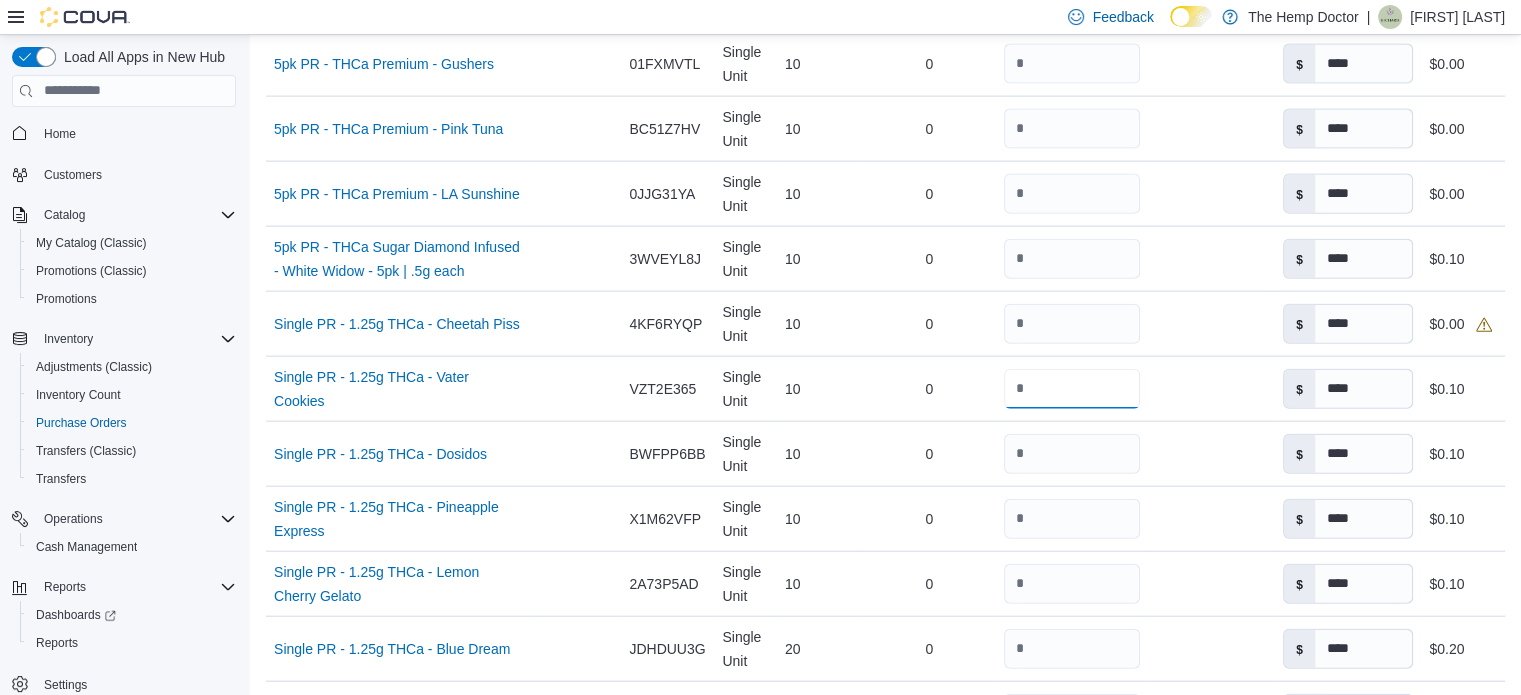 scroll, scrollTop: 4596, scrollLeft: 0, axis: vertical 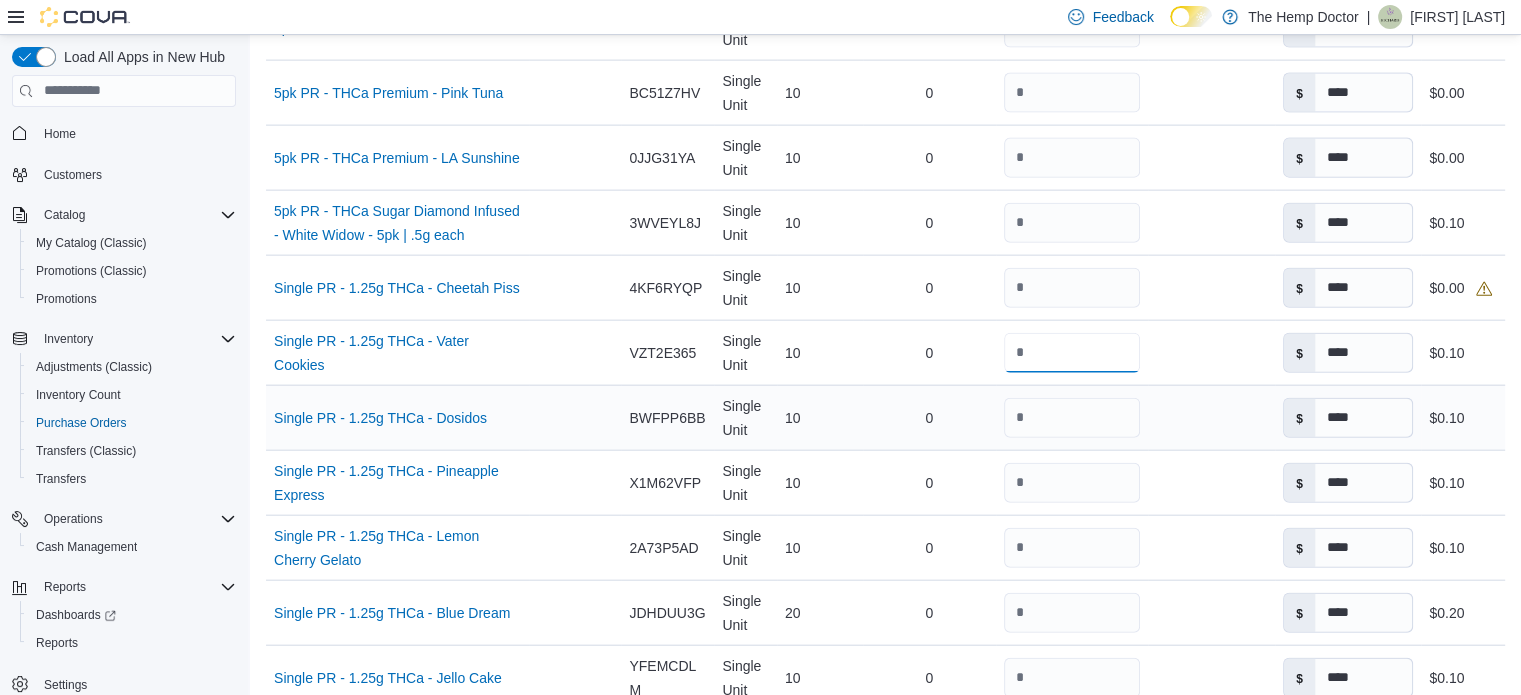 type on "*" 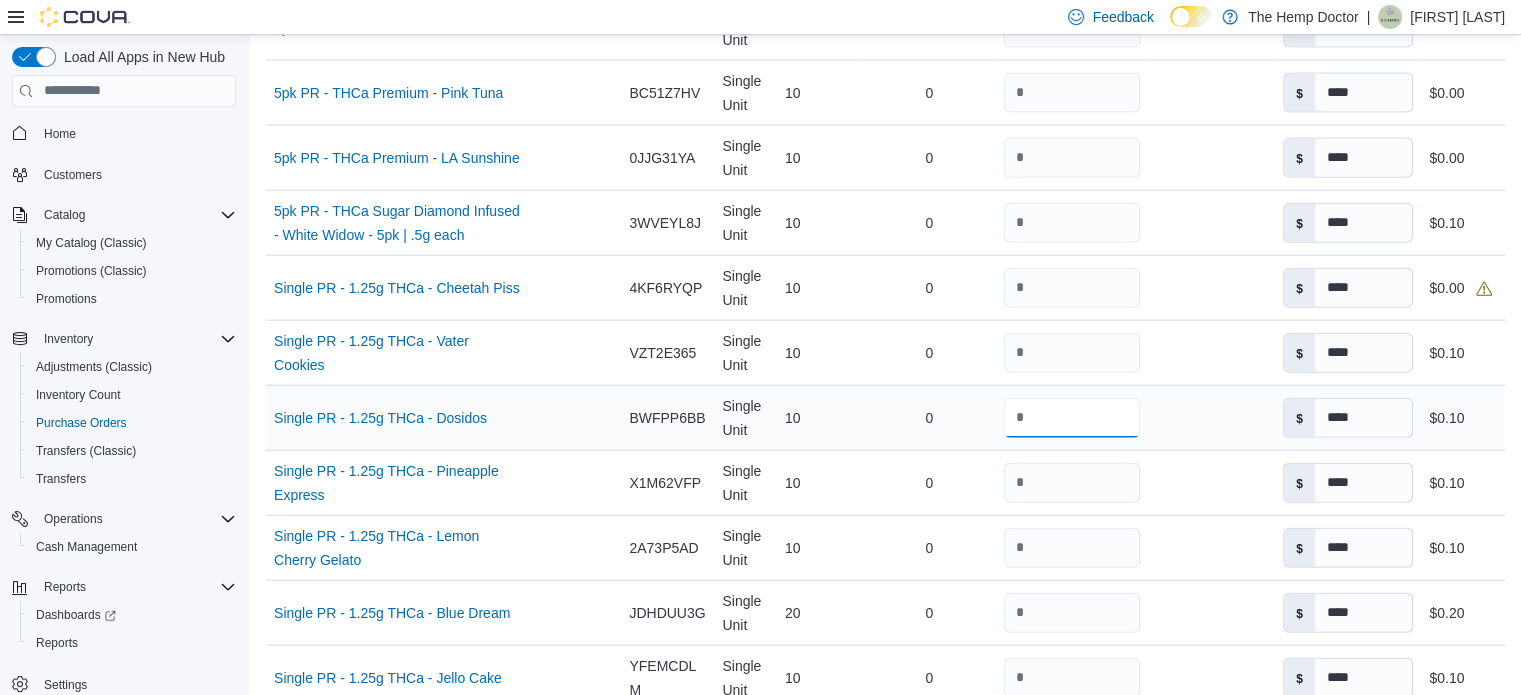 click on "**" at bounding box center [1072, 418] 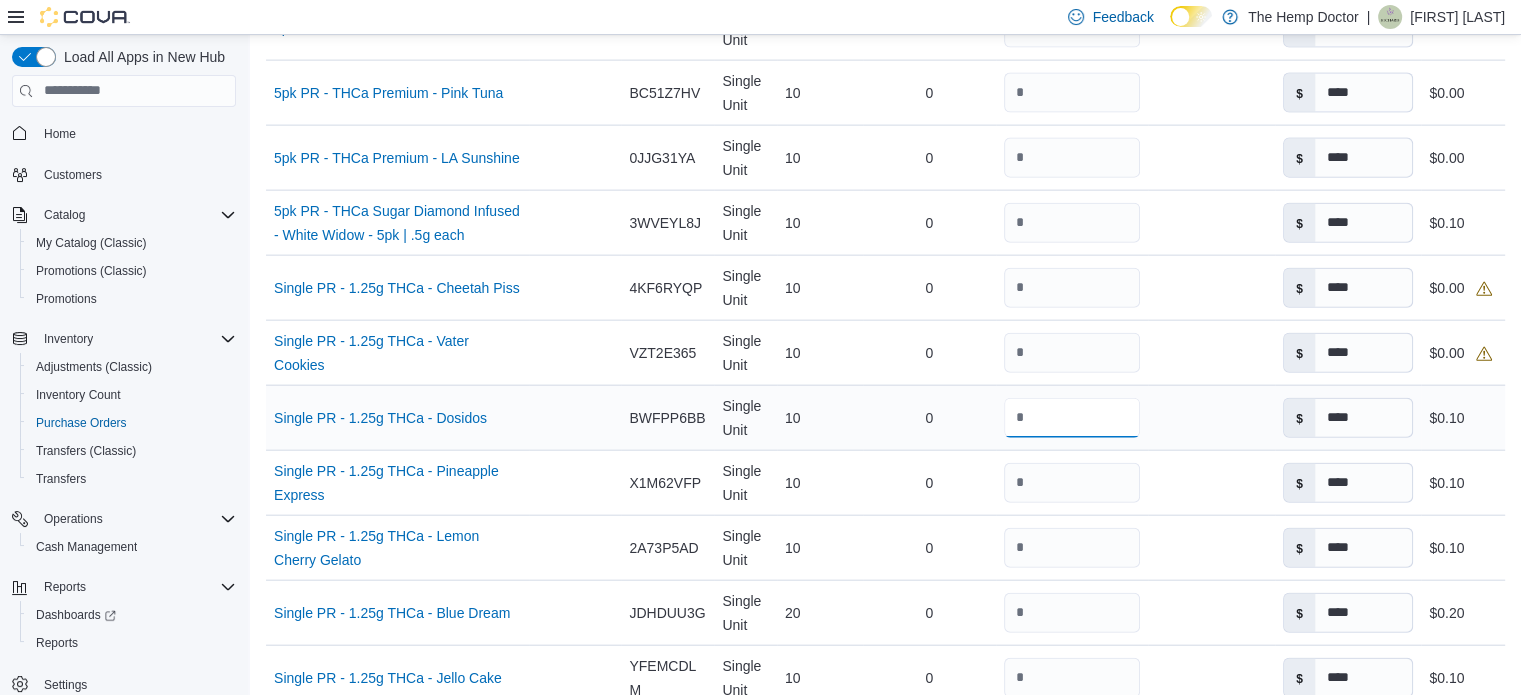 drag, startPoint x: 1036, startPoint y: 404, endPoint x: 988, endPoint y: 412, distance: 48.6621 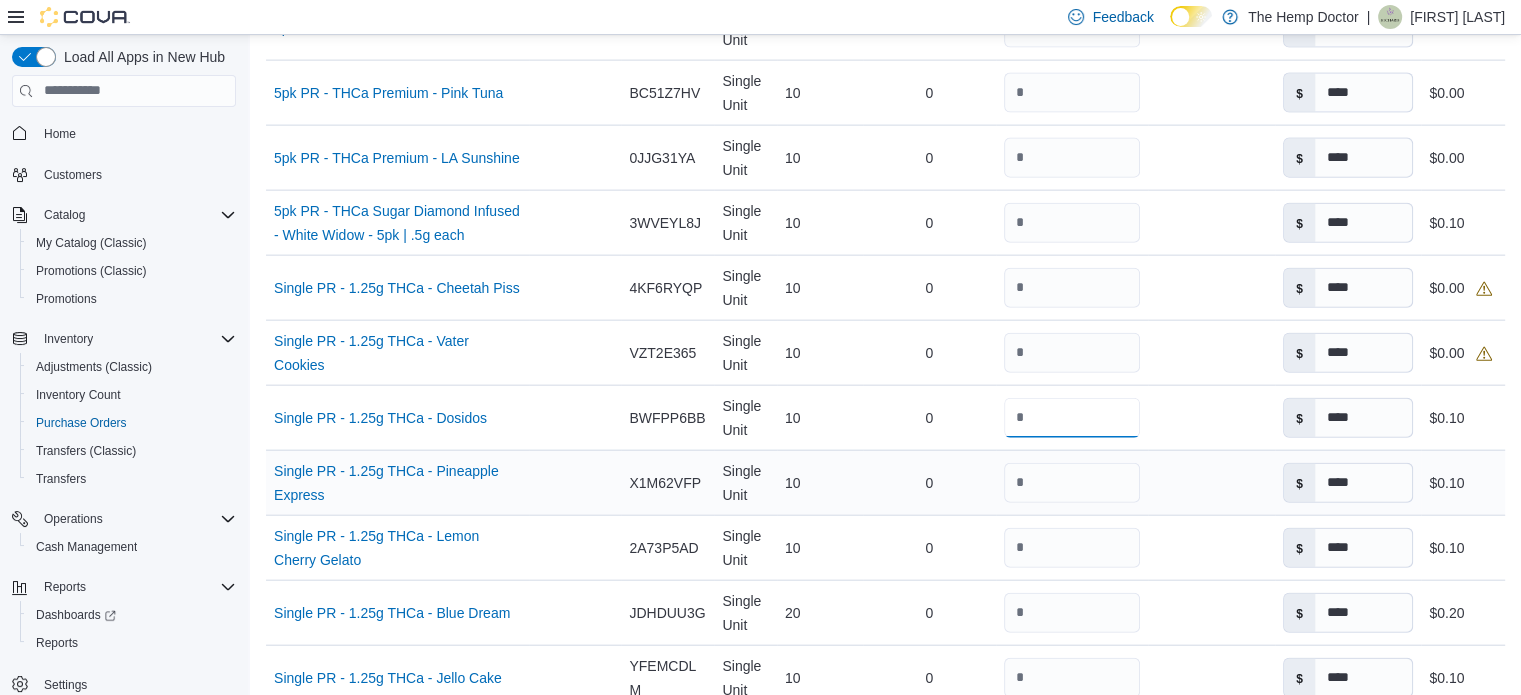 type on "*" 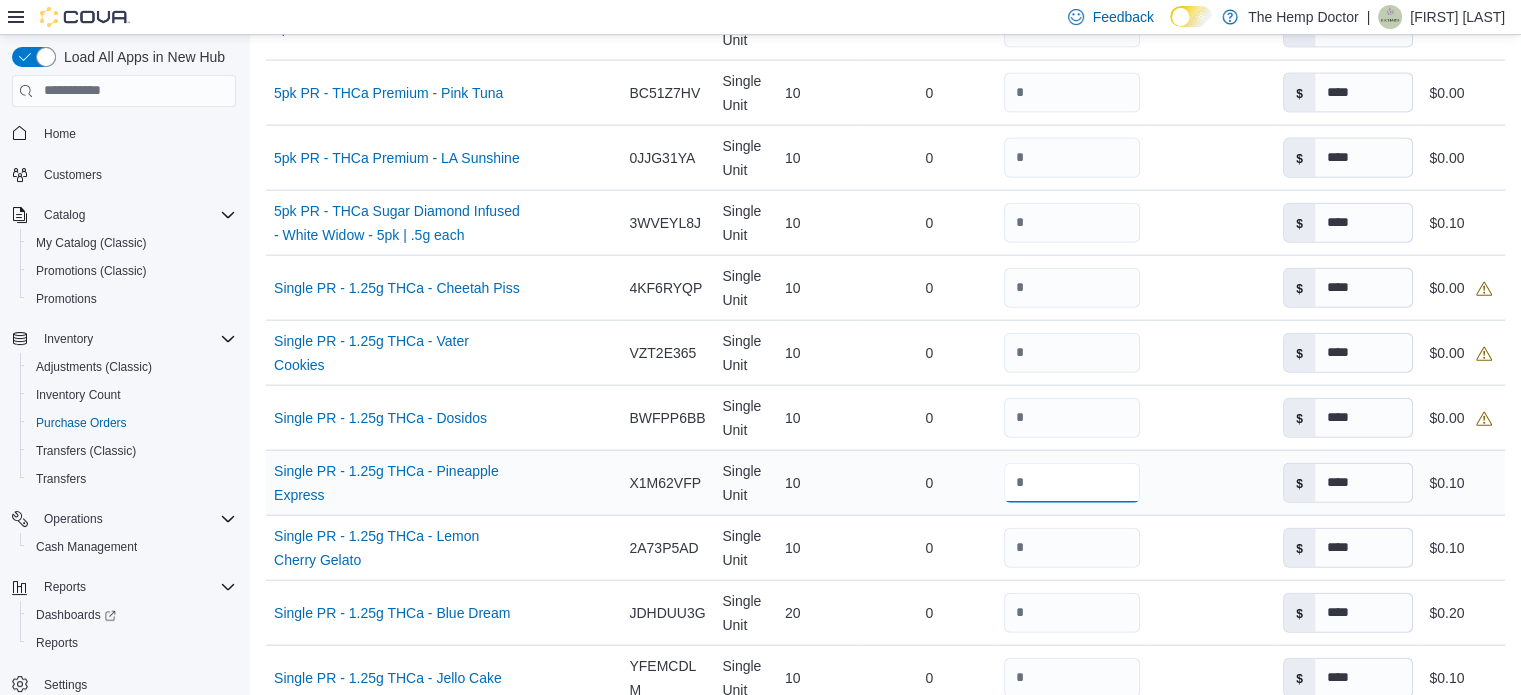 drag, startPoint x: 1054, startPoint y: 468, endPoint x: 992, endPoint y: 468, distance: 62 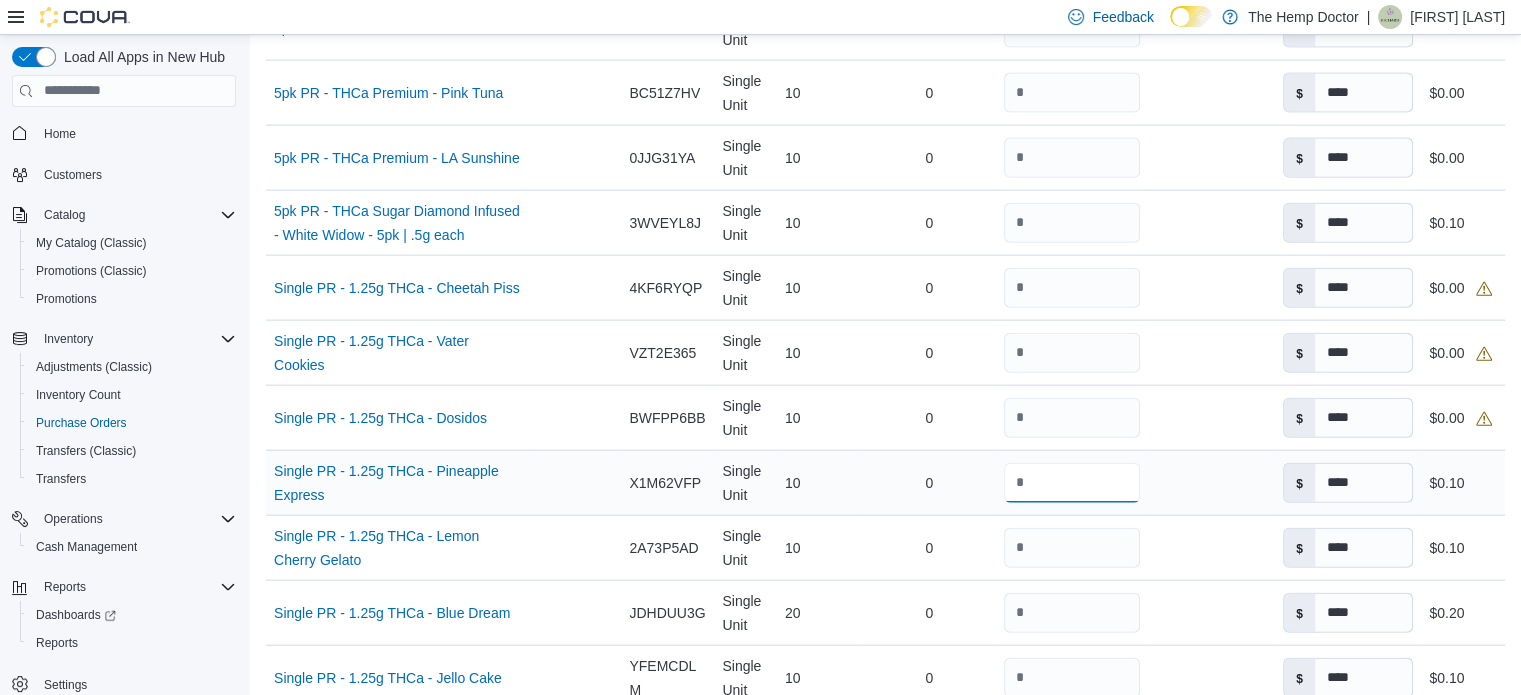 click on "**" at bounding box center (1072, 483) 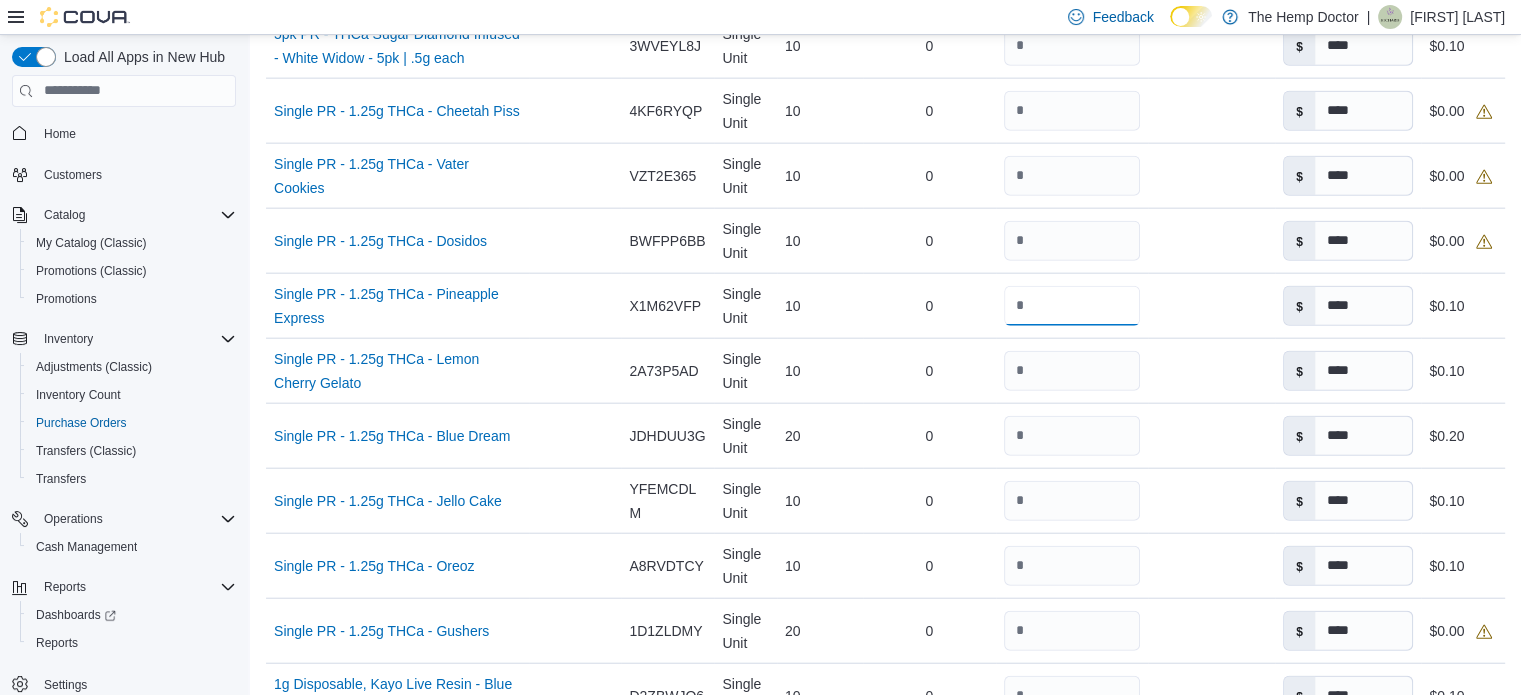 scroll, scrollTop: 4792, scrollLeft: 0, axis: vertical 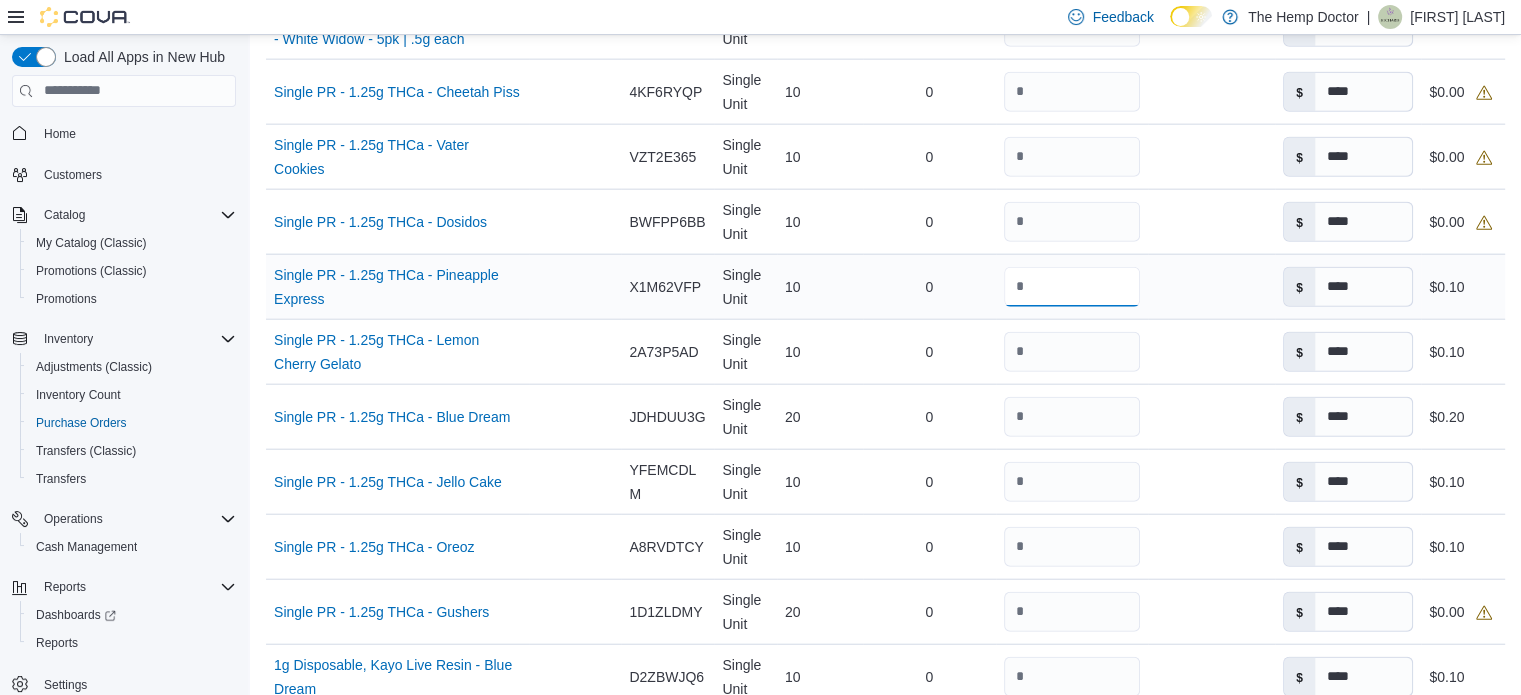 click on "***" at bounding box center (1072, 287) 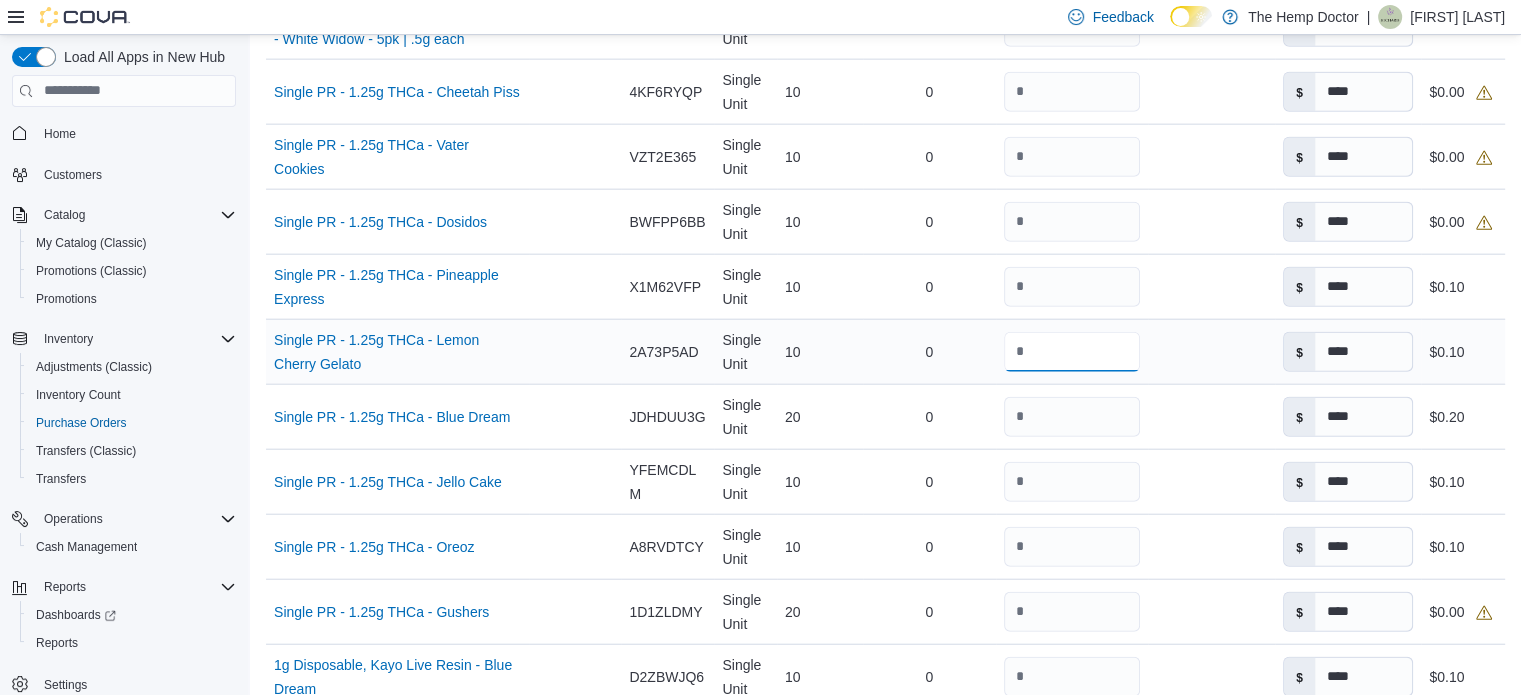 drag, startPoint x: 1056, startPoint y: 338, endPoint x: 968, endPoint y: 329, distance: 88.45903 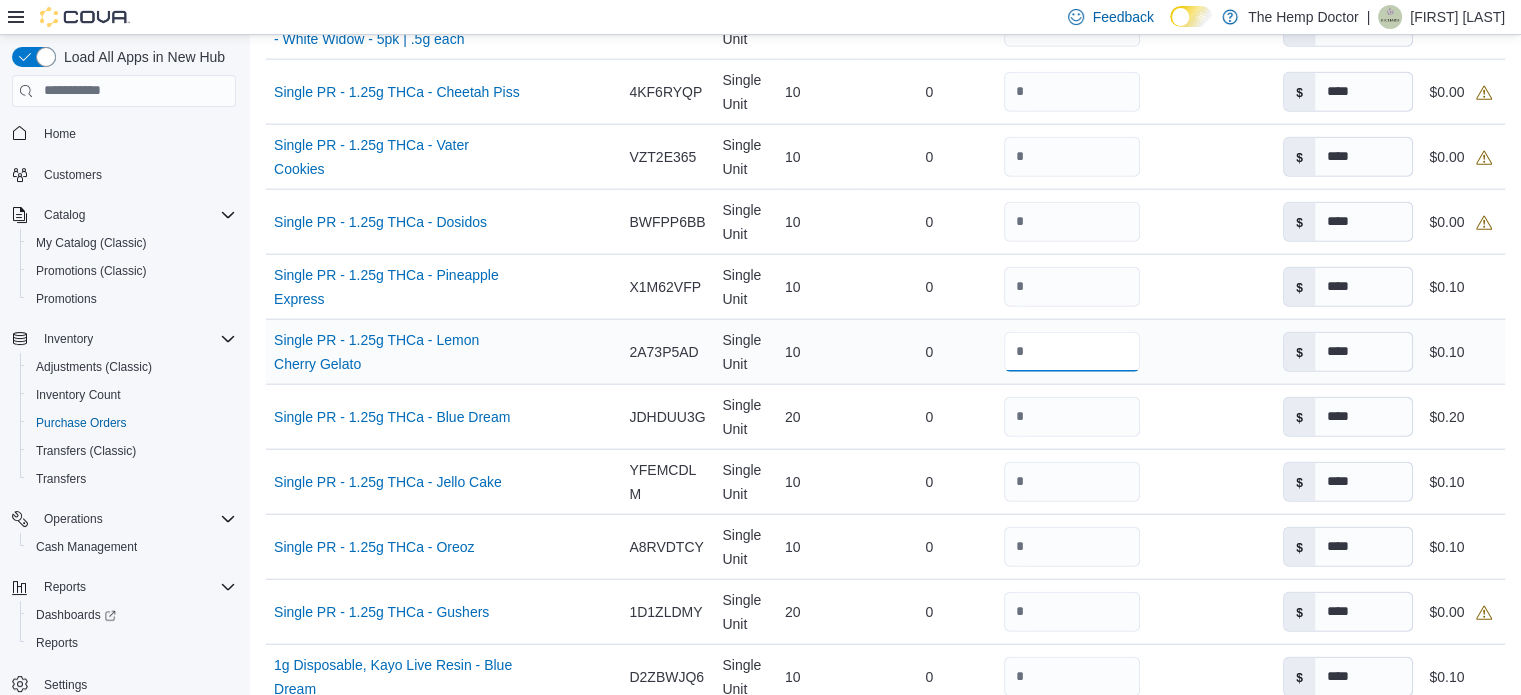 click on "Name Single PR - 1.25g THCa - Lemon Cherry Gelato (opens in a new tab or window) Supplier SKU Catalog SKU 2A73P5AD Unit Single Unit Qty Ordered 10 Received Previously 0 Received Quantity ** Received Packages Unit Cost $ **** Total Cost $0.10" at bounding box center (885, 351) 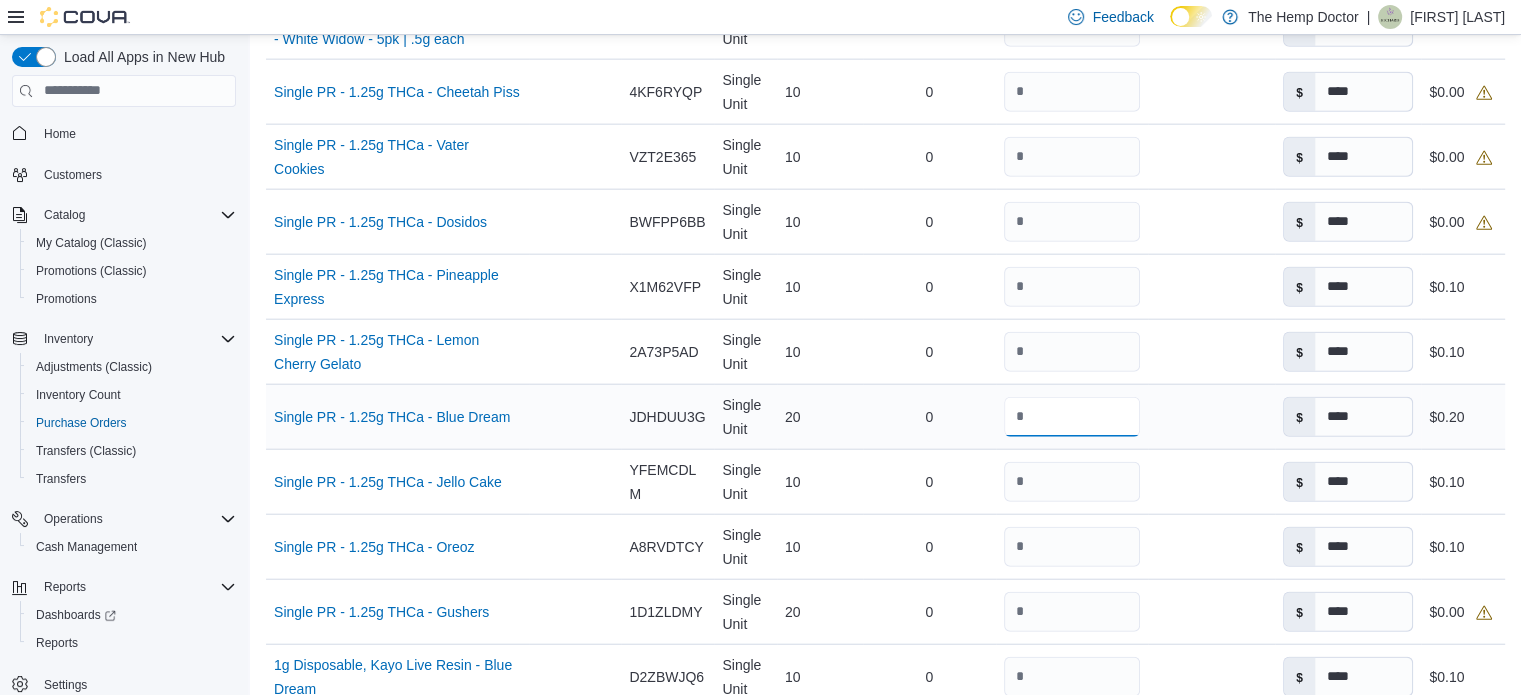 drag, startPoint x: 1036, startPoint y: 405, endPoint x: 980, endPoint y: 379, distance: 61.741398 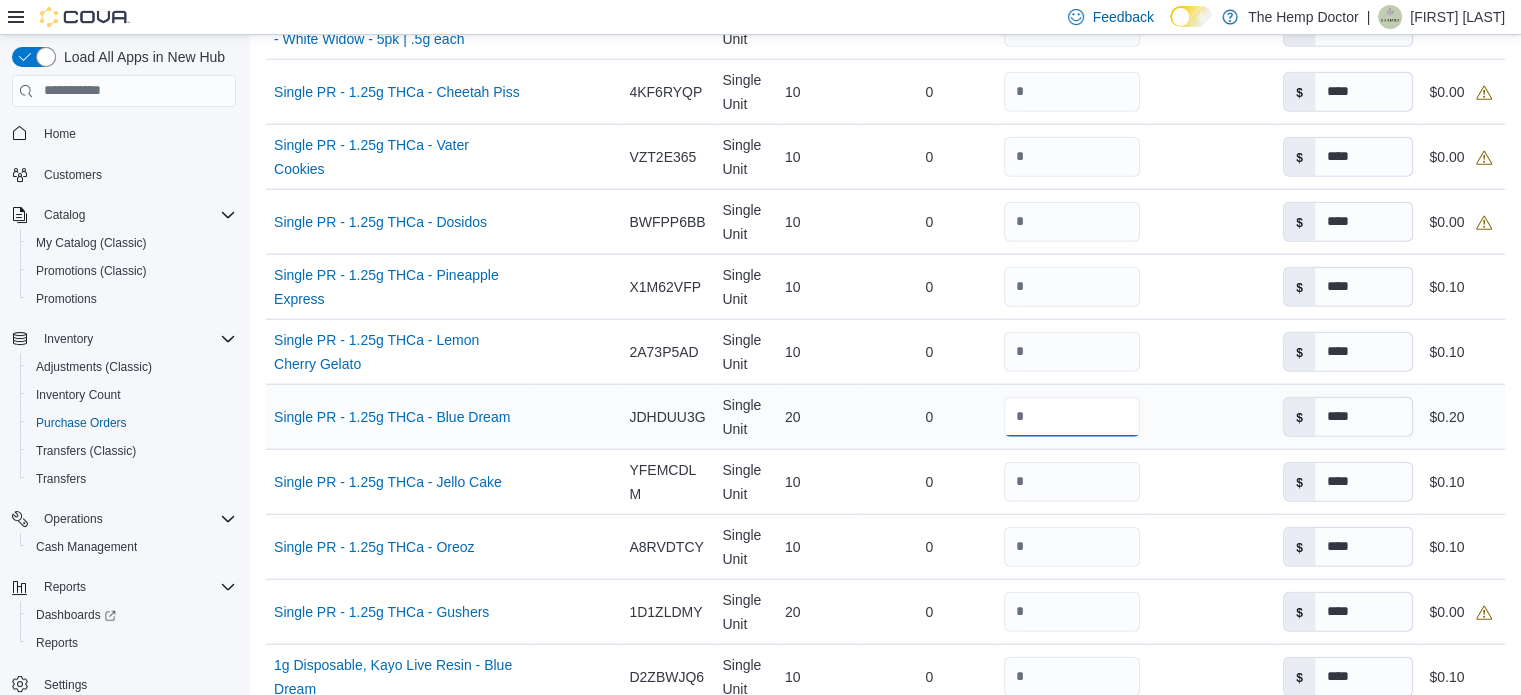 click on "Name Single PR - 1.25g THCa - Blue Dream (opens in a new tab or window) Supplier SKU Catalog SKU JDHDUU3G Unit Single Unit Qty Ordered 20 Received Previously 0 Received Quantity ** Received Packages Unit Cost $ **** Total Cost $0.20" at bounding box center [885, 416] 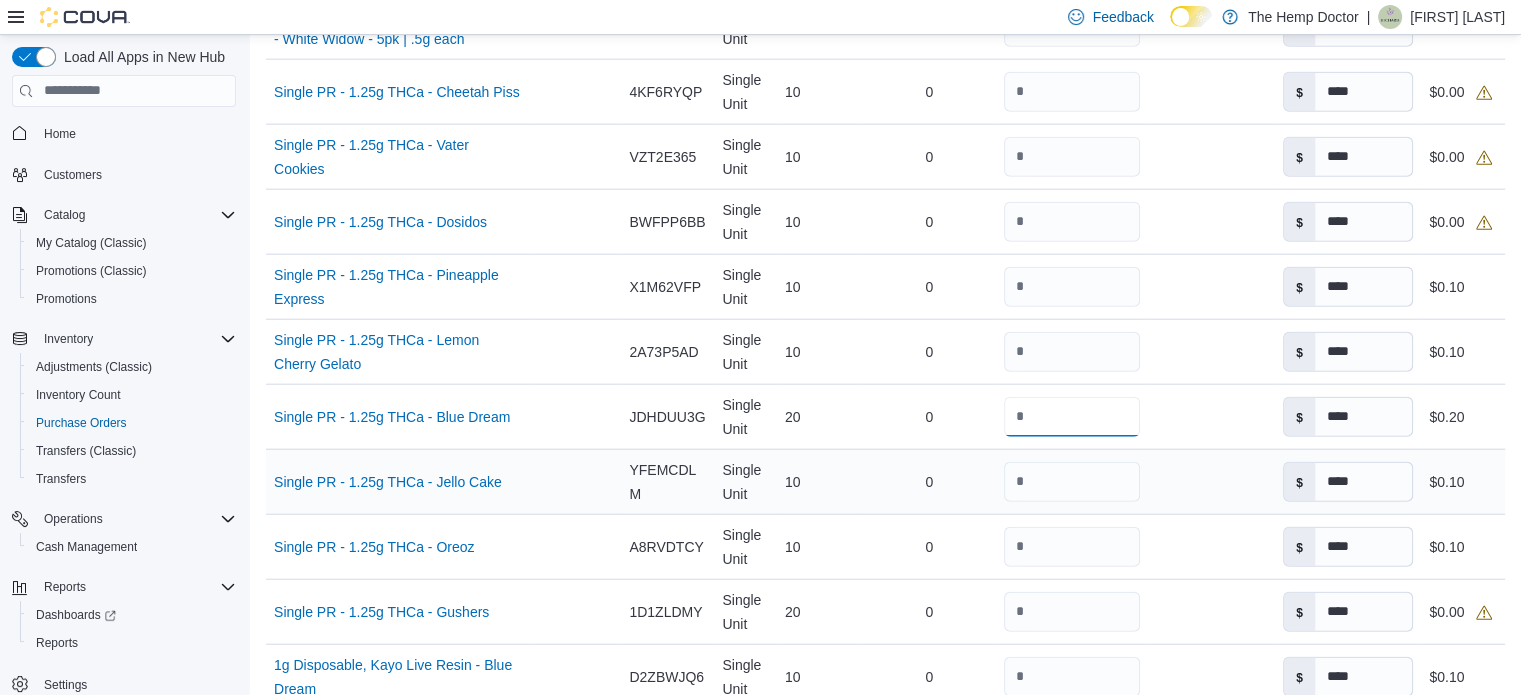 type on "*" 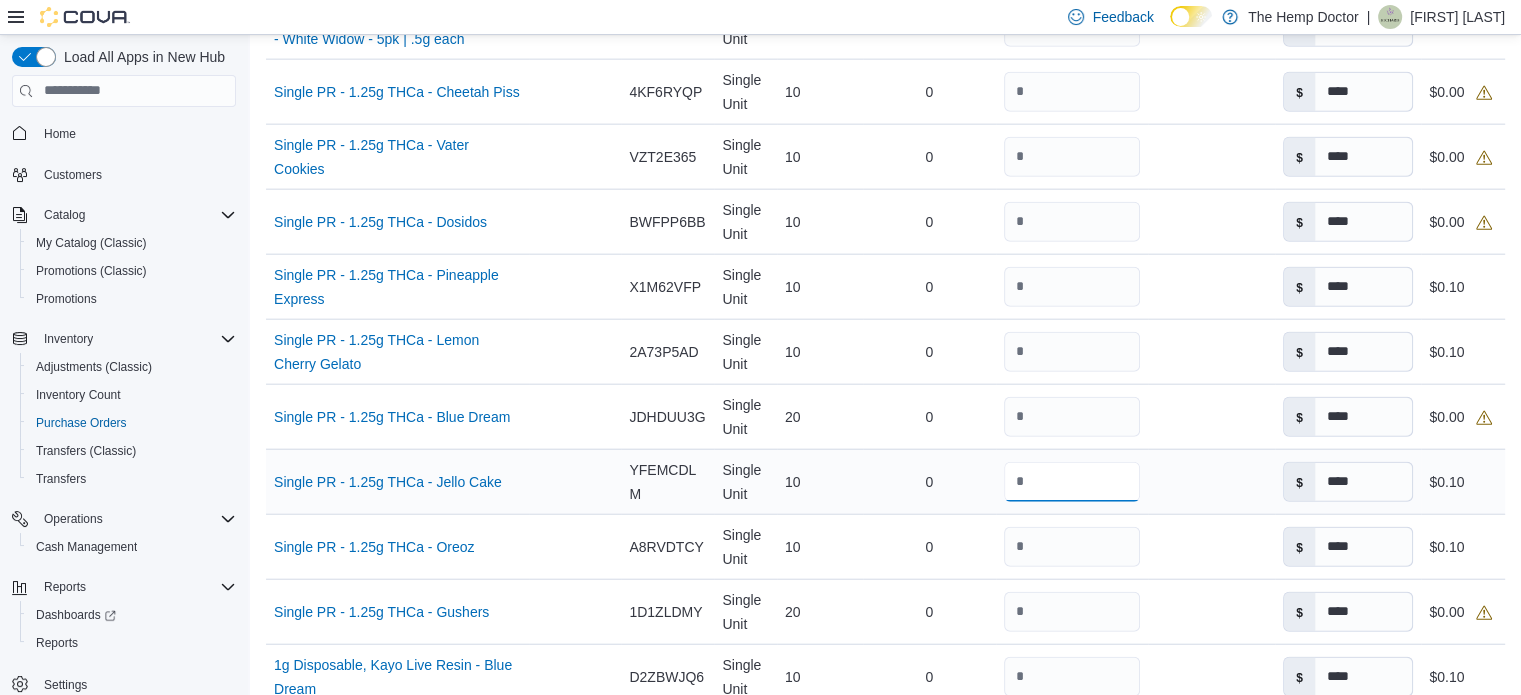 click on "**" at bounding box center (1072, 482) 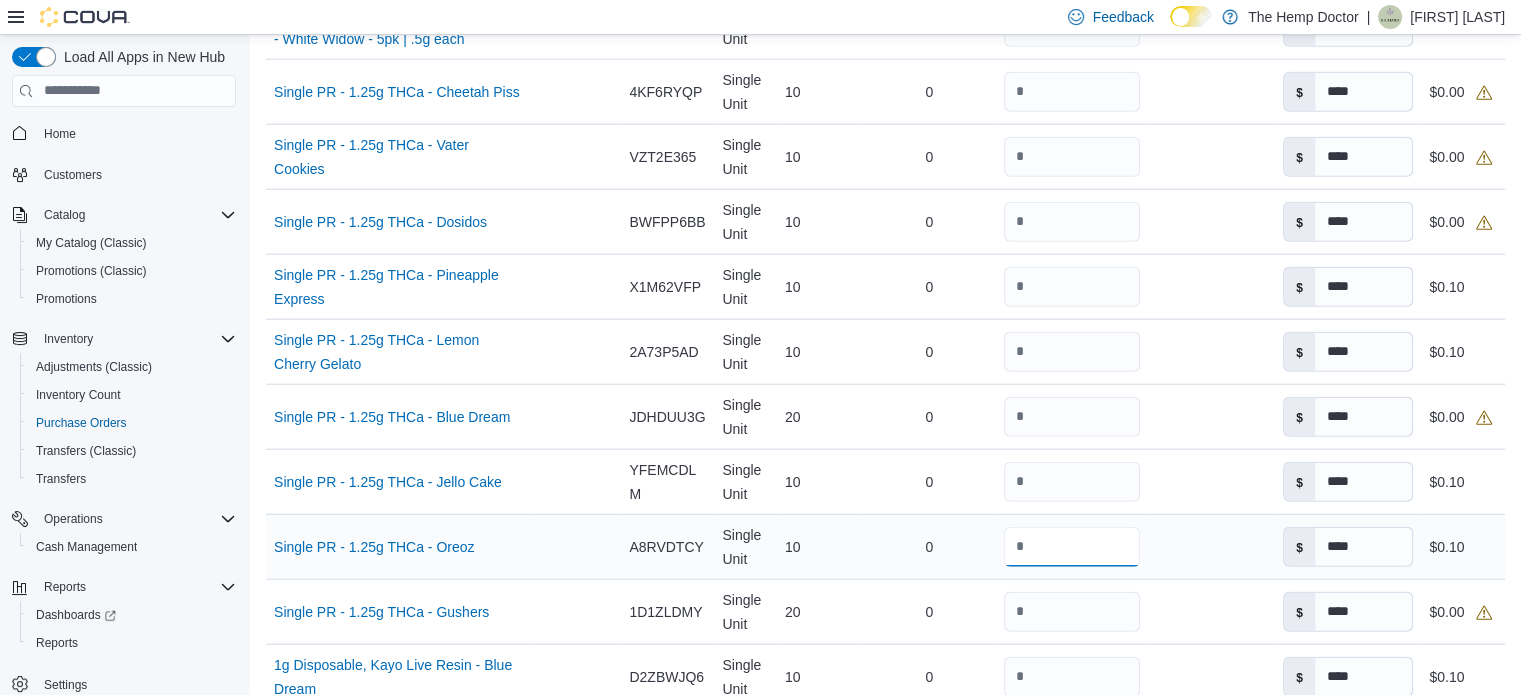 drag, startPoint x: 1048, startPoint y: 528, endPoint x: 1032, endPoint y: 529, distance: 16.03122 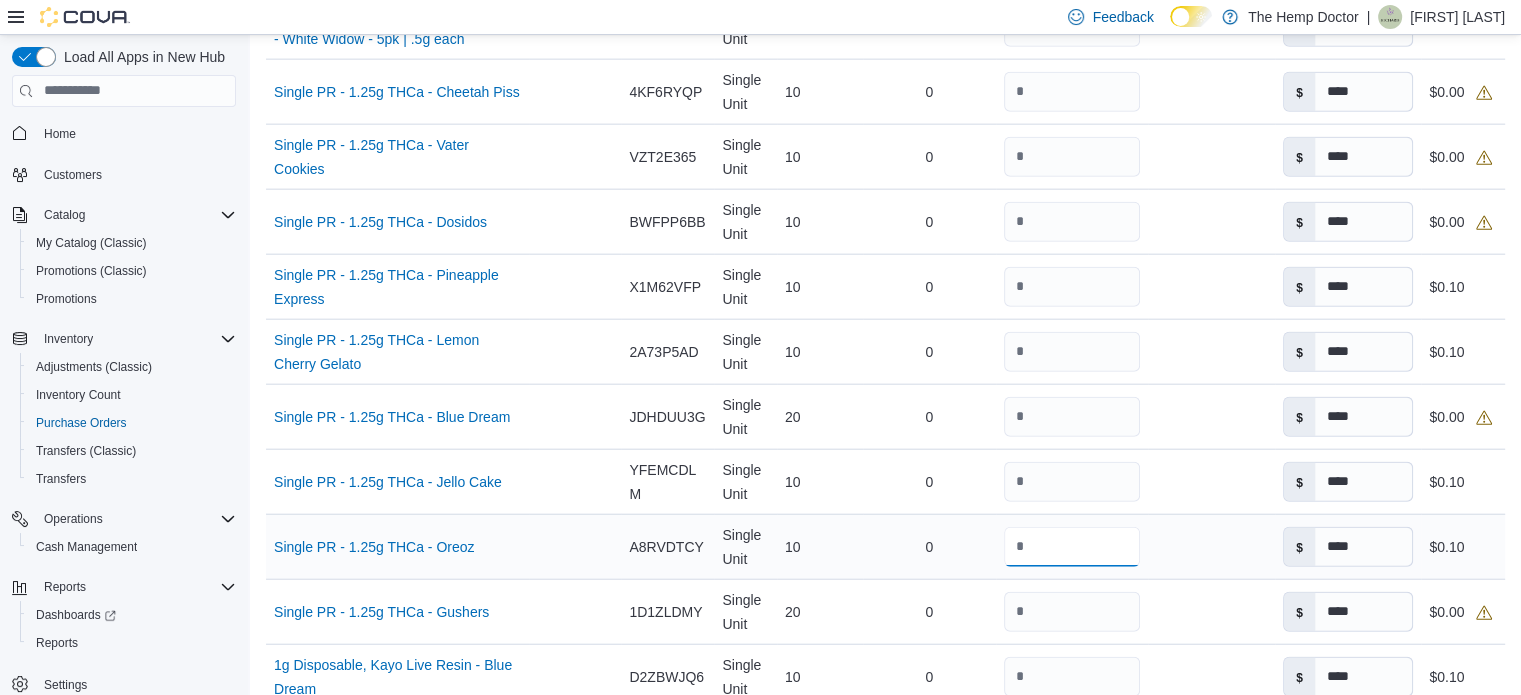 click on "**" at bounding box center (1072, 547) 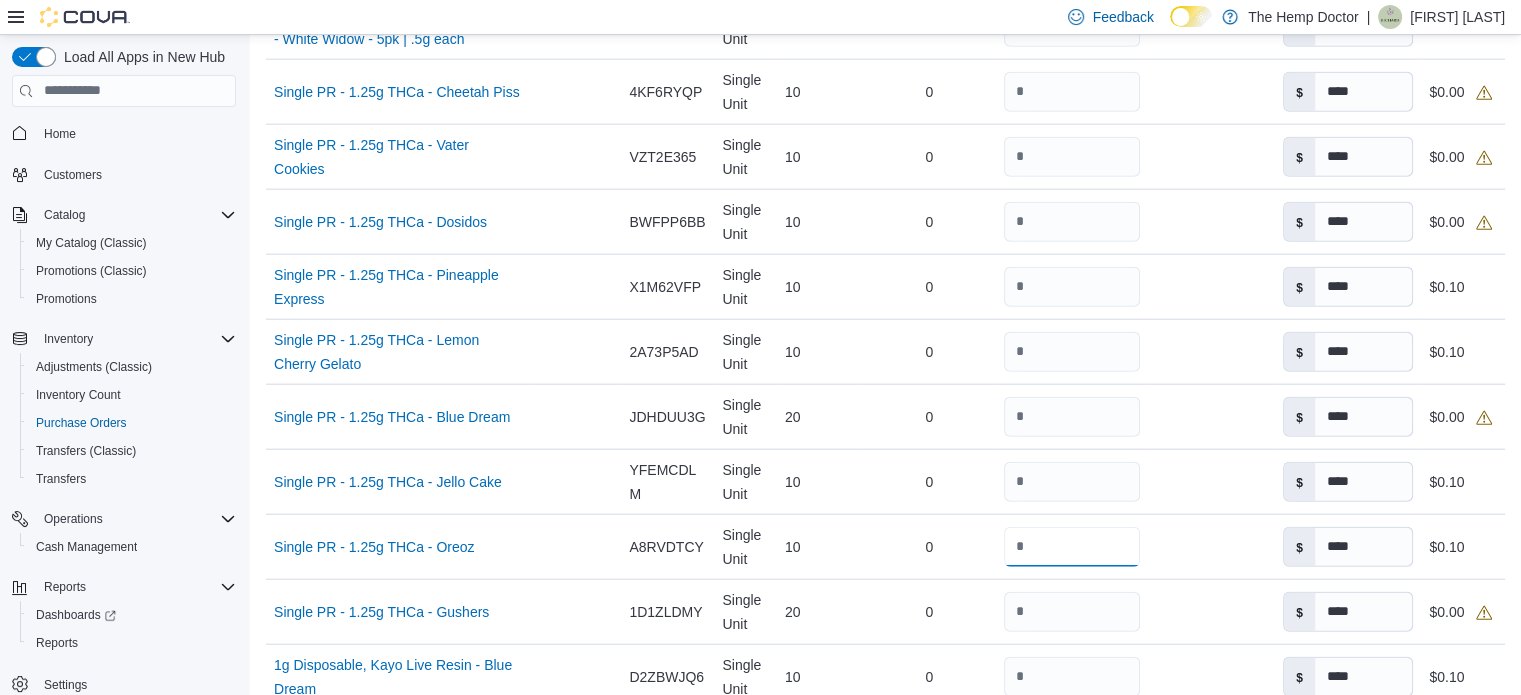 scroll, scrollTop: 4803, scrollLeft: 0, axis: vertical 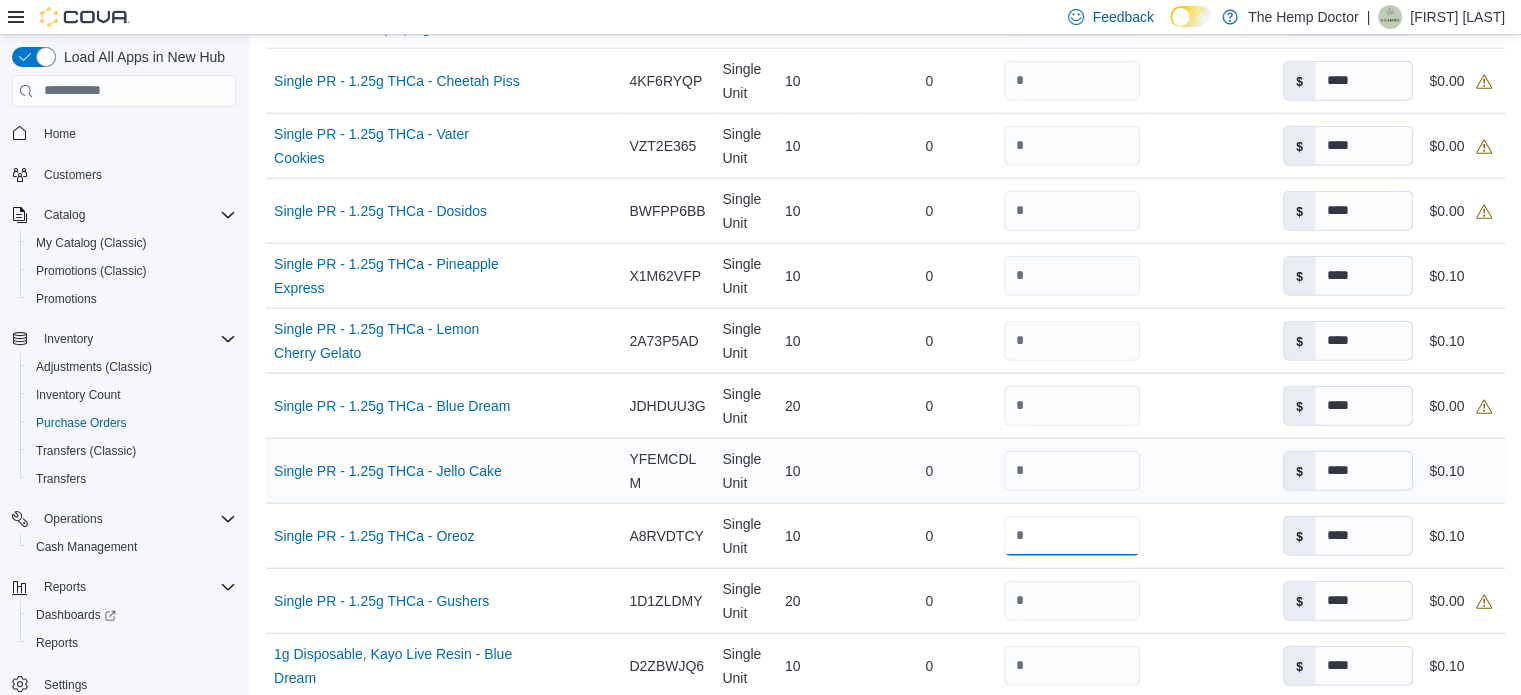 type on "*" 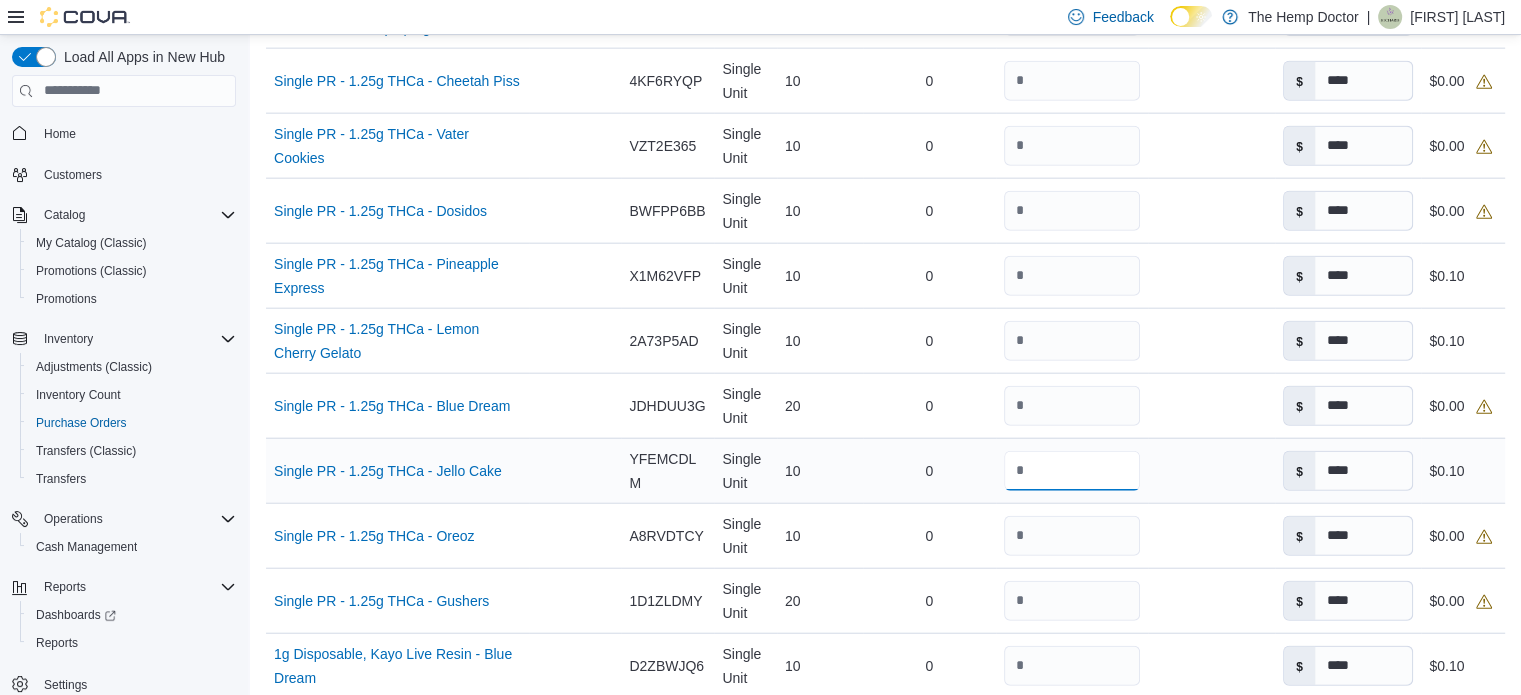 drag, startPoint x: 1040, startPoint y: 450, endPoint x: 1016, endPoint y: 450, distance: 24 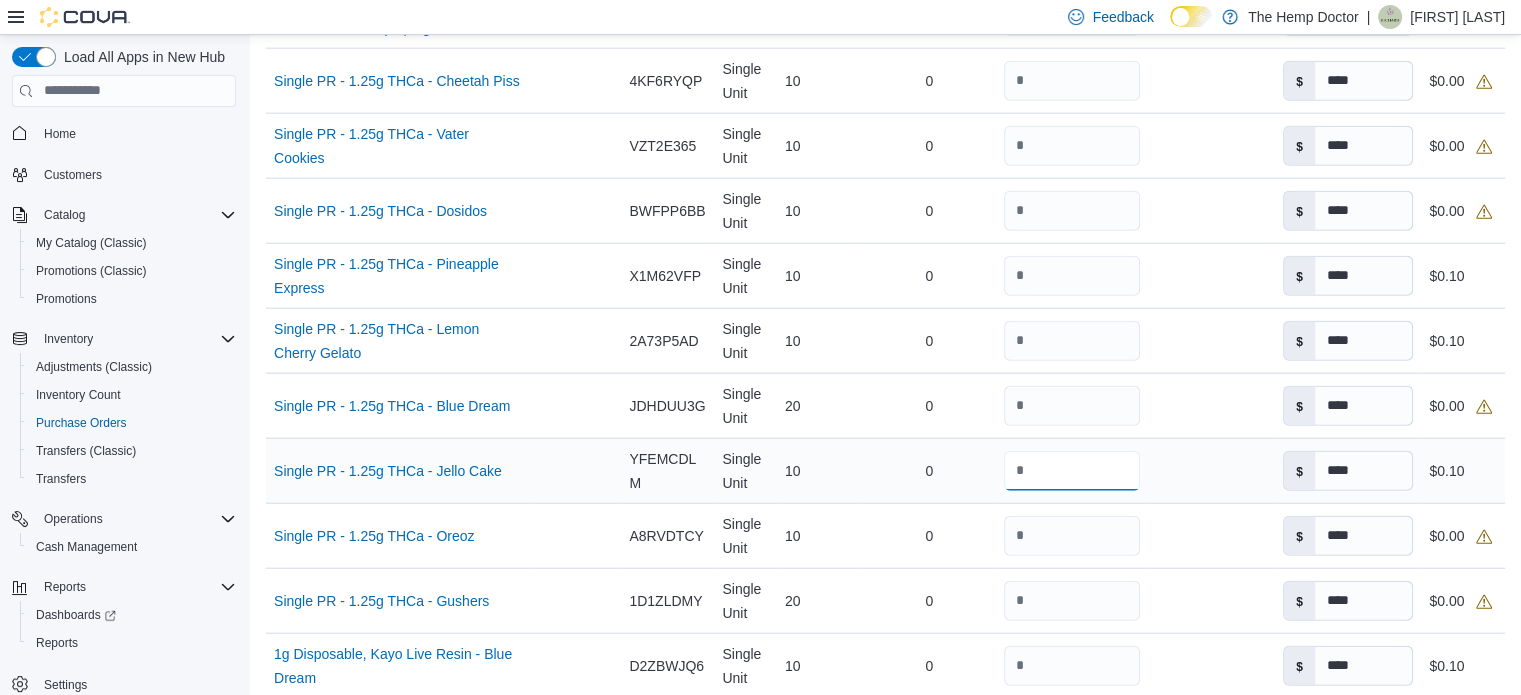 click on "**" at bounding box center [1072, 471] 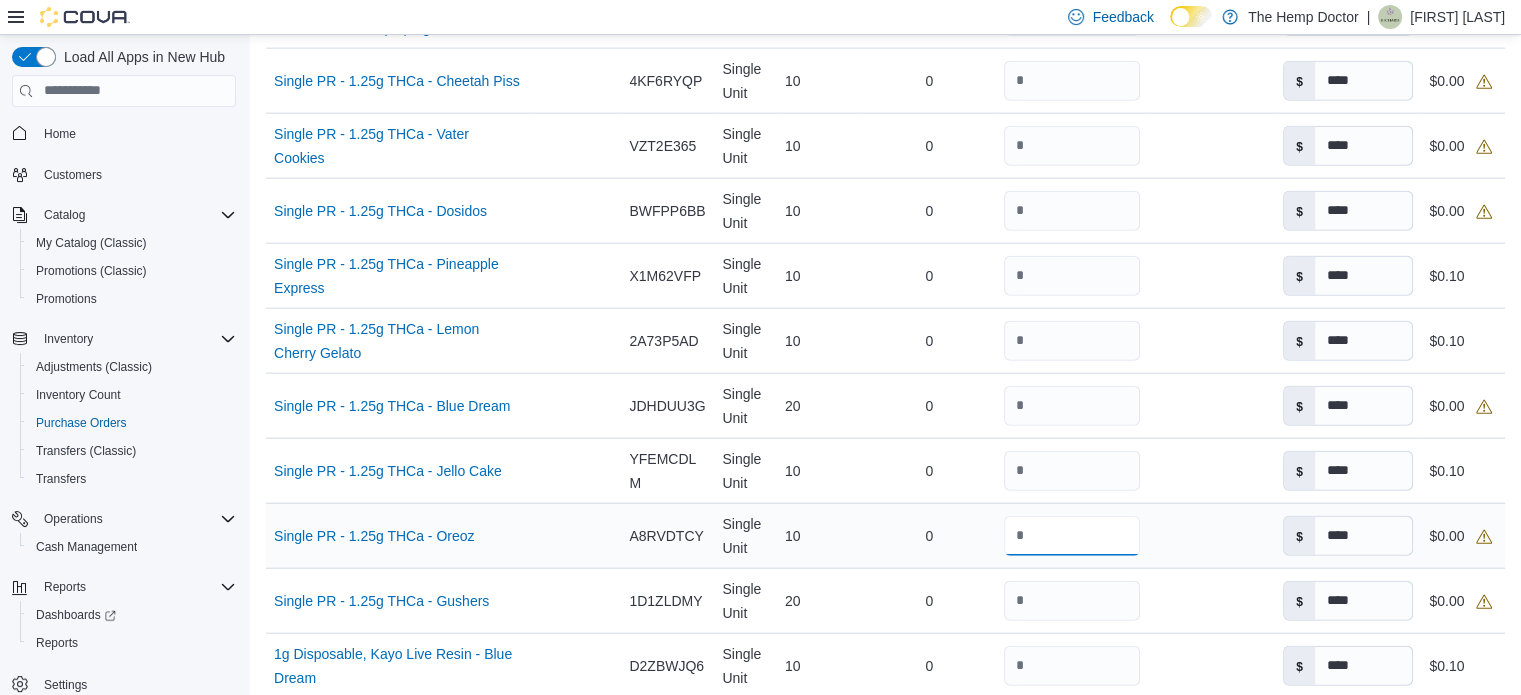 click on "*" at bounding box center (1072, 536) 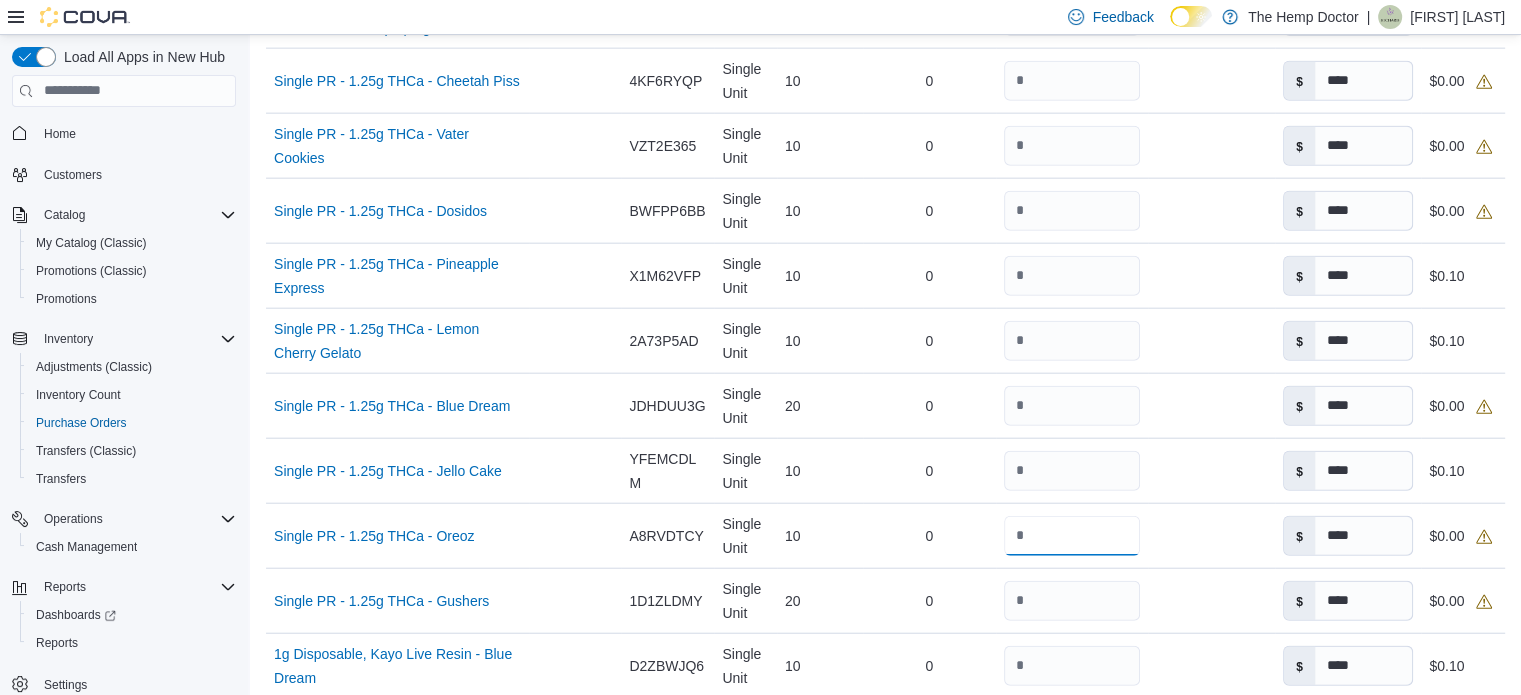 scroll, scrollTop: 4944, scrollLeft: 0, axis: vertical 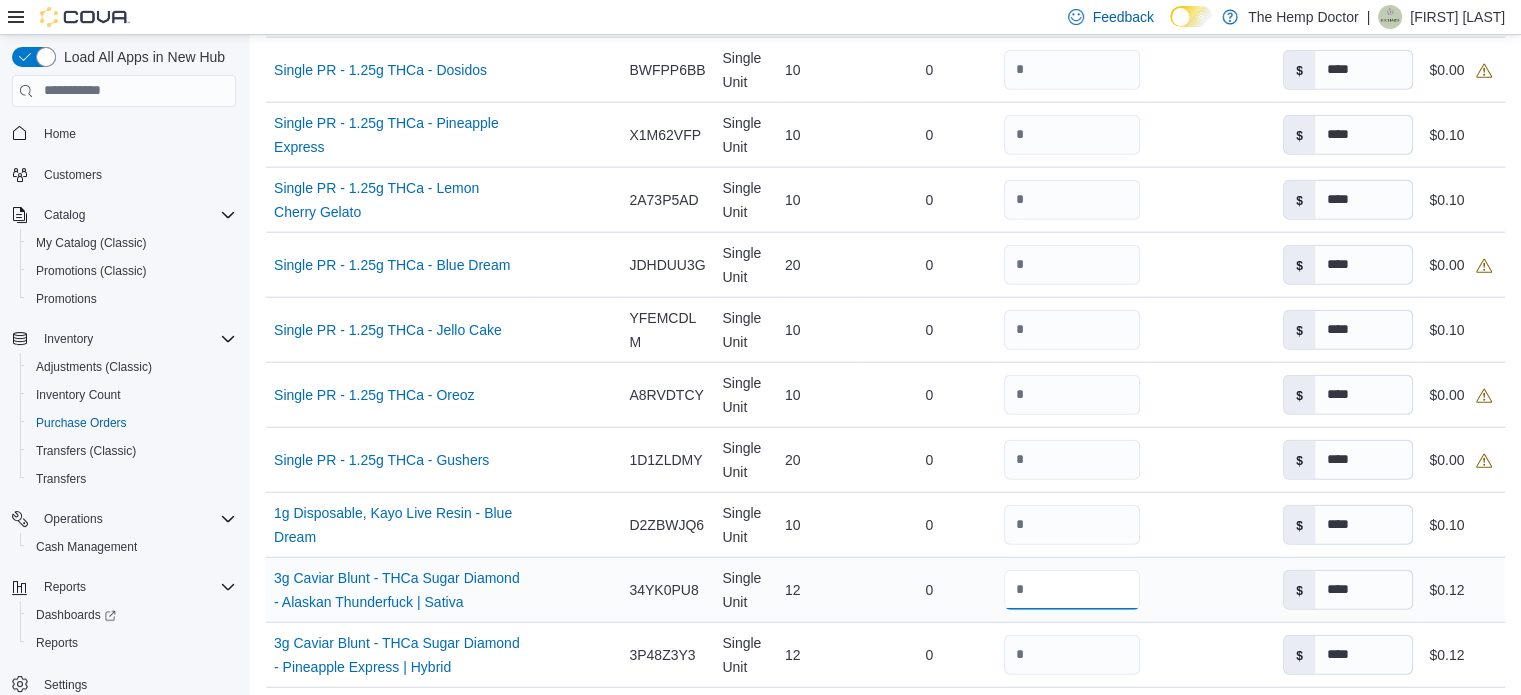 drag, startPoint x: 1059, startPoint y: 585, endPoint x: 953, endPoint y: 579, distance: 106.16968 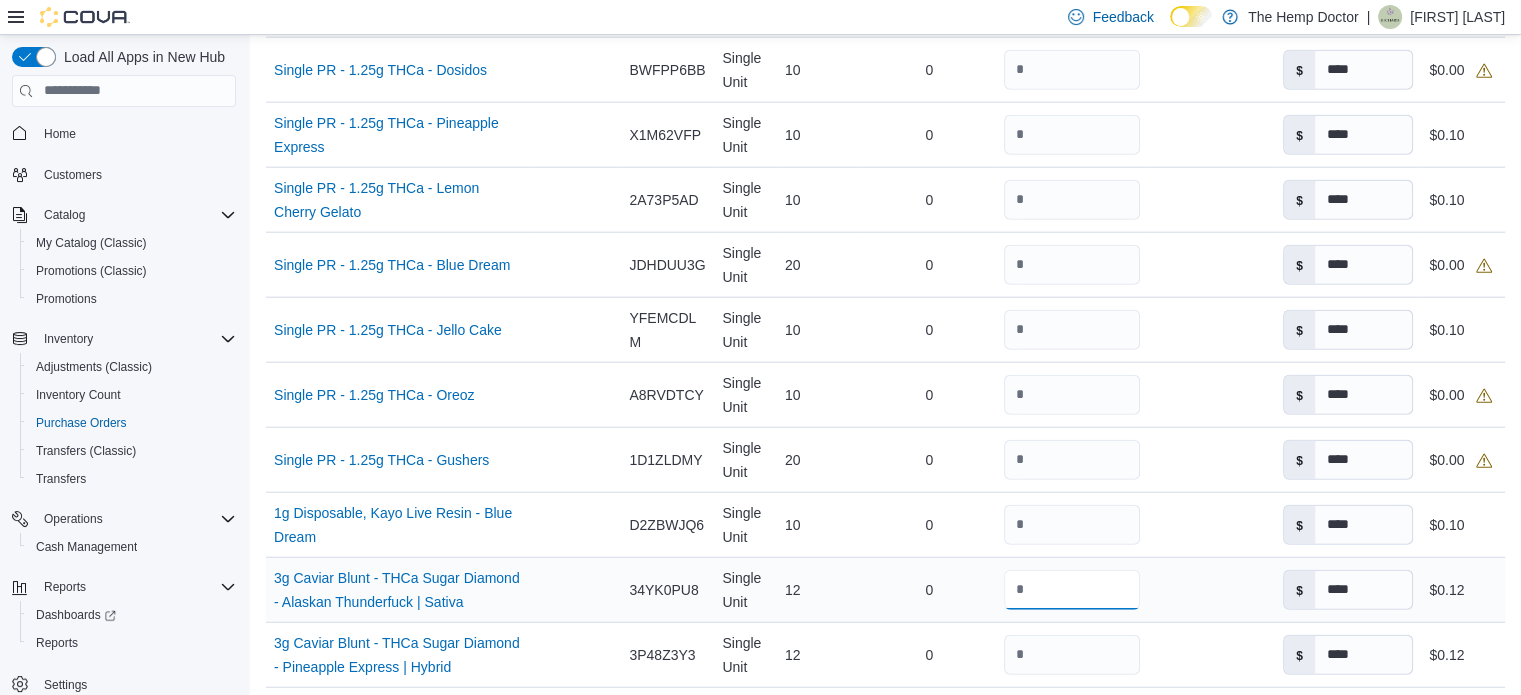 click on "Name 3g Caviar Blunt - THCa Sugar Diamond - Alaskan Thunderfuck | Sativa (opens in a new tab or window) Supplier SKU Catalog SKU 34YK0PU8 Unit Single Unit Qty Ordered 12 Received Previously 0 Received Quantity ** Received Packages Unit Cost $ **** Total Cost $0.12" at bounding box center (885, 589) 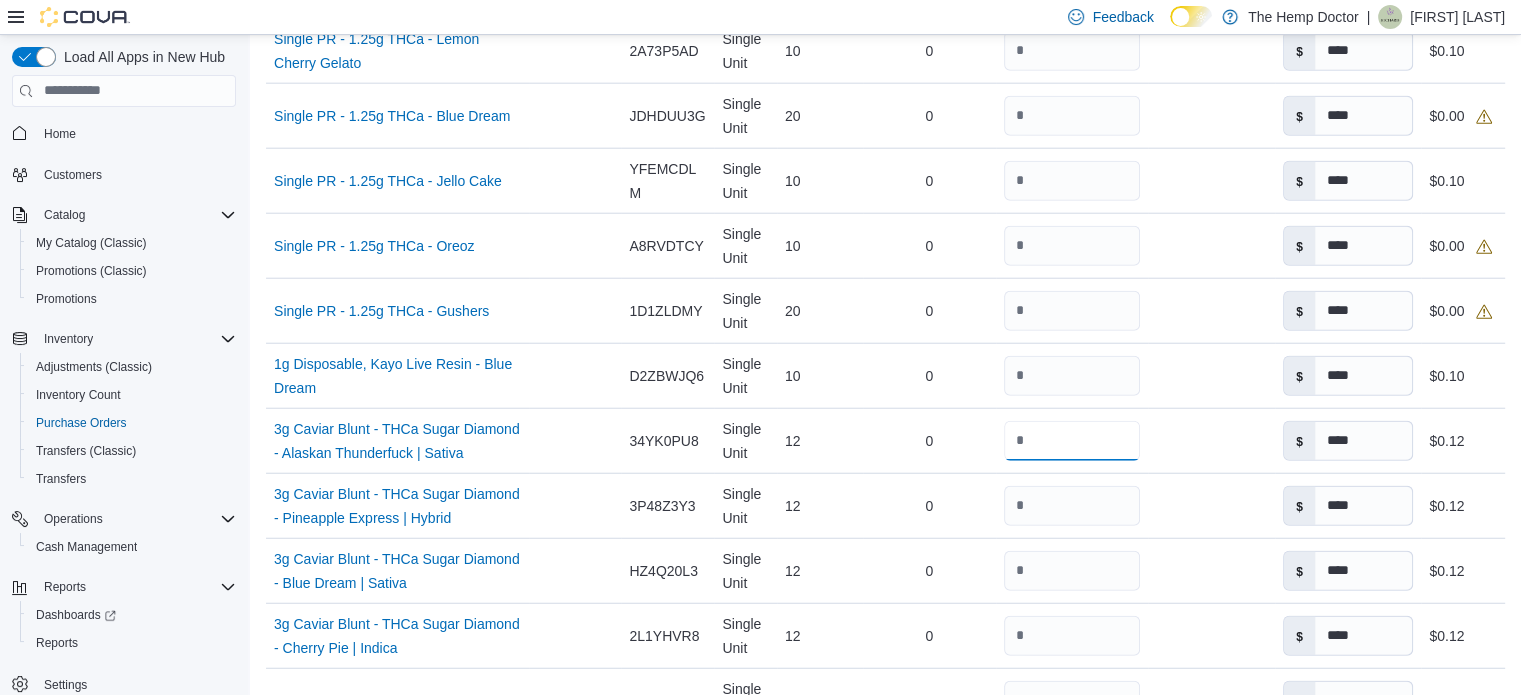 scroll, scrollTop: 5130, scrollLeft: 0, axis: vertical 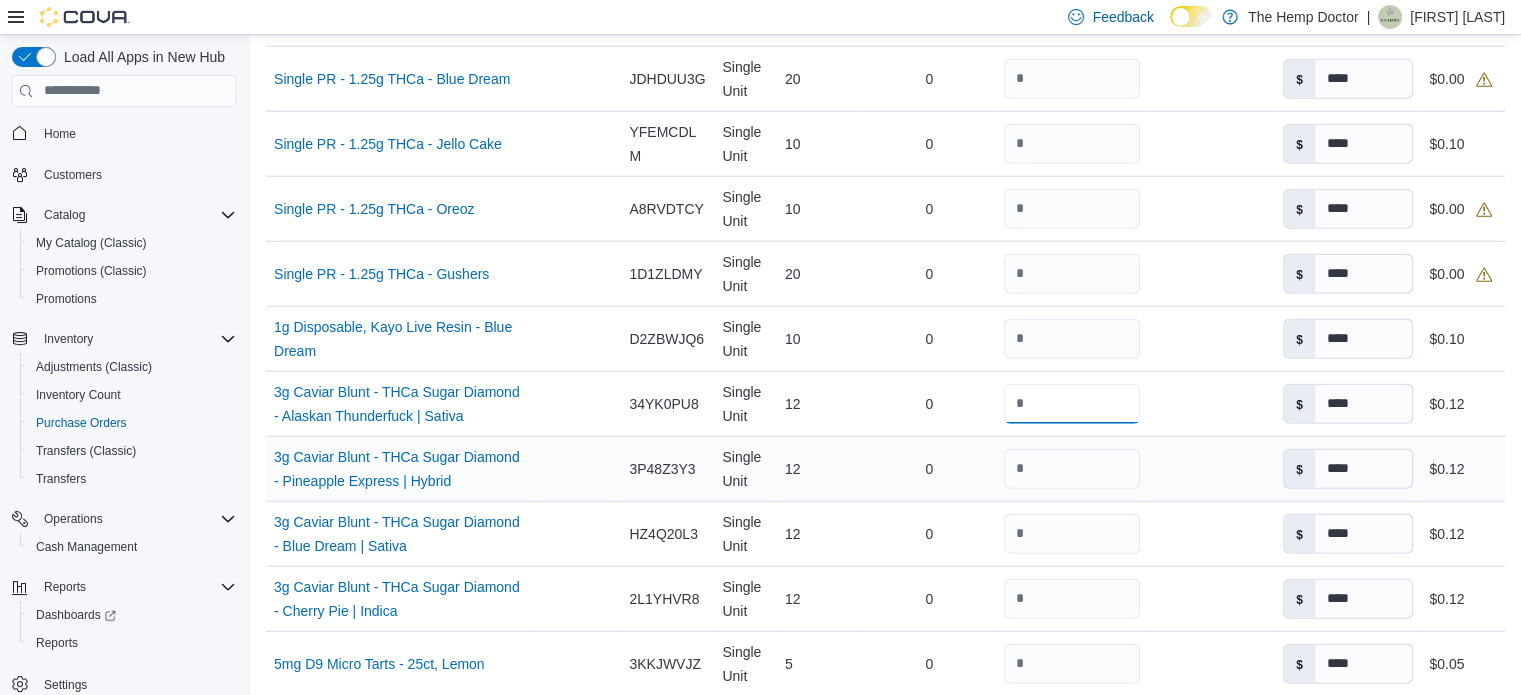 type on "*" 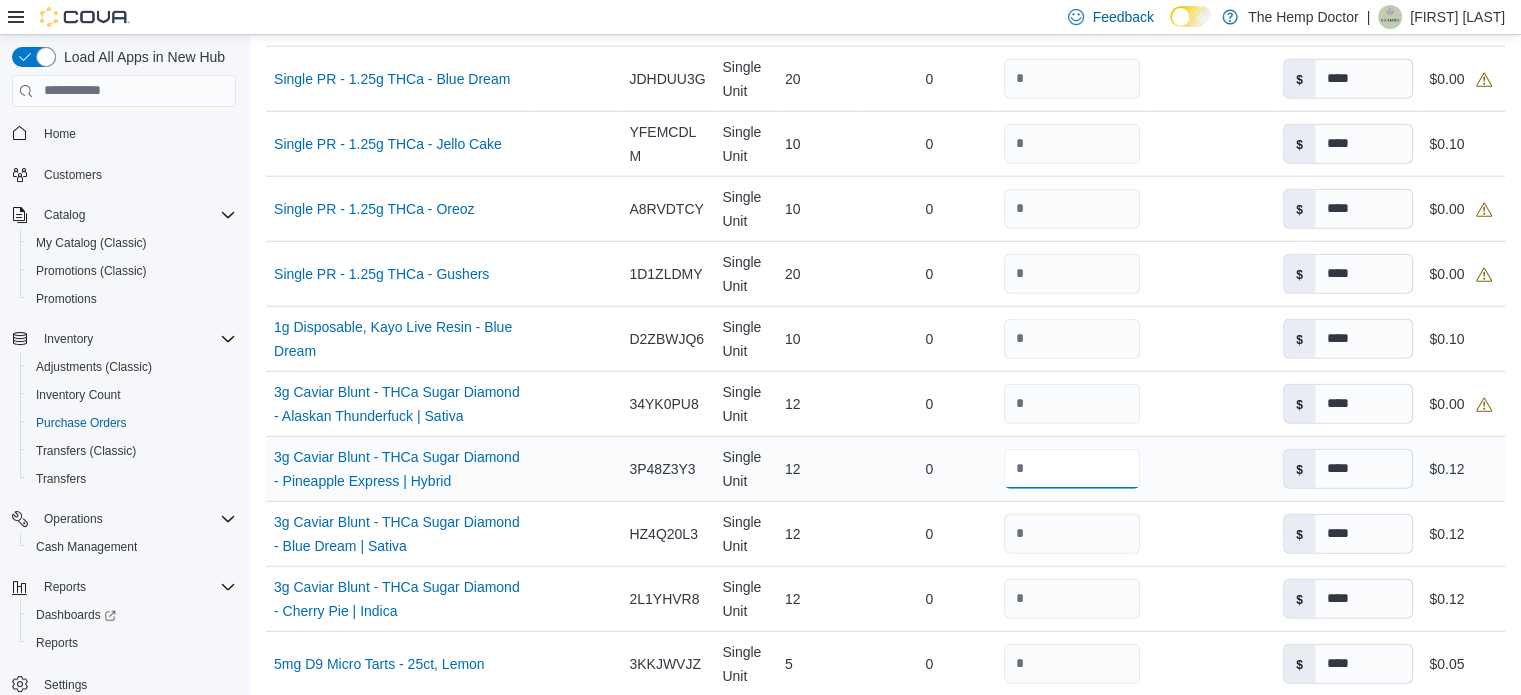 drag, startPoint x: 1033, startPoint y: 475, endPoint x: 980, endPoint y: 465, distance: 53.935146 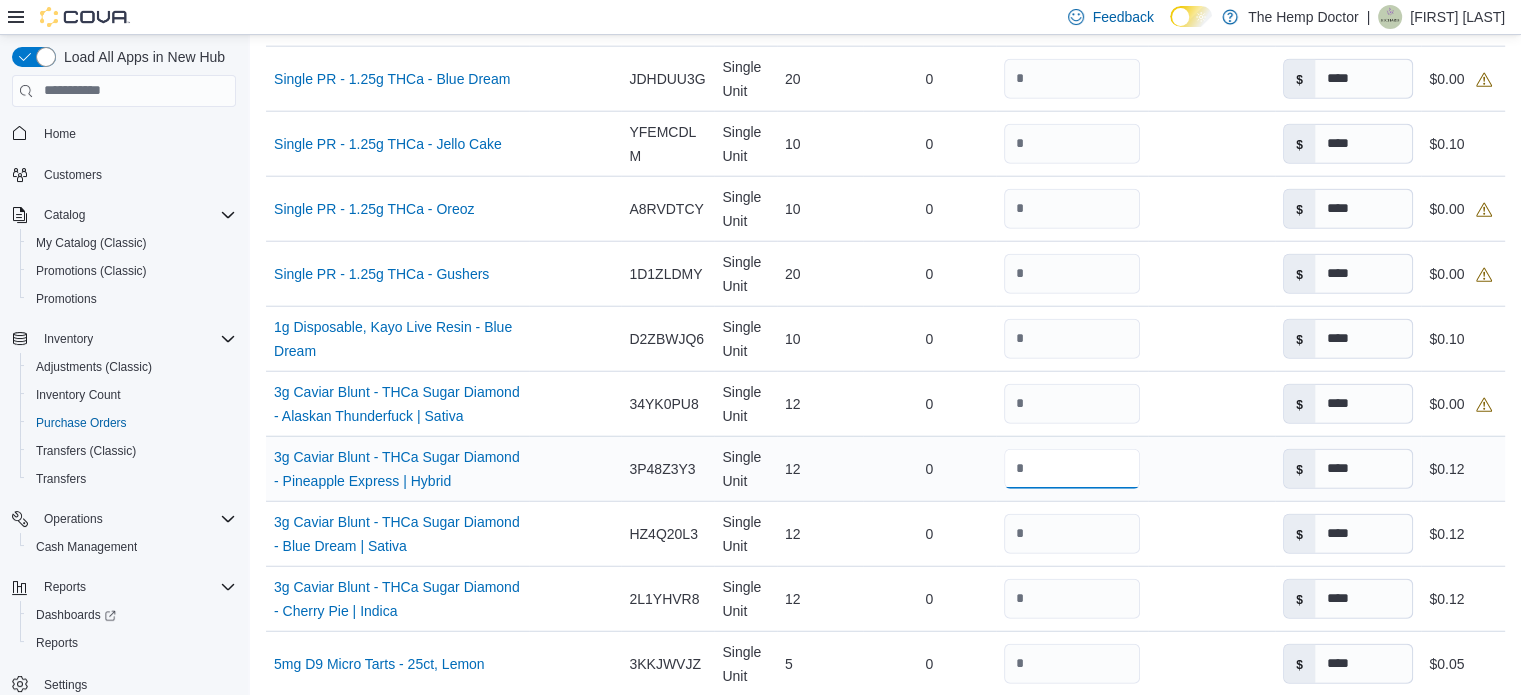 click on "Name 3g Caviar Blunt - THCa Sugar Diamond - Pineapple Express | Hybrid (opens in a new tab or window) Supplier SKU Catalog SKU 3P48Z3Y3 Unit Single Unit Qty Ordered 12 Received Previously 0 Received Quantity ** Received Packages Unit Cost $ **** Total Cost $0.12" at bounding box center (885, 468) 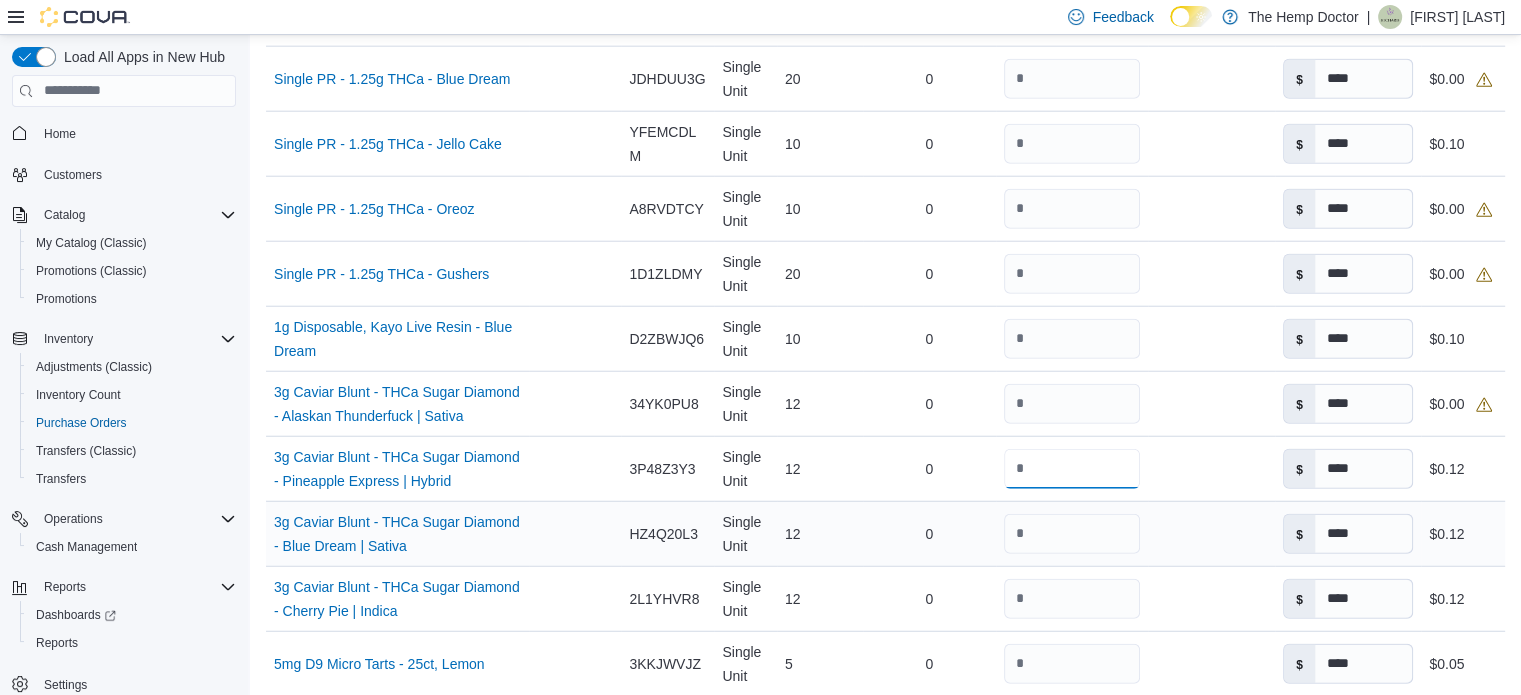 type on "*" 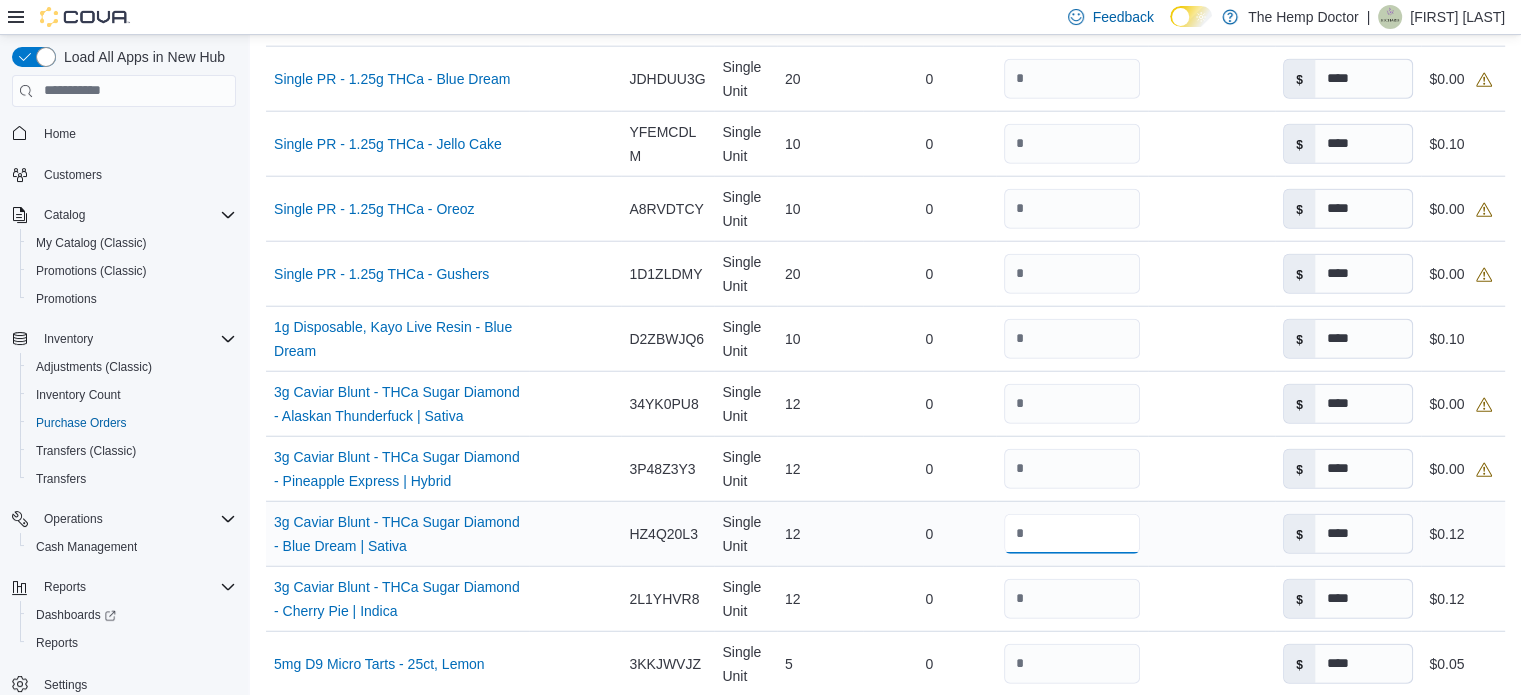 click on "**" at bounding box center (1072, 534) 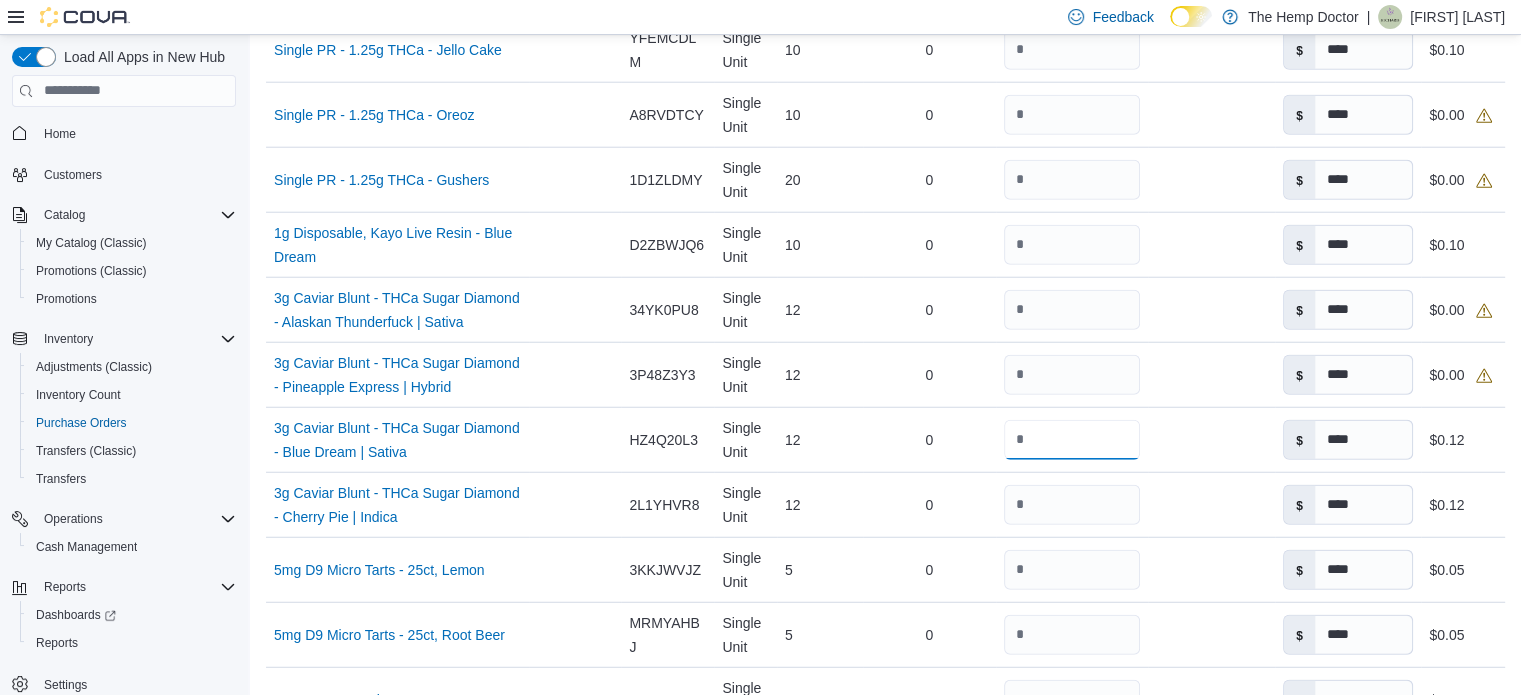 scroll, scrollTop: 5243, scrollLeft: 0, axis: vertical 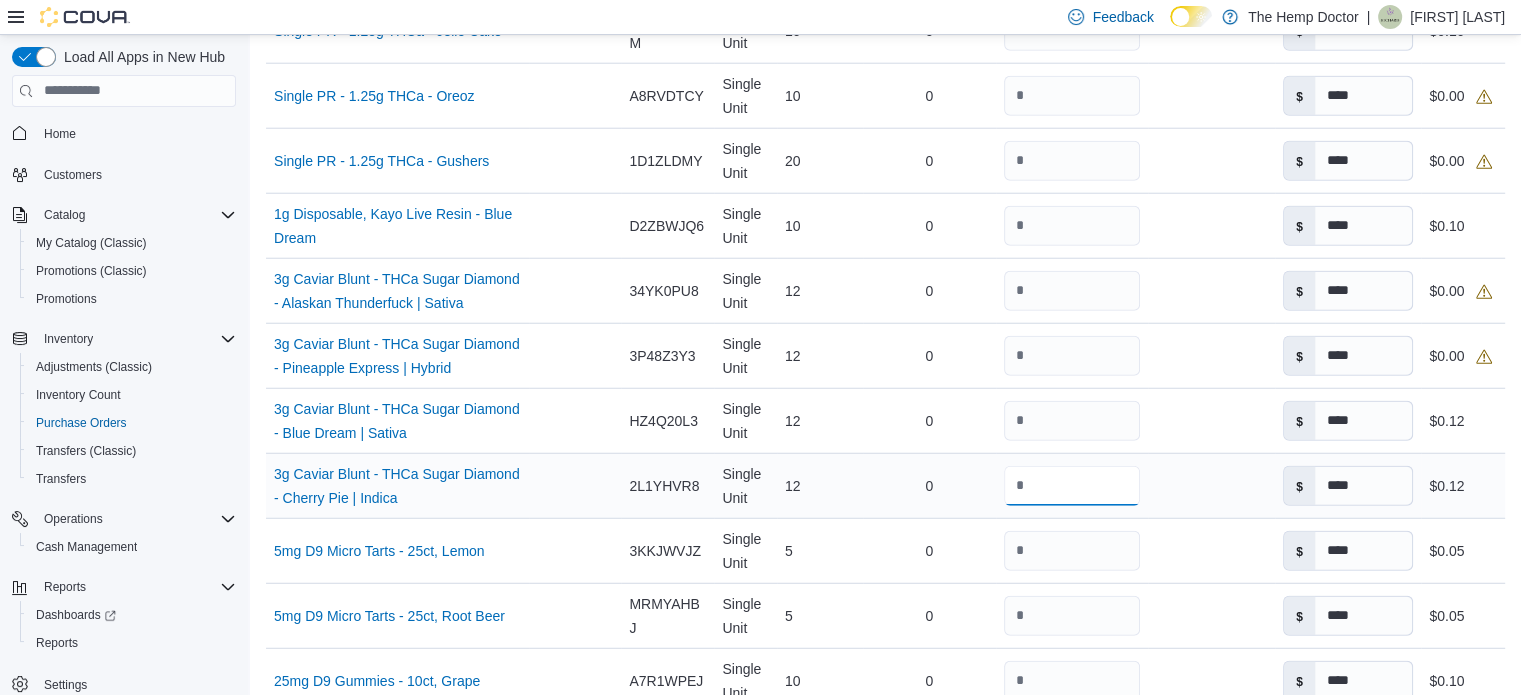 drag, startPoint x: 1039, startPoint y: 496, endPoint x: 992, endPoint y: 506, distance: 48.052055 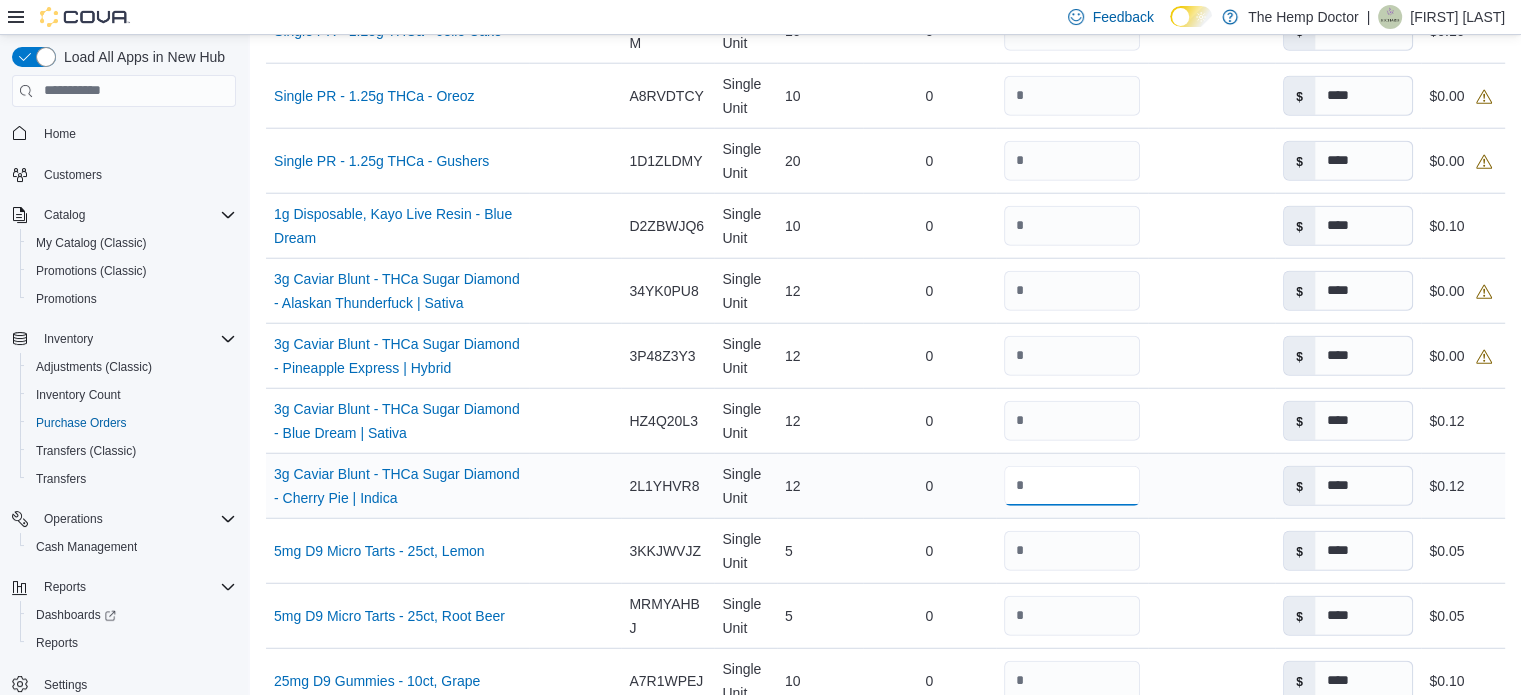 click on "**" at bounding box center [1072, 486] 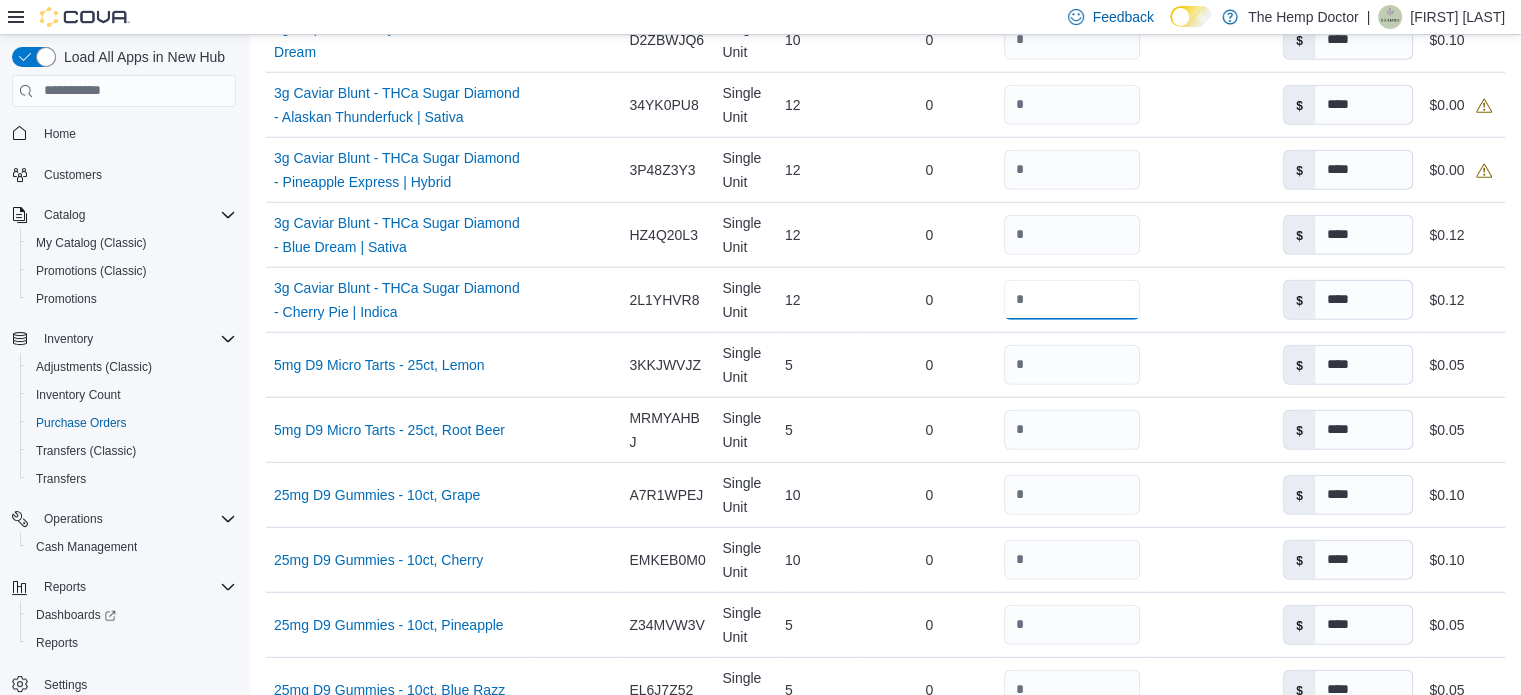 scroll, scrollTop: 5456, scrollLeft: 0, axis: vertical 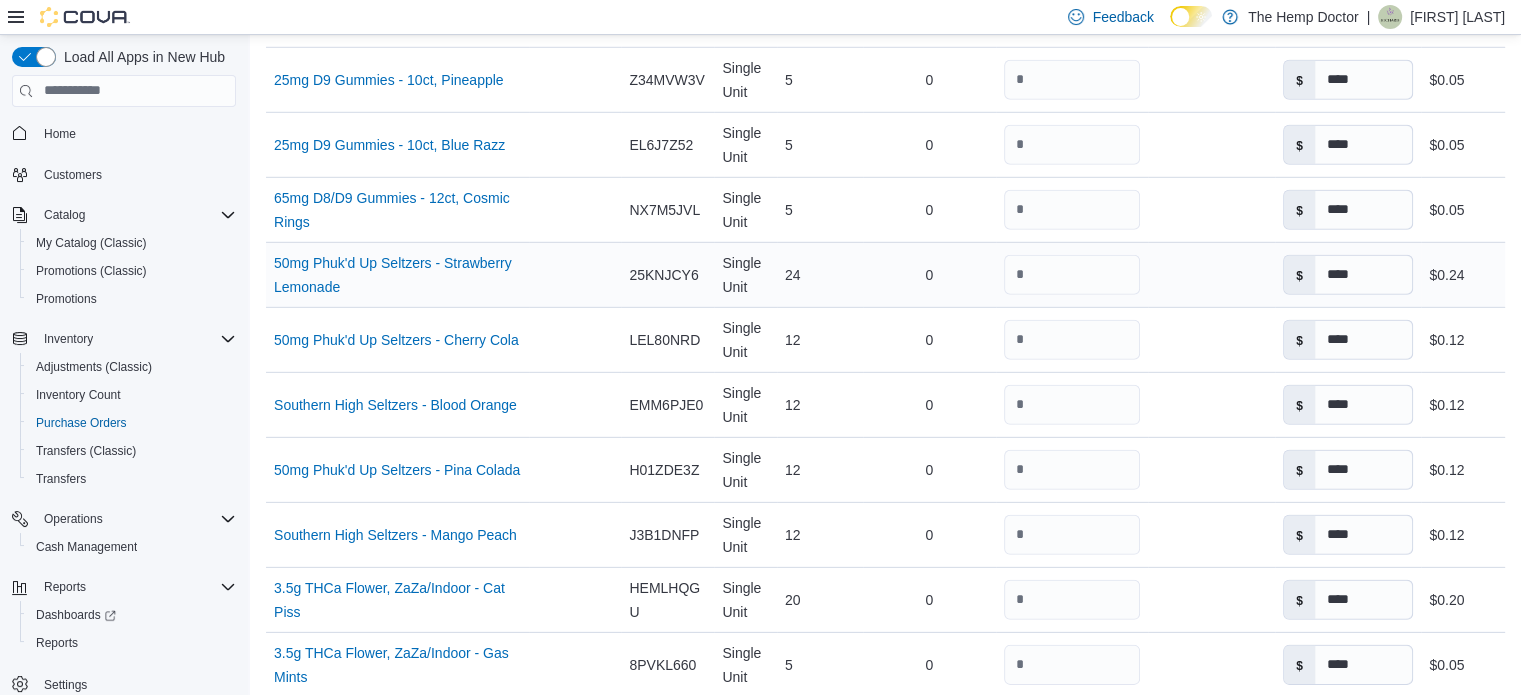 type on "*" 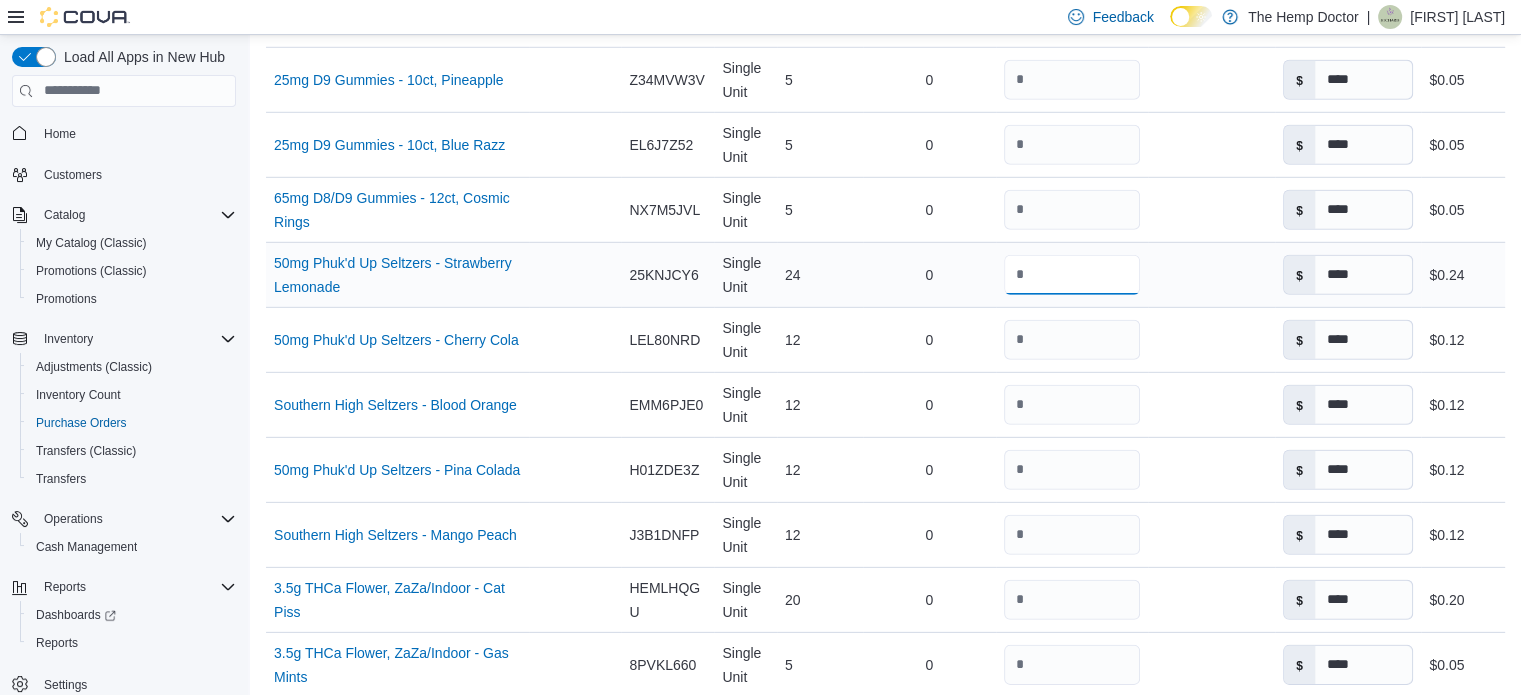 drag, startPoint x: 1052, startPoint y: 275, endPoint x: 969, endPoint y: 269, distance: 83.21658 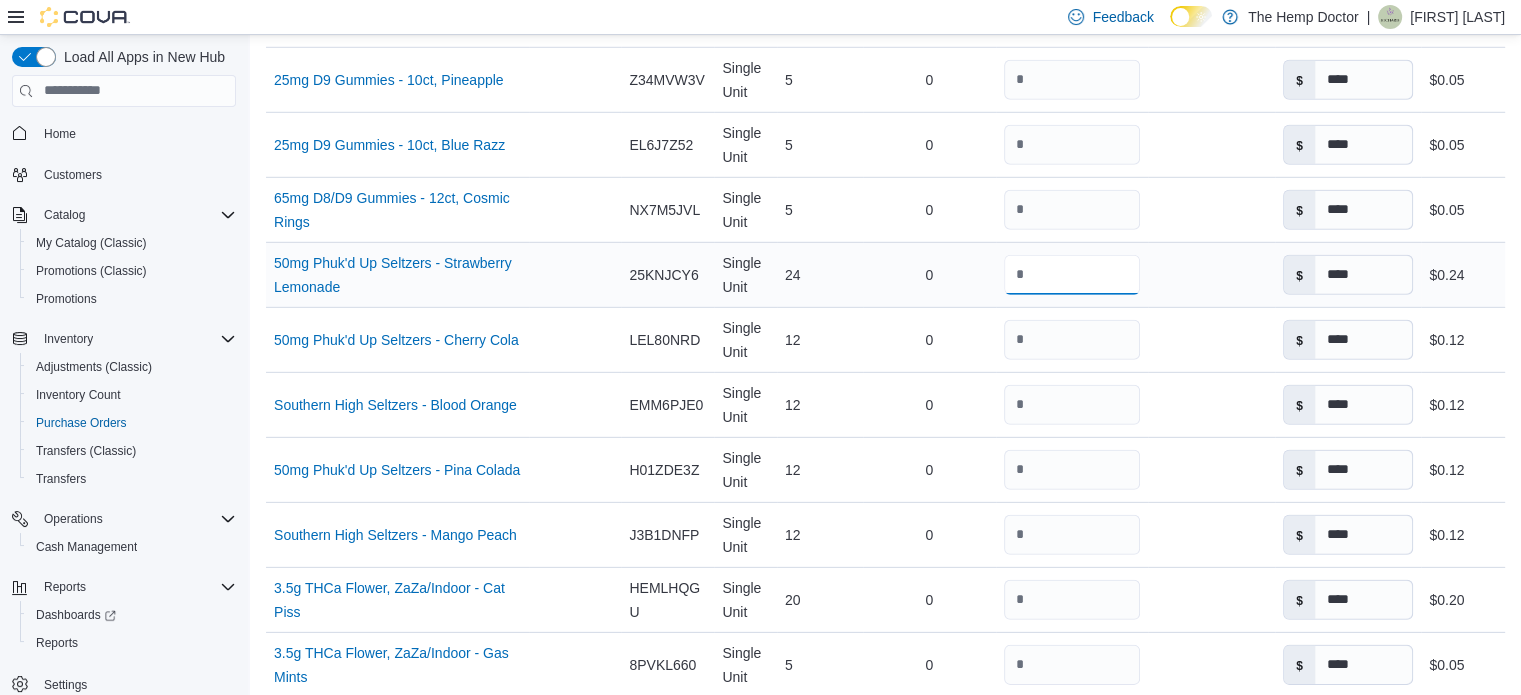 click on "Name 50mg Phuk'd Up Seltzers - Strawberry Lemonade (opens in a new tab or window) Supplier SKU Catalog SKU 25KNJCY6 Unit Single Unit Qty Ordered 24 Received Previously 0 Received Quantity ** Received Packages Unit Cost $ **** Total Cost $0.24" at bounding box center [885, 274] 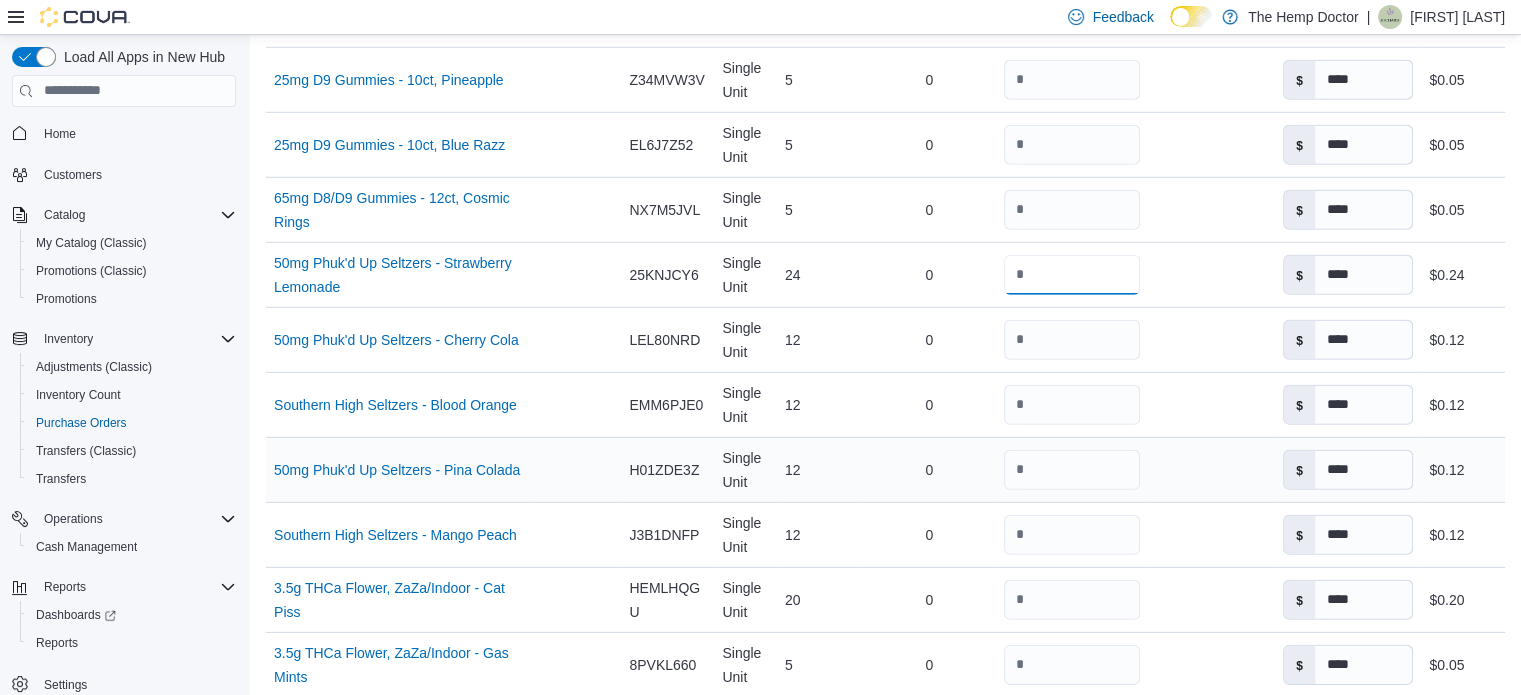 type on "*" 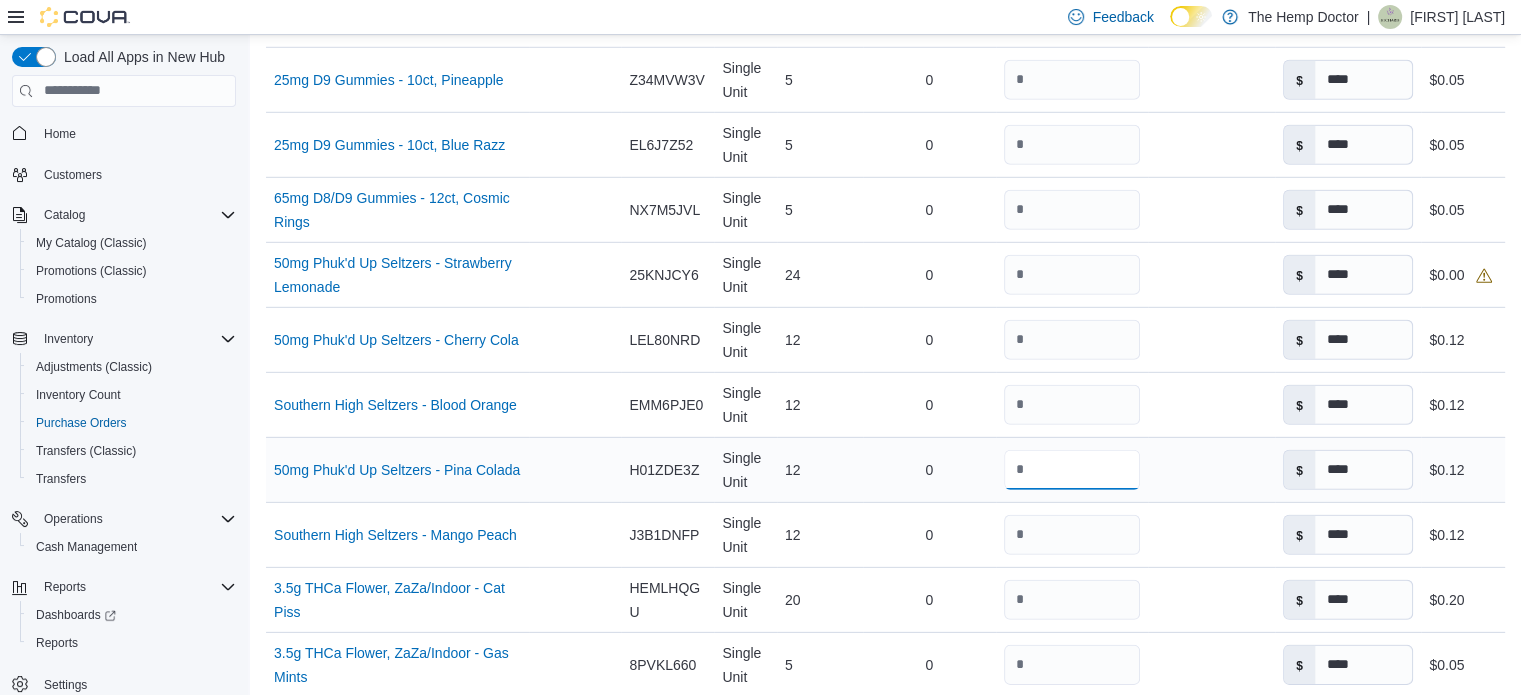 click on "**" at bounding box center [1072, 470] 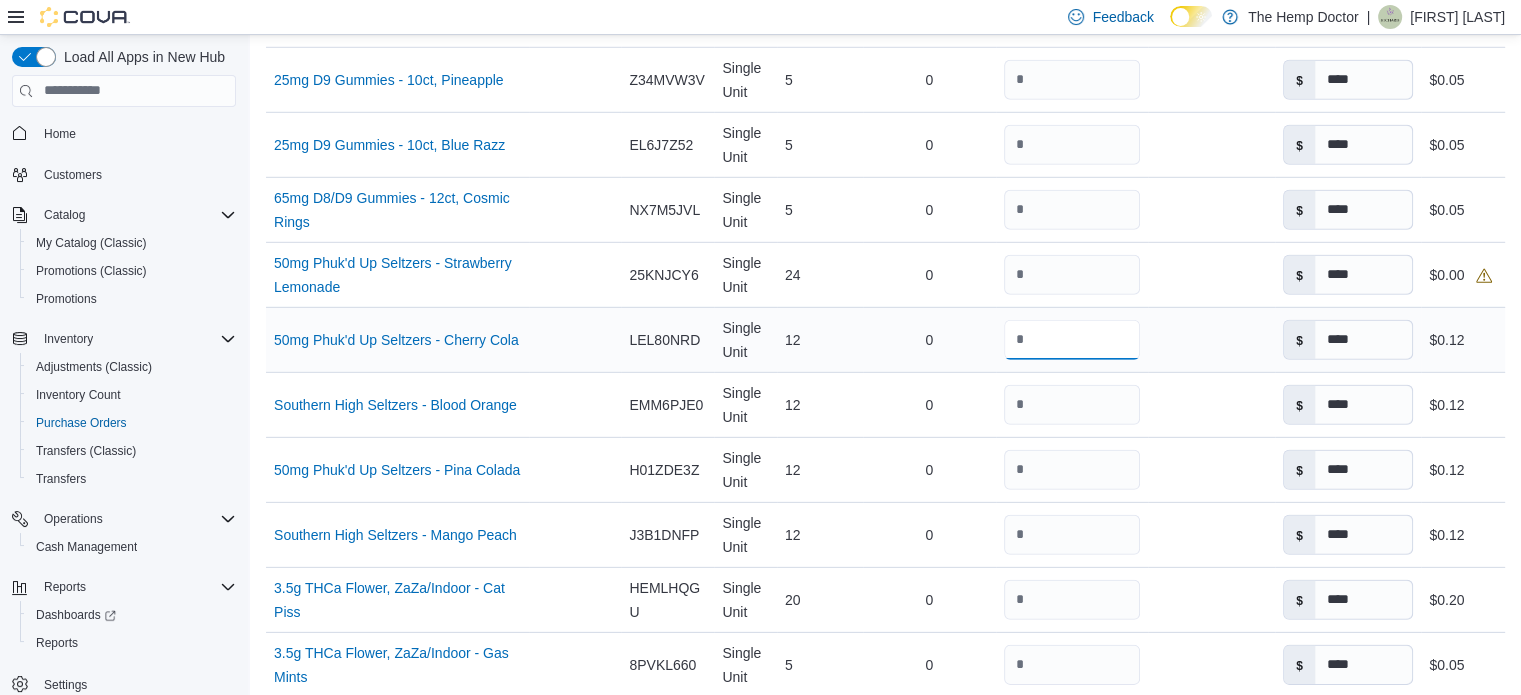 drag, startPoint x: 1048, startPoint y: 353, endPoint x: 1005, endPoint y: 355, distance: 43.046486 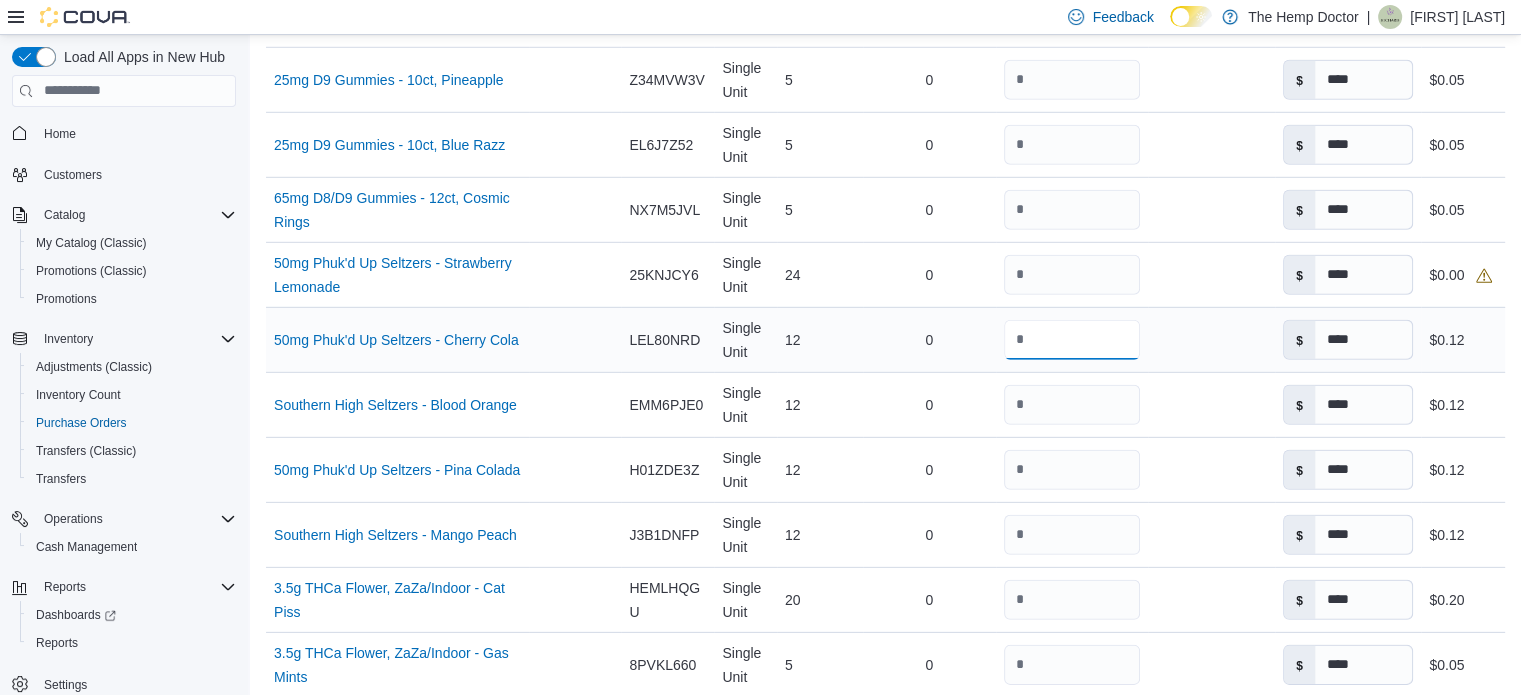 click on "**" at bounding box center (1072, 340) 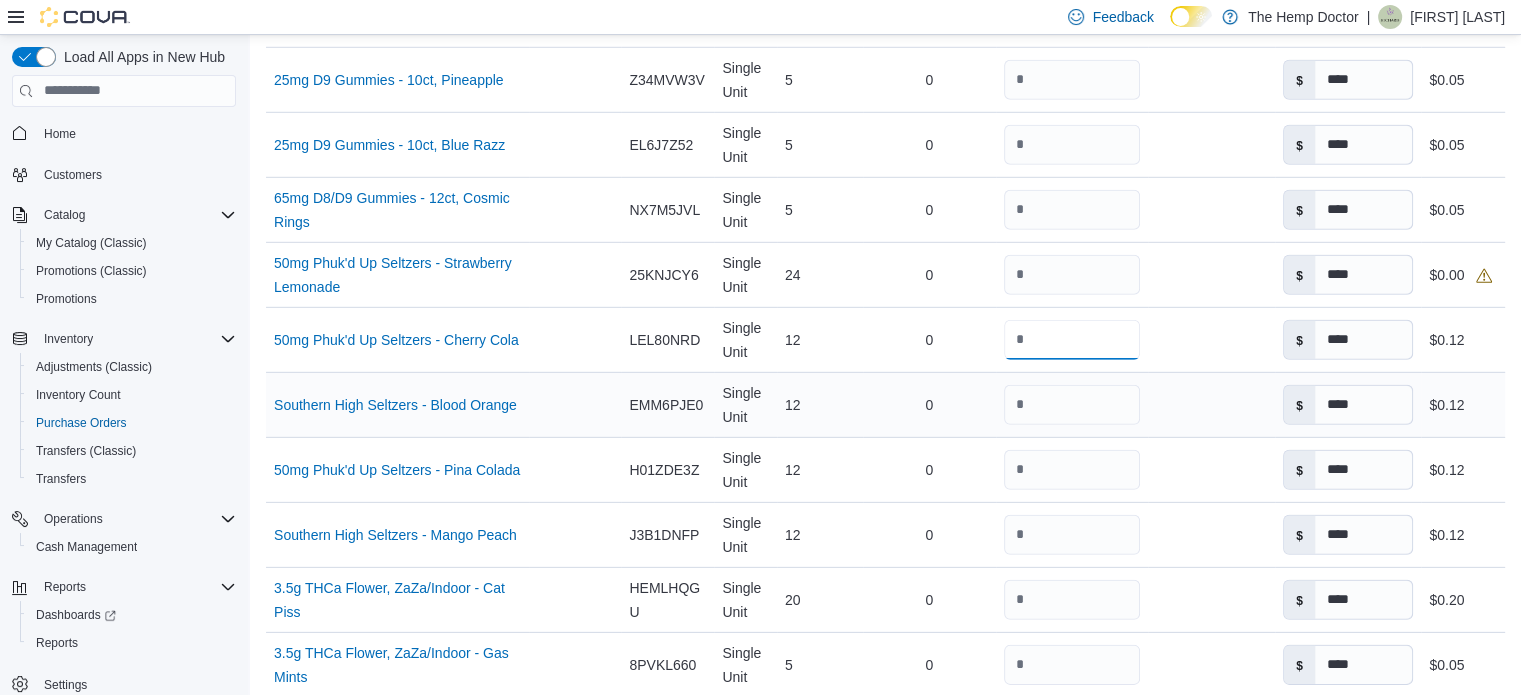 type on "**" 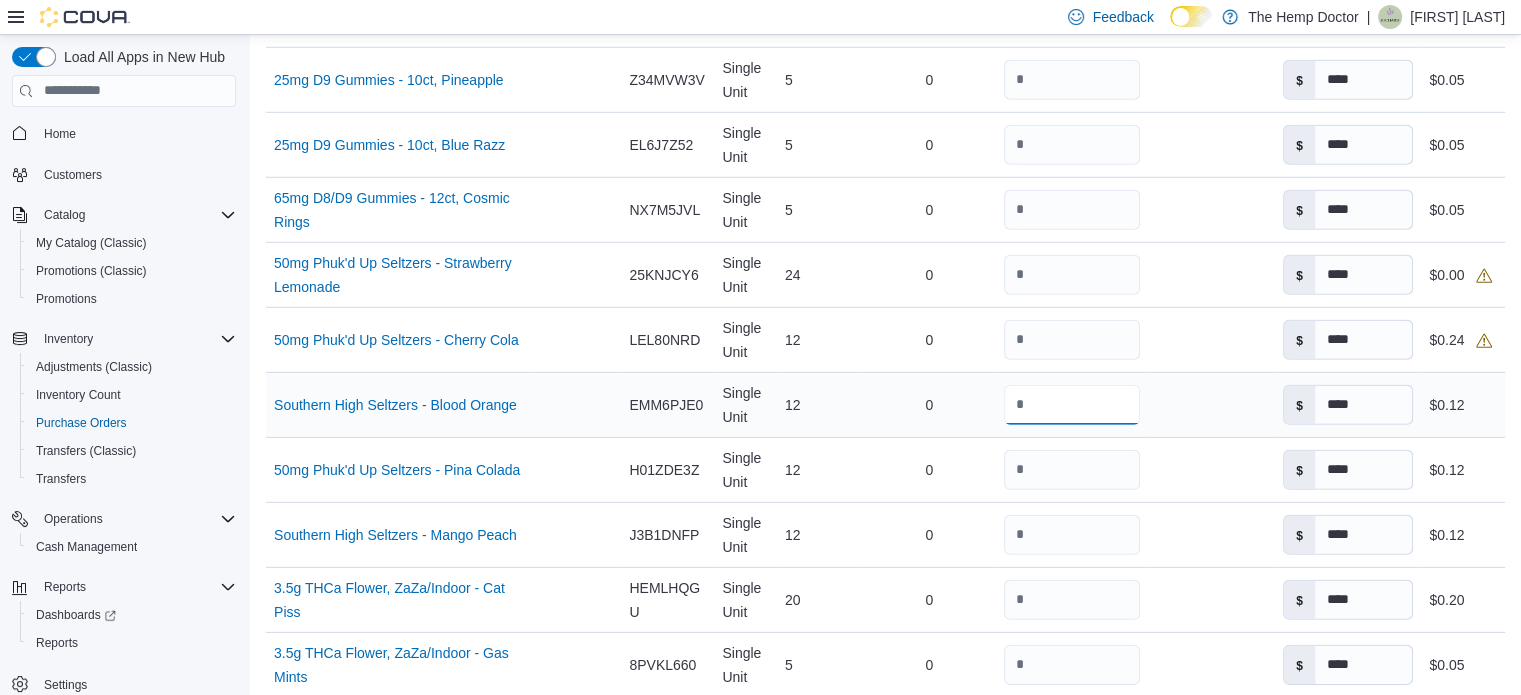 drag, startPoint x: 1053, startPoint y: 409, endPoint x: 1008, endPoint y: 406, distance: 45.099888 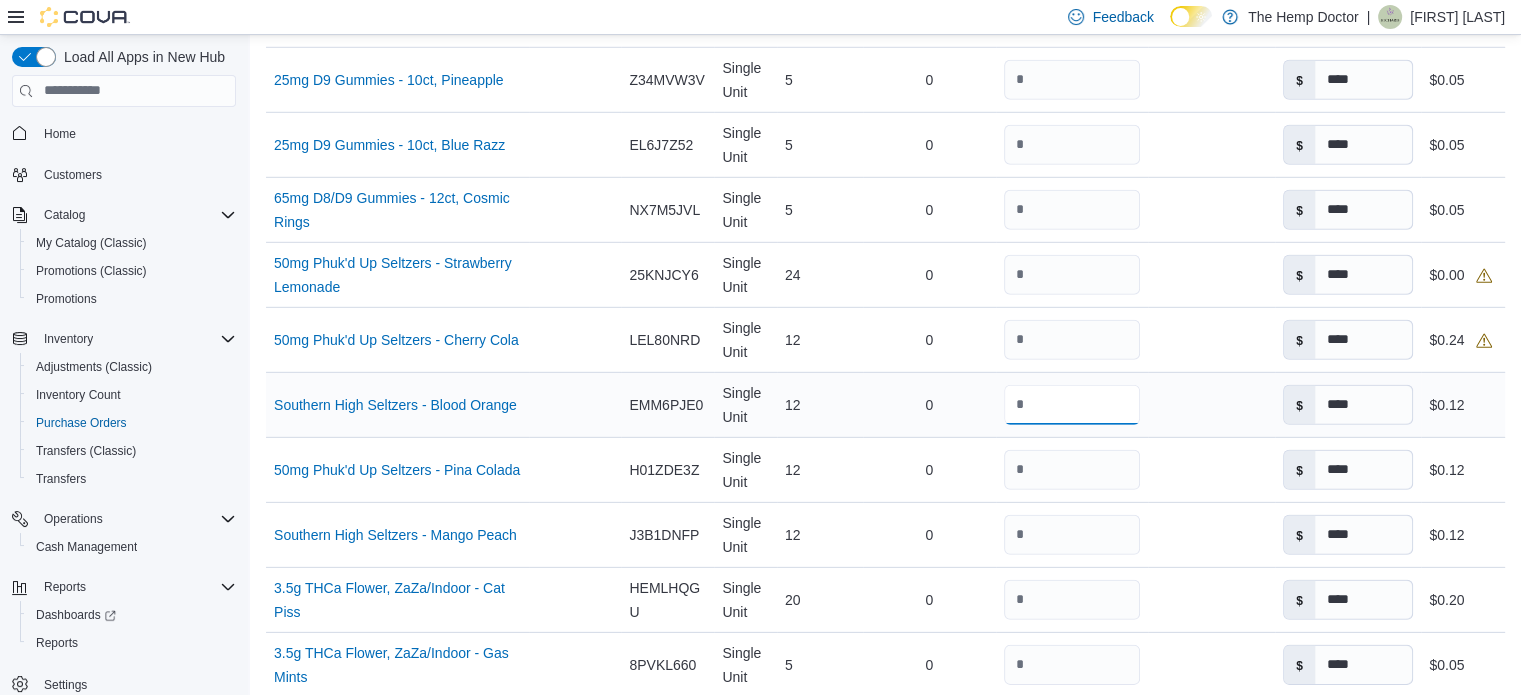 click on "**" at bounding box center (1072, 405) 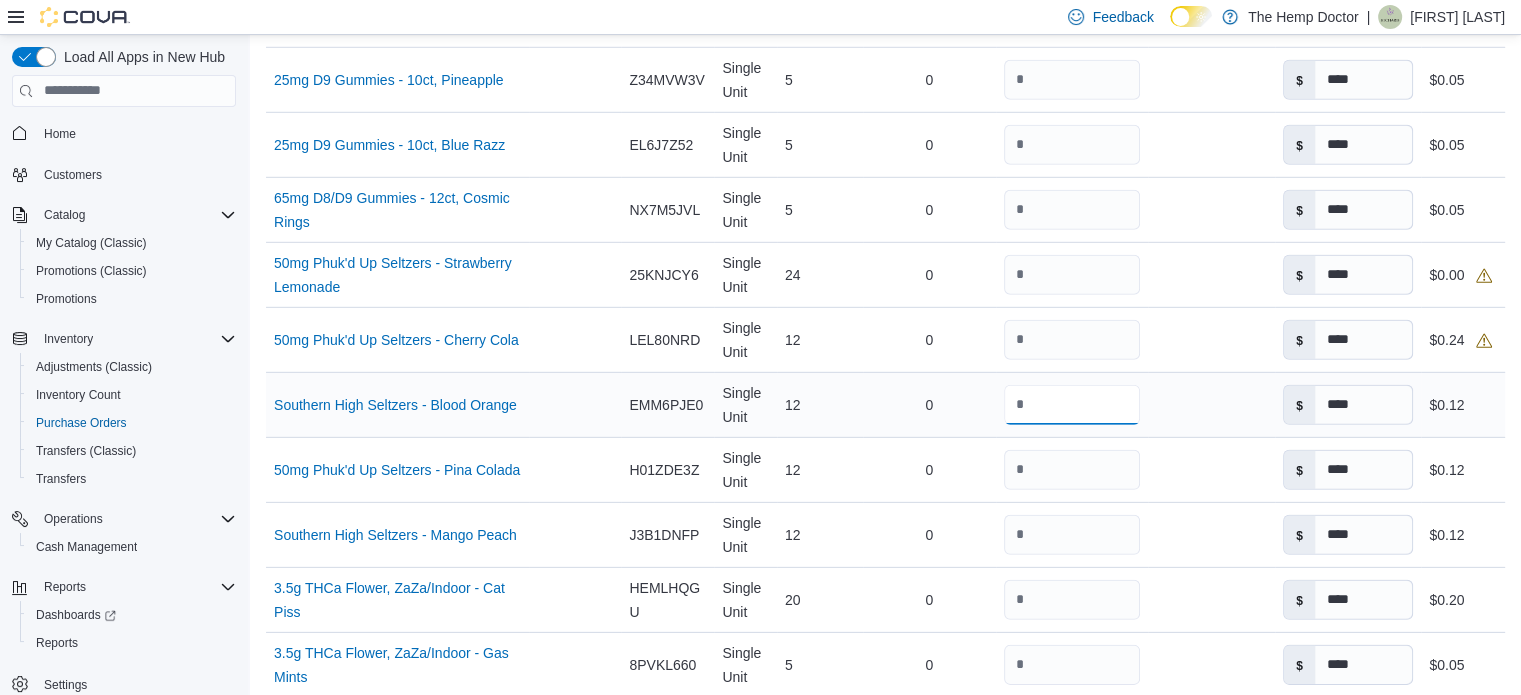 type on "*" 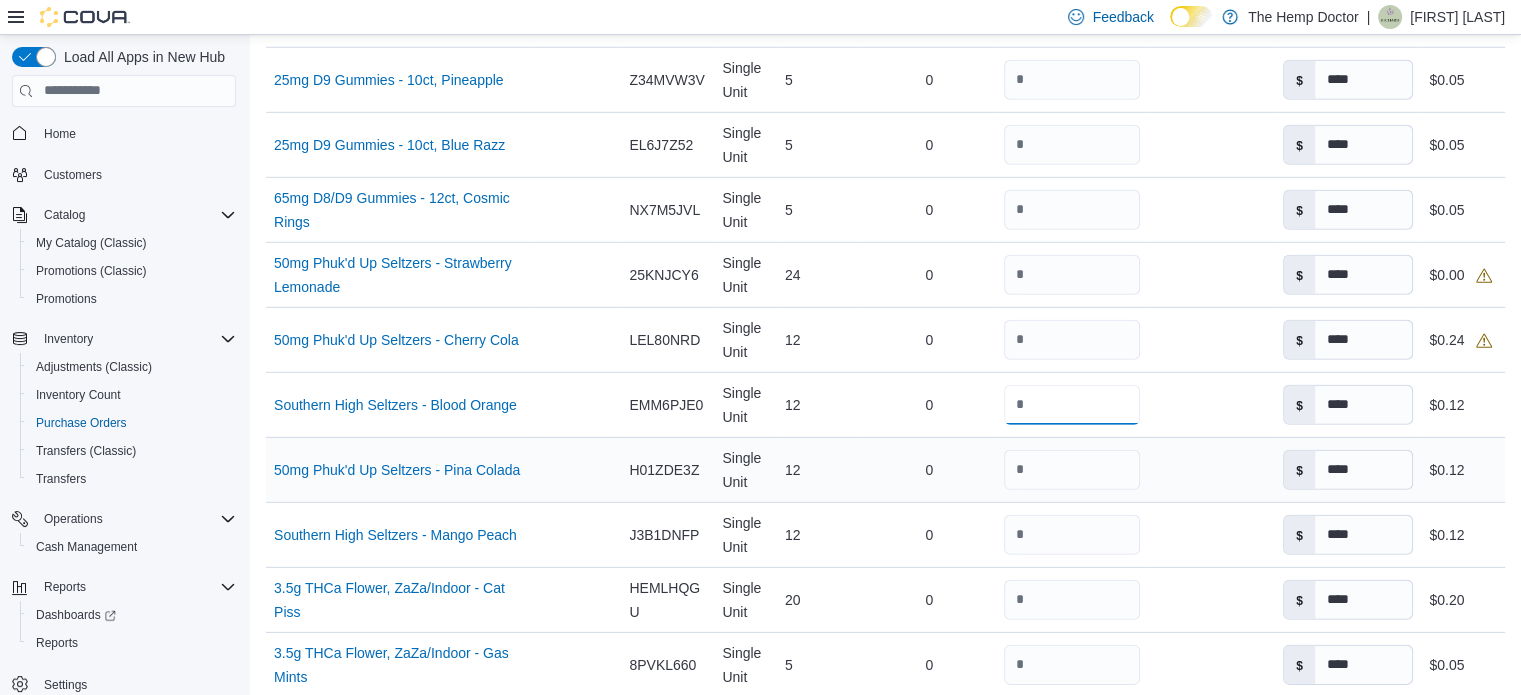 type on "**" 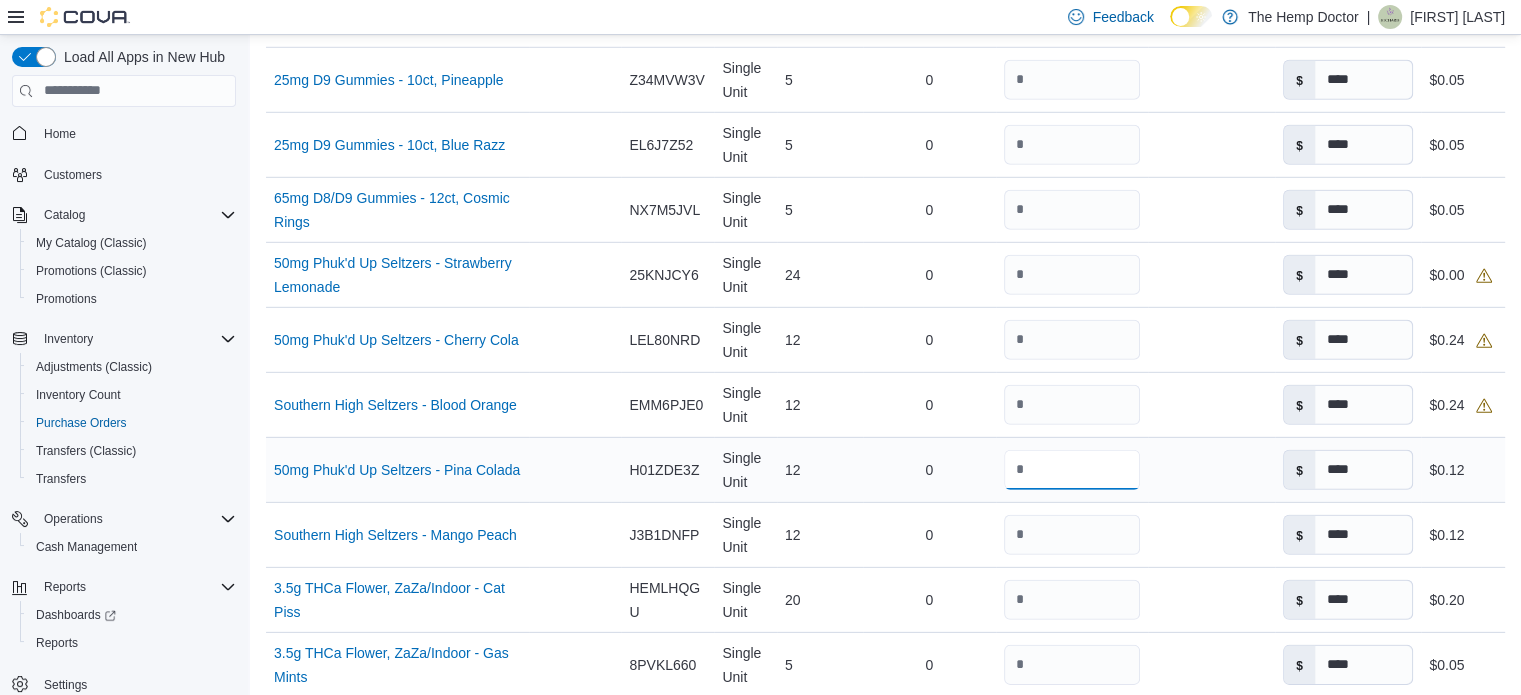 drag, startPoint x: 1045, startPoint y: 481, endPoint x: 1013, endPoint y: 480, distance: 32.01562 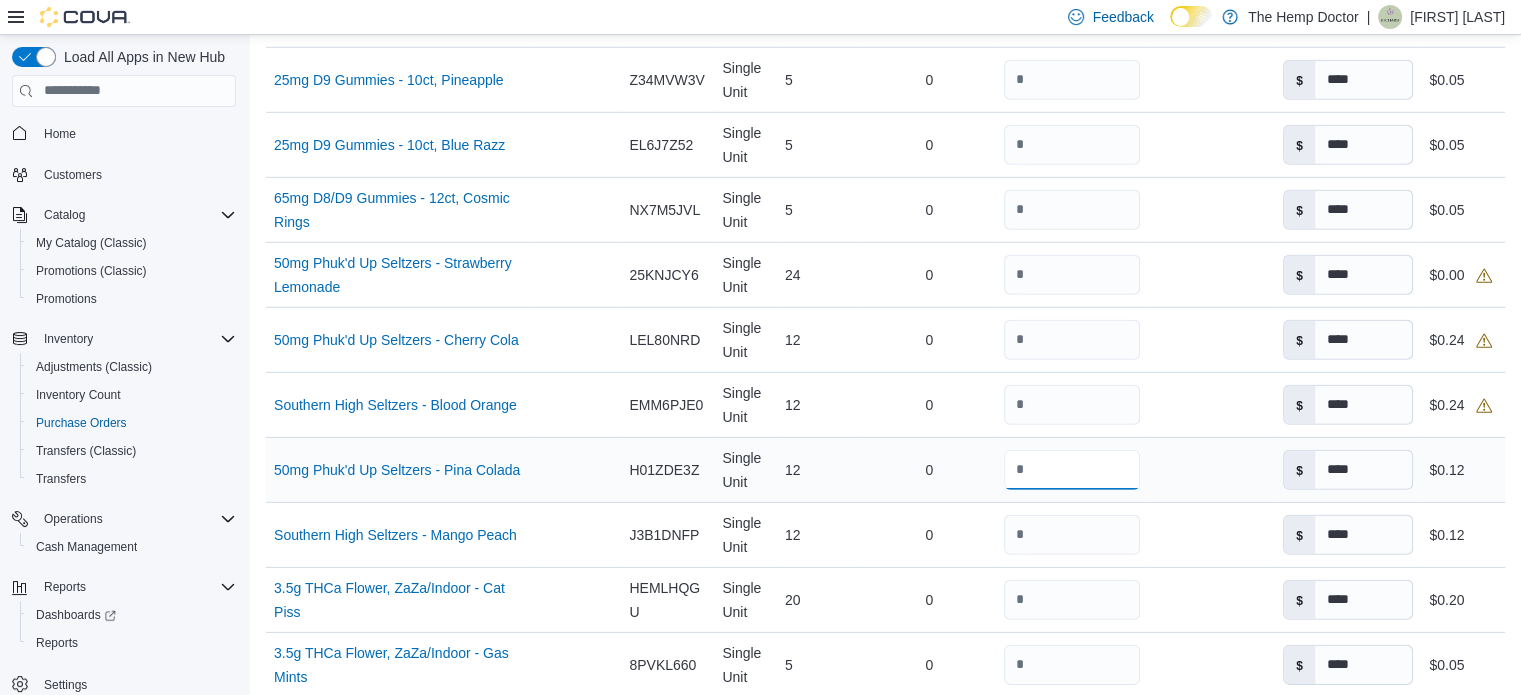 click on "**" at bounding box center [1072, 470] 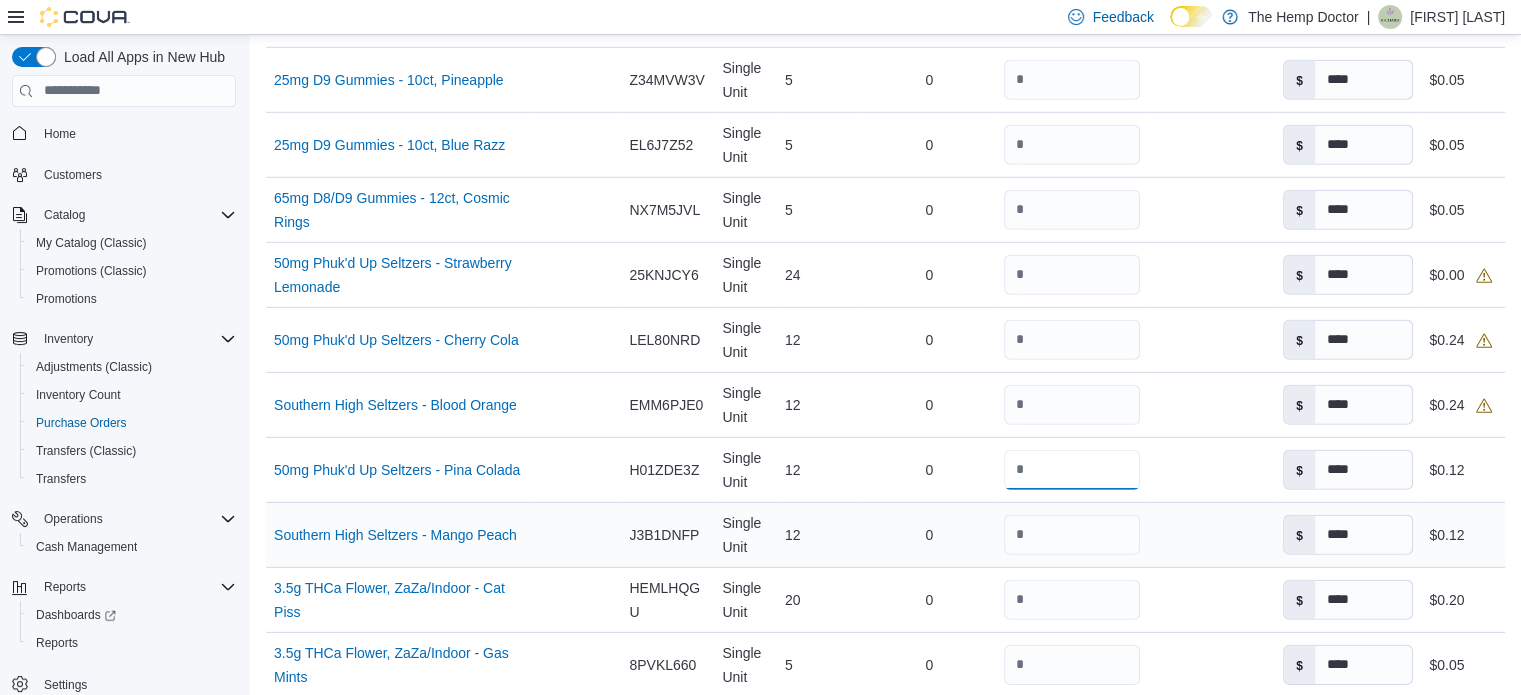 type on "*" 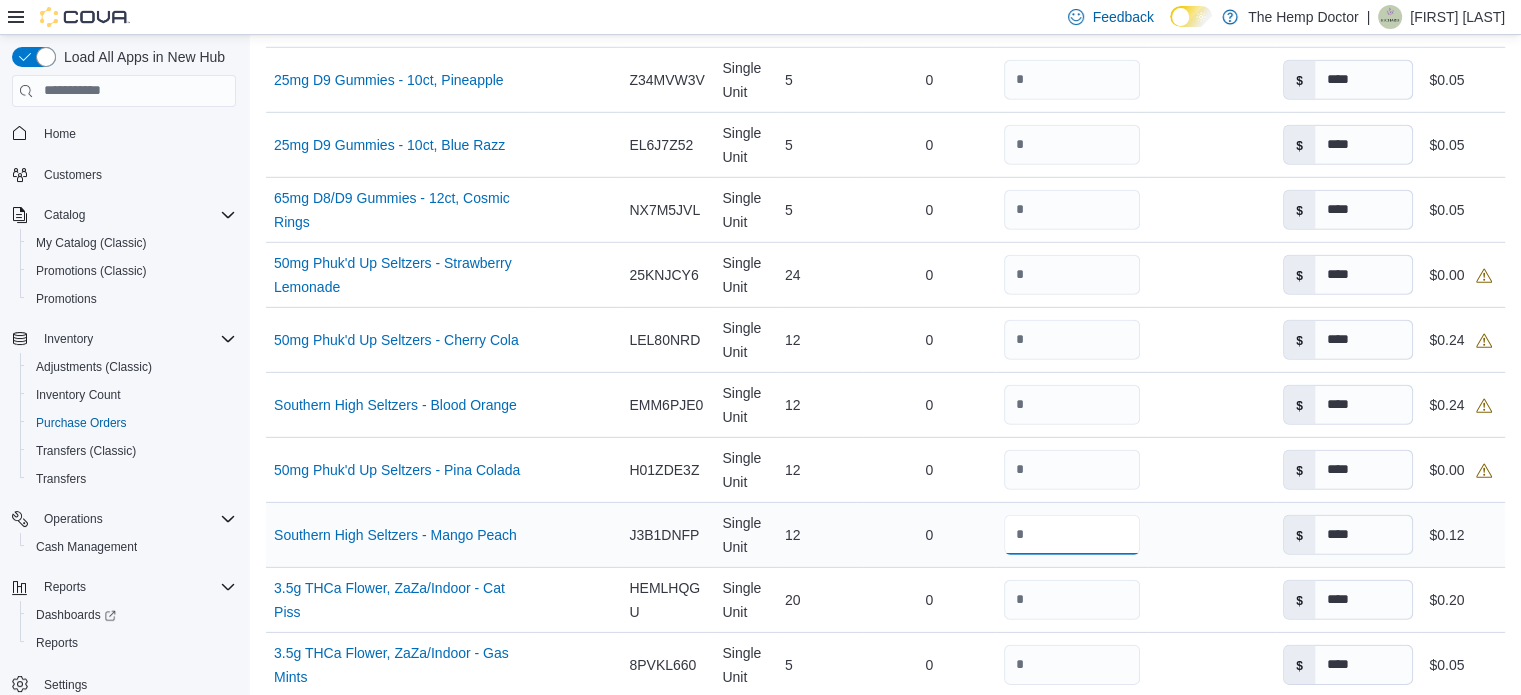 drag, startPoint x: 1062, startPoint y: 546, endPoint x: 996, endPoint y: 548, distance: 66.0303 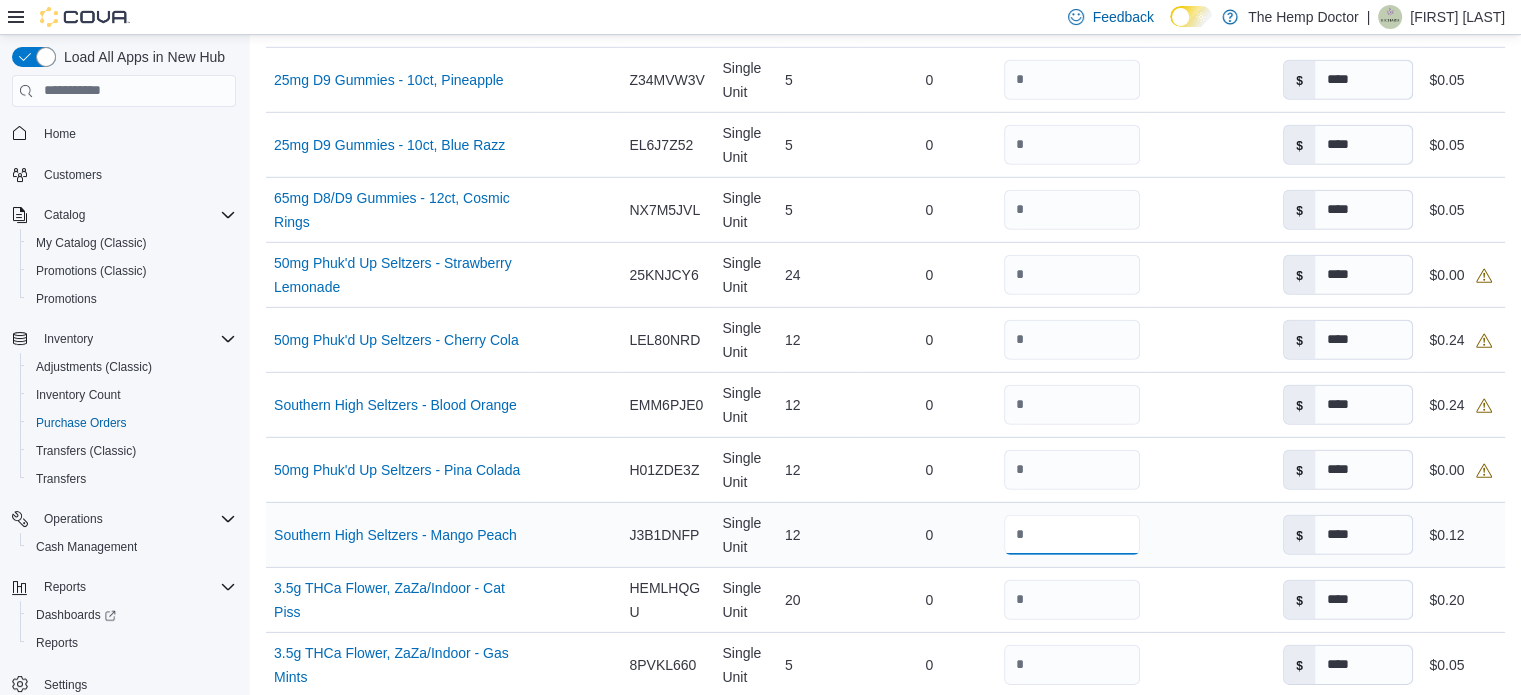 click on "**" at bounding box center (1072, 535) 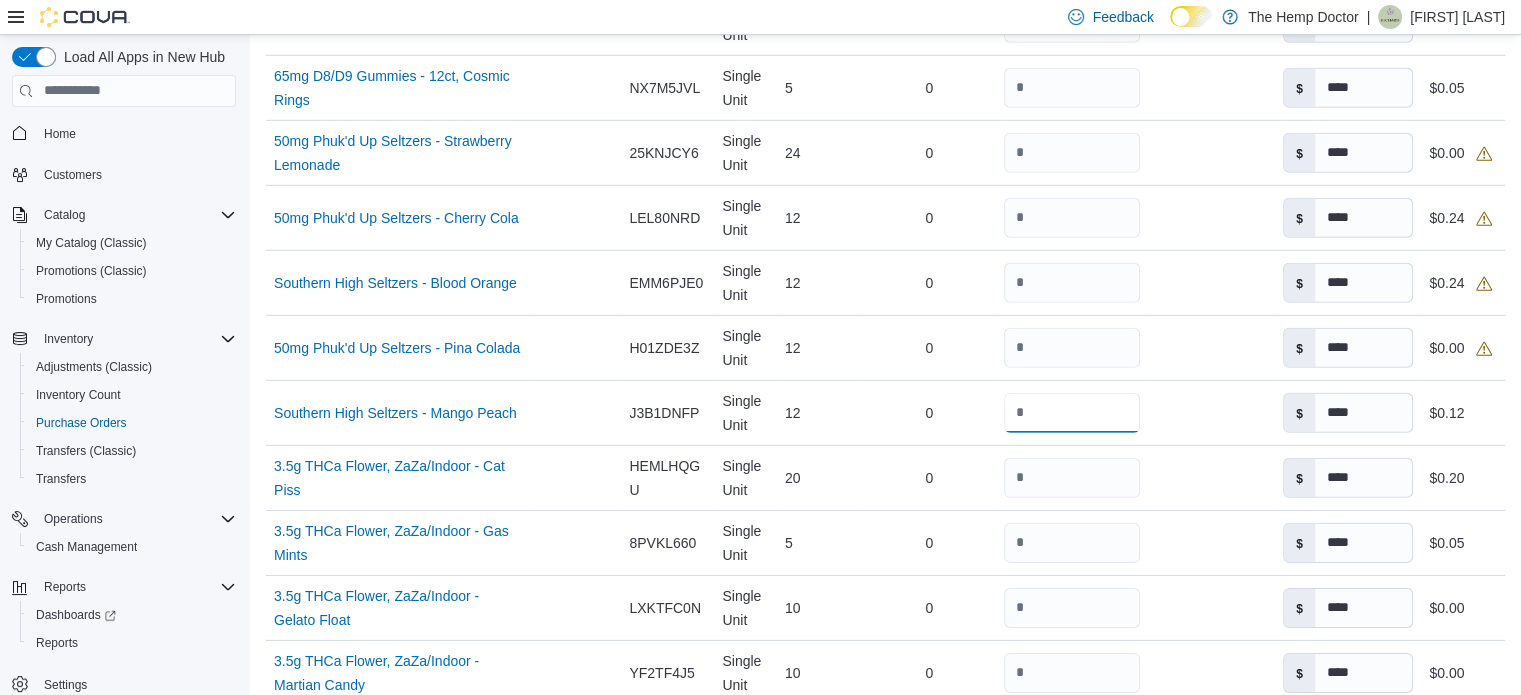 scroll, scrollTop: 6105, scrollLeft: 0, axis: vertical 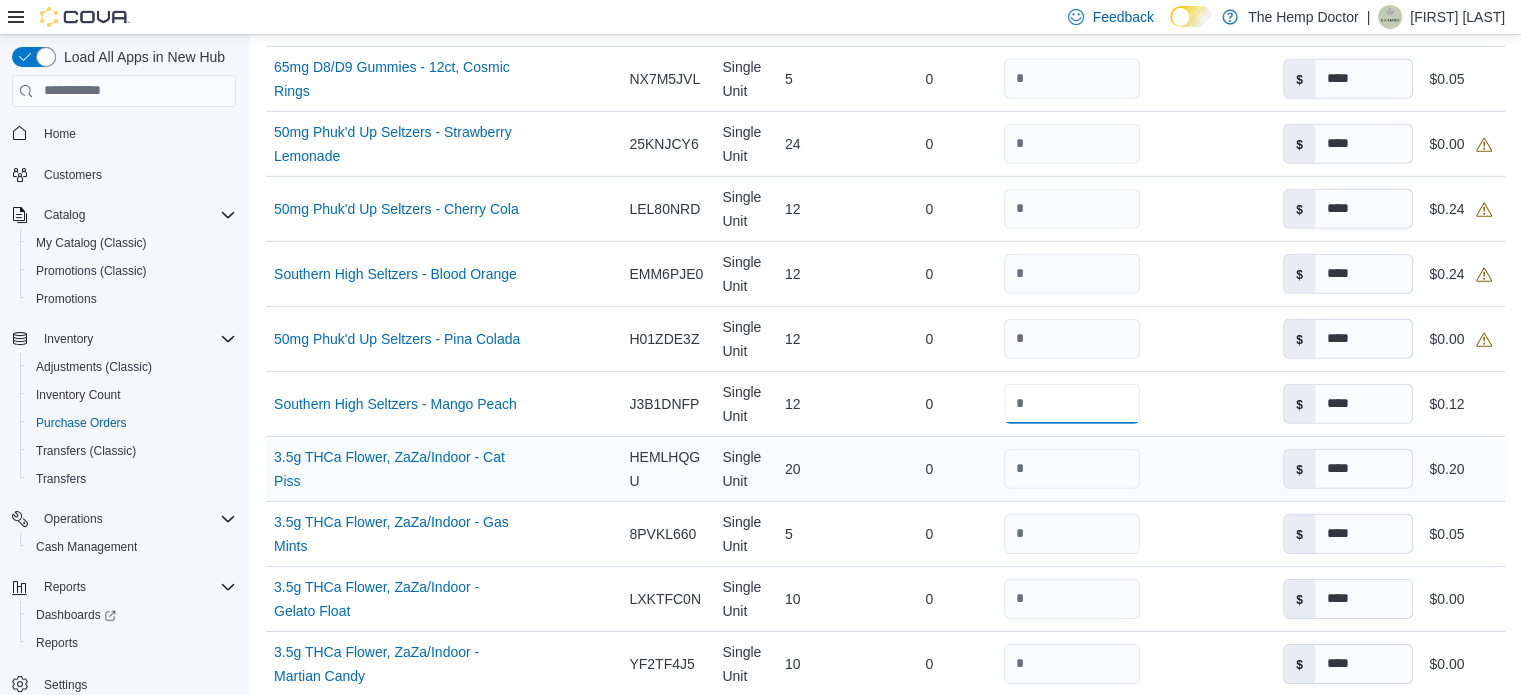 type on "**" 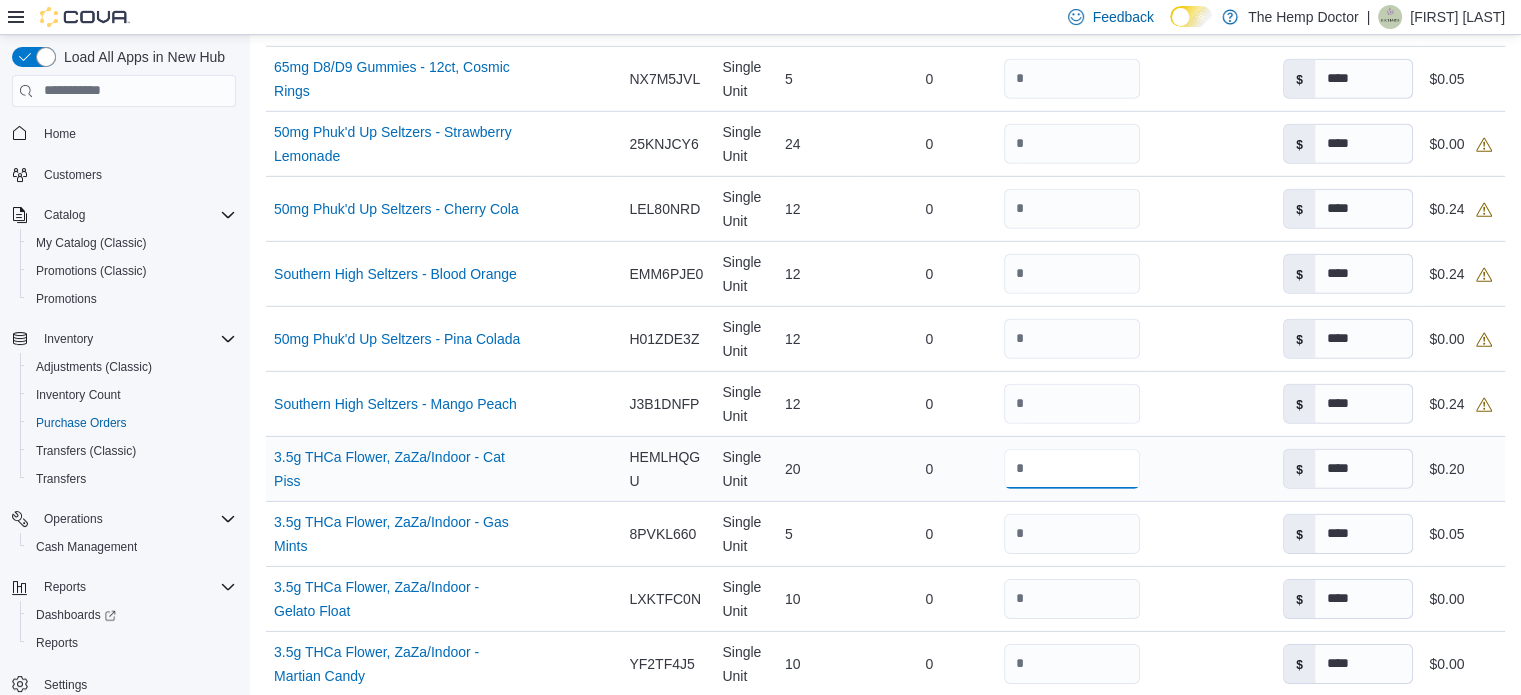 click on "**" at bounding box center (1072, 469) 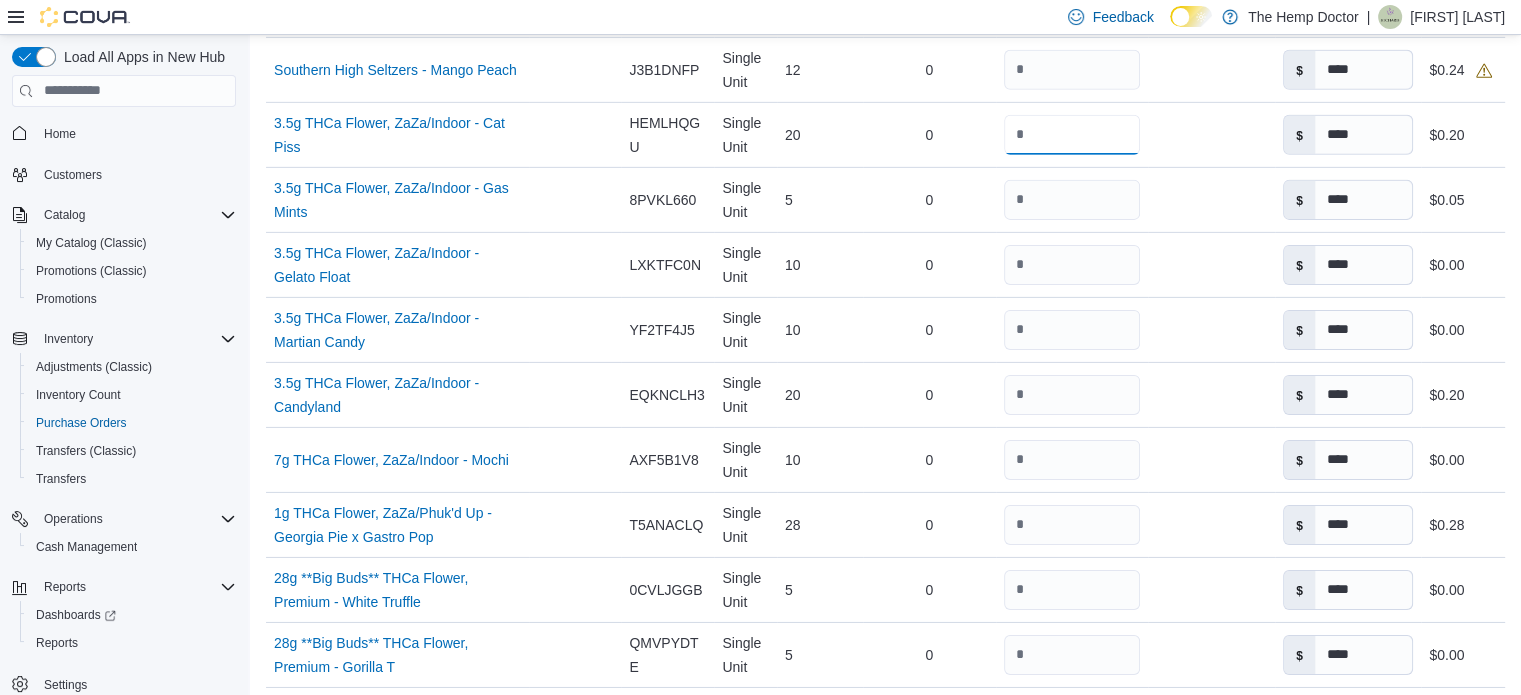 scroll, scrollTop: 6430, scrollLeft: 0, axis: vertical 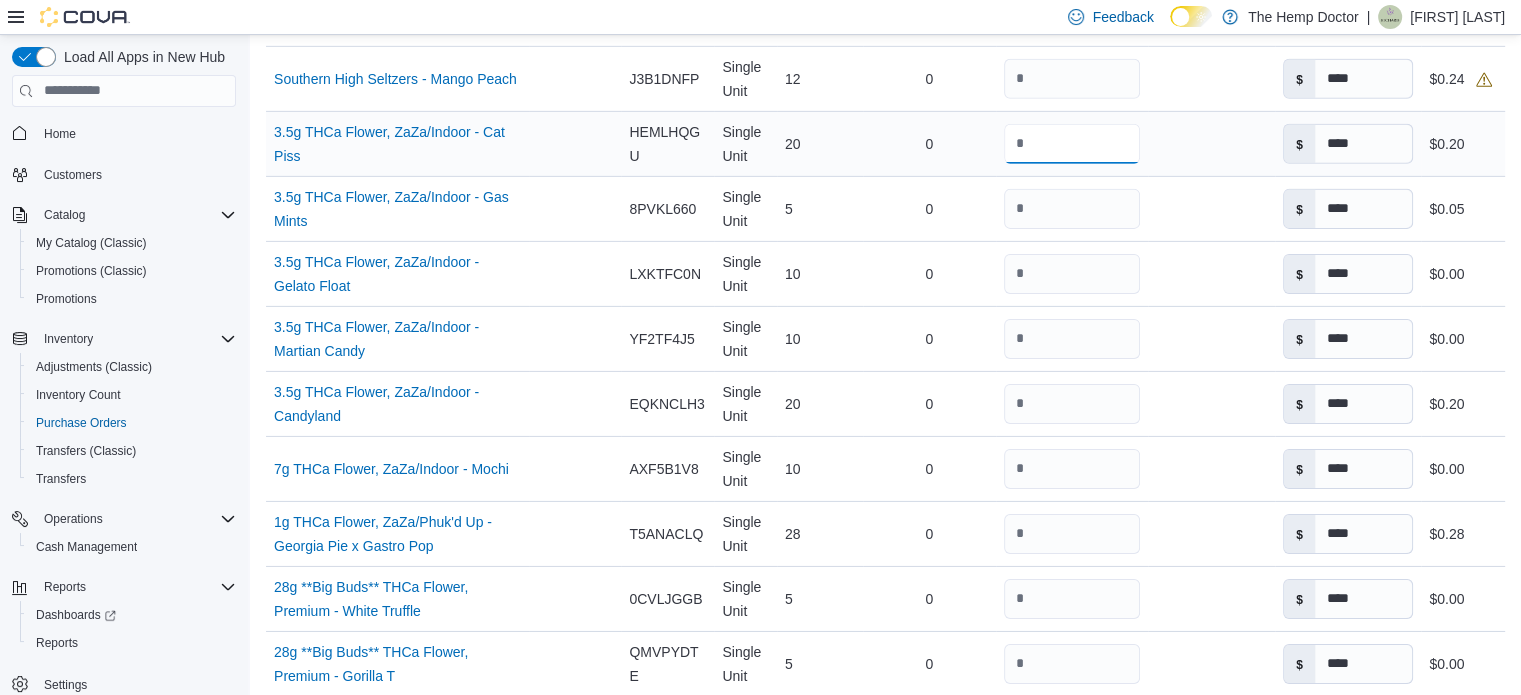 drag, startPoint x: 1036, startPoint y: 137, endPoint x: 999, endPoint y: 143, distance: 37.48333 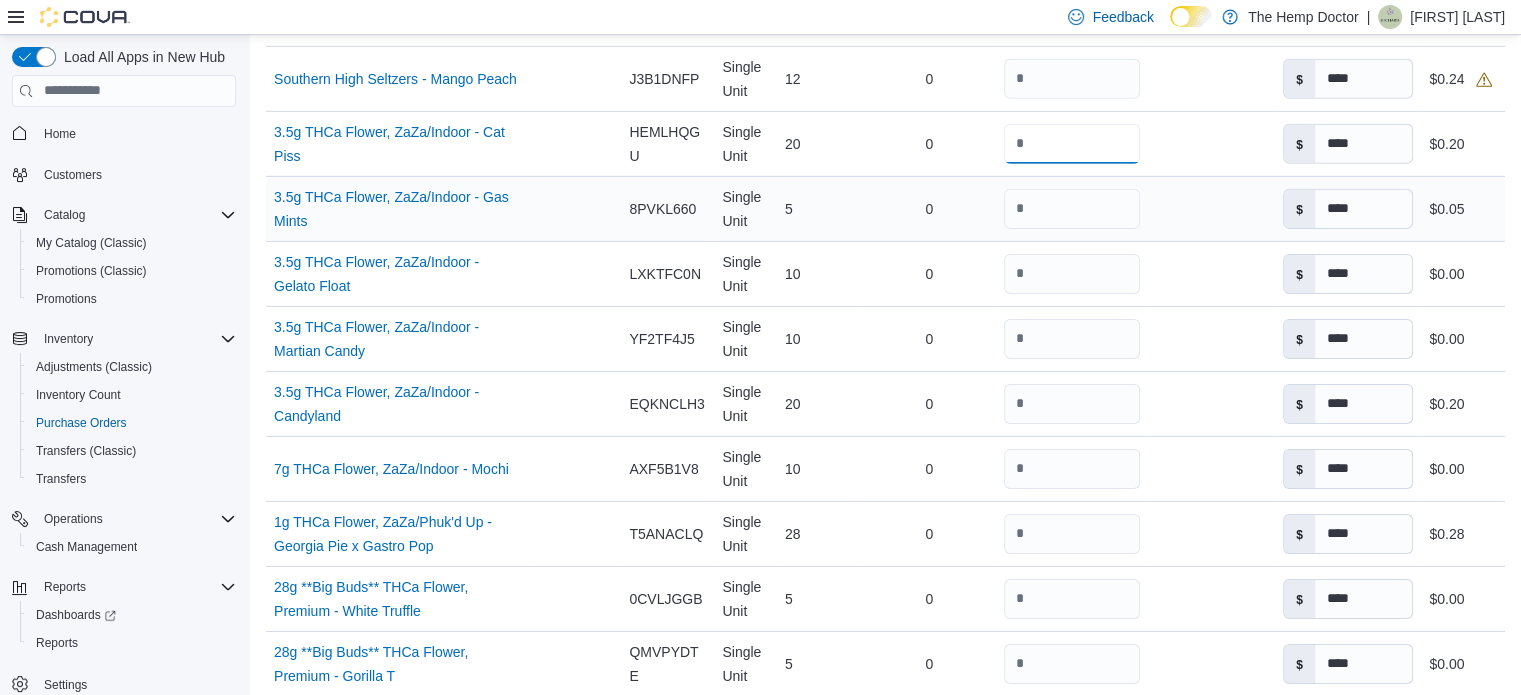 type on "*" 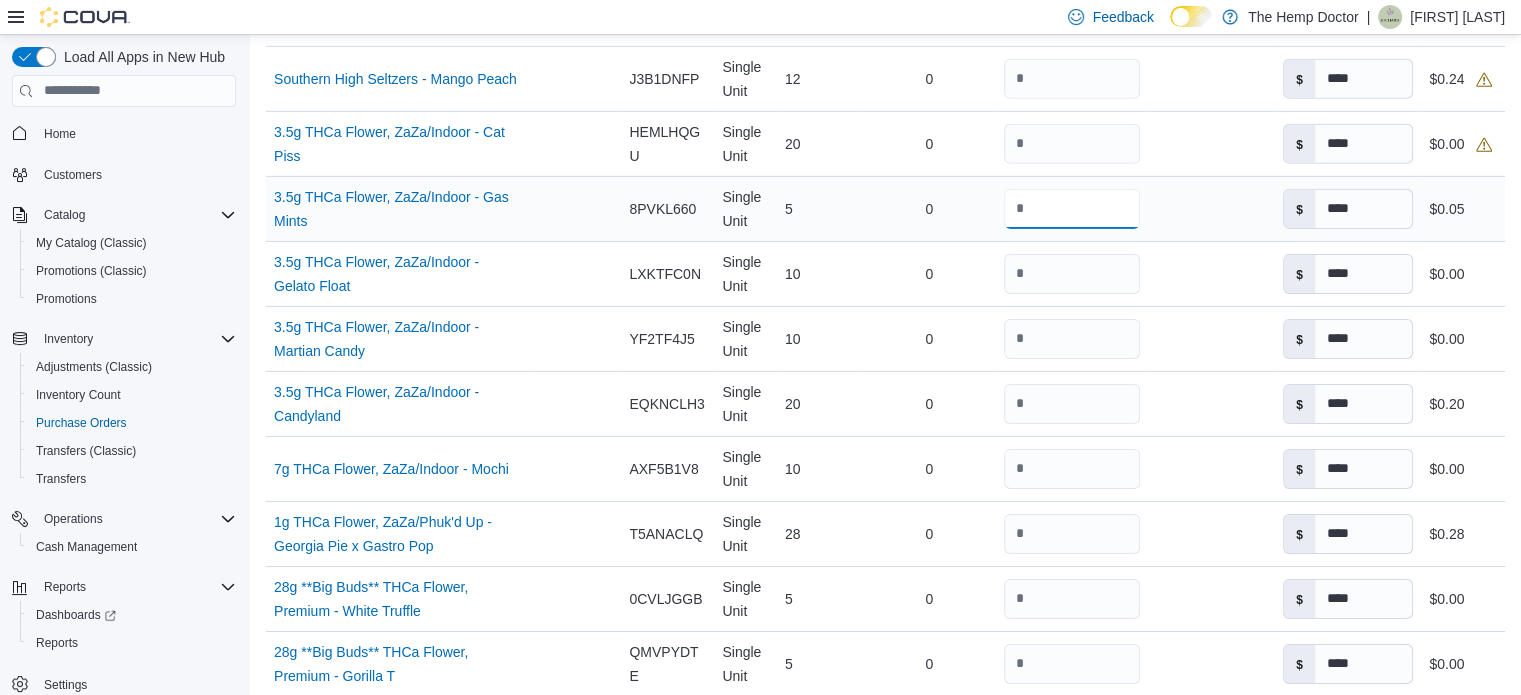 drag, startPoint x: 1040, startPoint y: 215, endPoint x: 1013, endPoint y: 204, distance: 29.15476 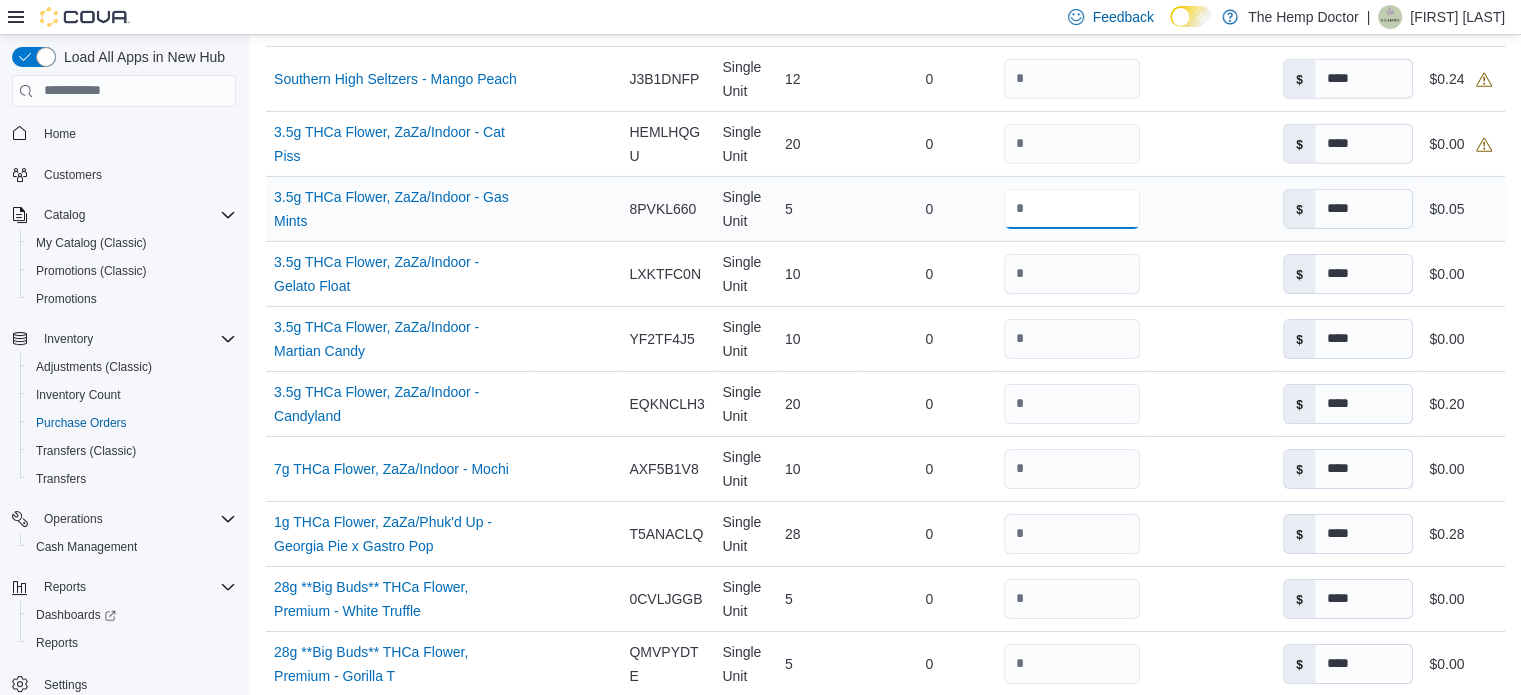 click on "*" at bounding box center [1072, 209] 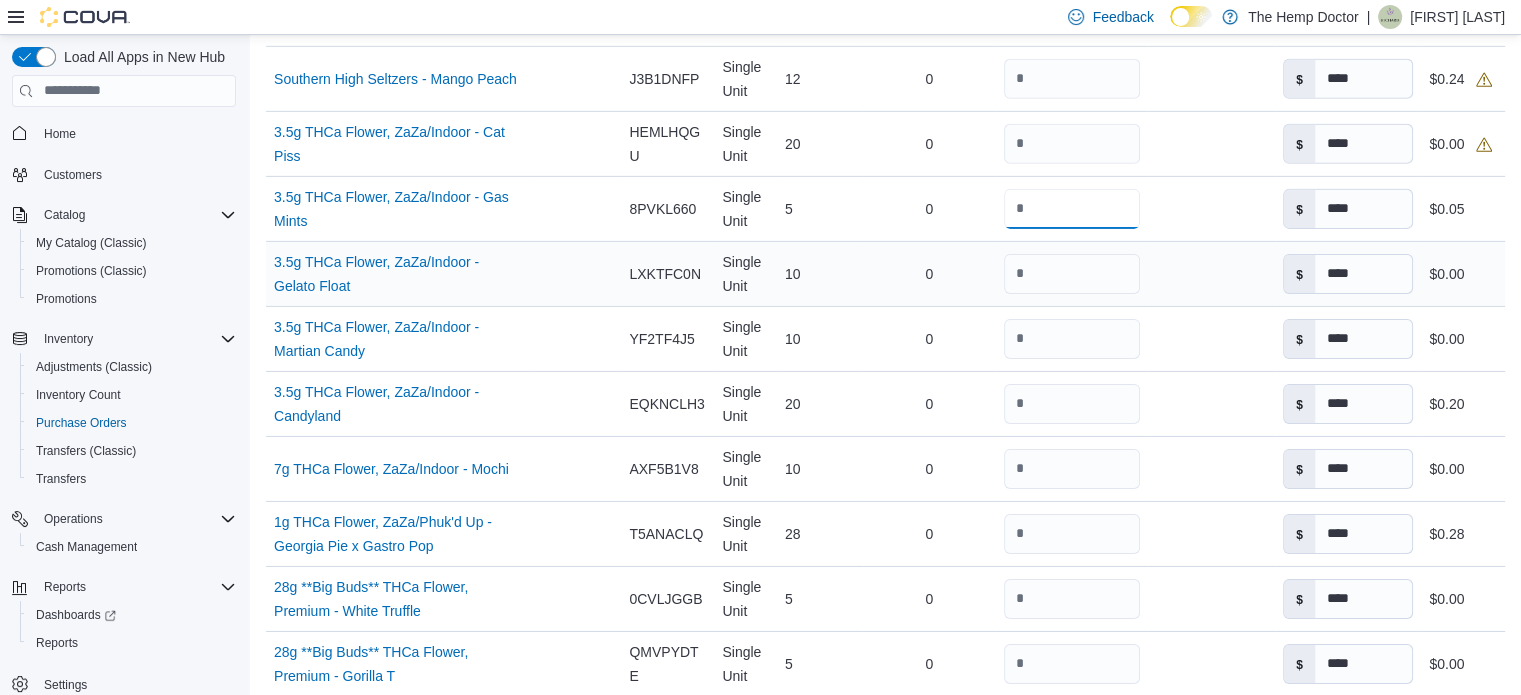 drag, startPoint x: 1060, startPoint y: 231, endPoint x: 1001, endPoint y: 285, distance: 79.98125 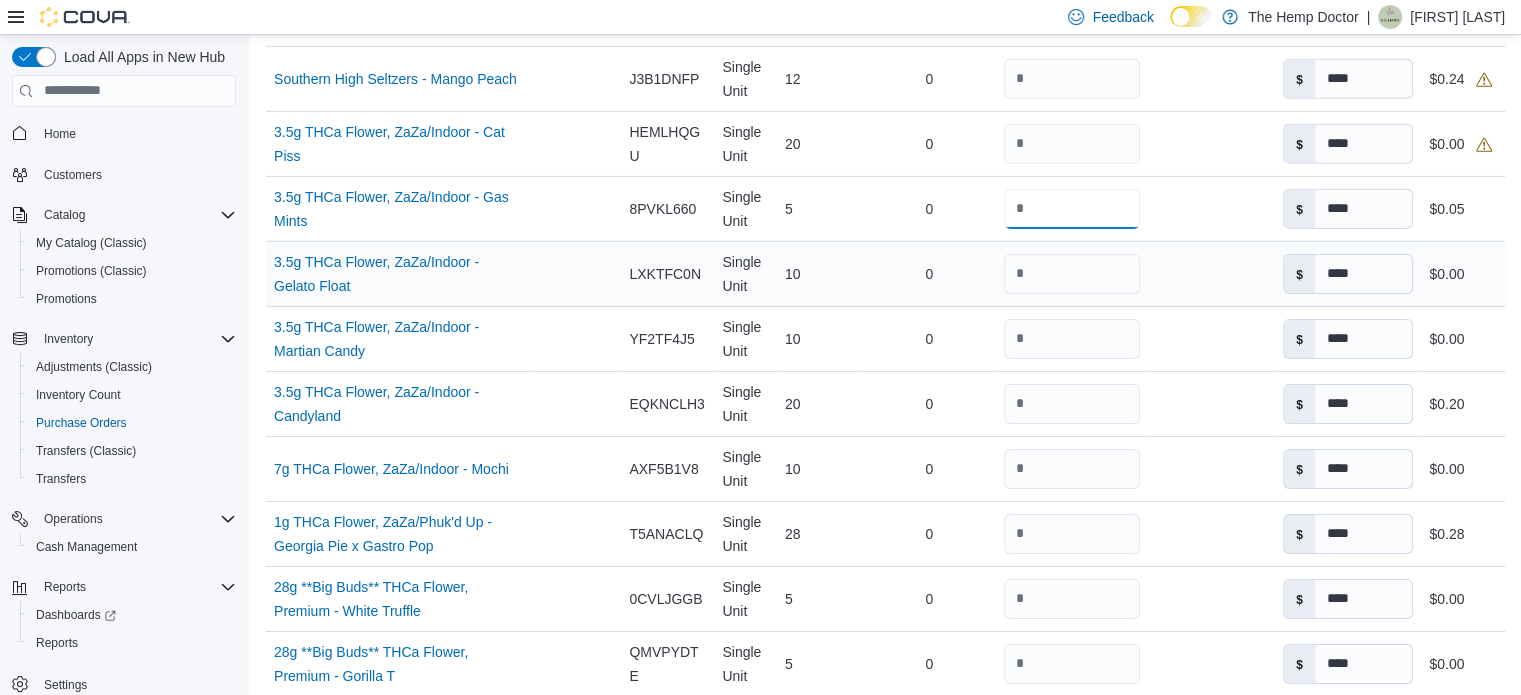 click on "Name 20mg Blitzd Seltzer - Single - Lime (opens in a new tab or window) Supplier SKU Catalog SKU 3W530GFT Unit Single Unit Qty Ordered 48 Received Previously 0 Received Quantity ** Received Packages Unit Cost $ **** Total Cost $0.48 Name 25mg D9 Freeze Pop - Kãyö Rapid Release - 9ct Pouch (opens in a new tab or window) Supplier SKU Catalog SKU GAU1MQDC Unit Single Unit Qty Ordered 10 Received Previously 0 Received Quantity ** Received Packages Unit Cost $ **** Total Cost $0.10 Name 30mg D9/CBD Candies - 1ct, Butter Cream Caramel (opens in a new tab or window) Supplier SKU Catalog SKU BWJTRN5G Unit Single Unit Qty Ordered 100 Received Previously 0 Received Quantity *** Received Packages Unit Cost $ **** Total Cost $1.00 Name 30mg D9/CBD Candies - 1ct, Milk Chocolate Mini (opens in a new tab or window) Supplier SKU Catalog SKU G35PMERH Unit Single Unit Qty Ordered 100 Received Previously 0 Received Quantity ** Received Packages Unit Cost $ **** Total Cost $0.50 Name 30mg D9/CBD Candies - 1ct, Cookies & Cream" at bounding box center [885, -2489] 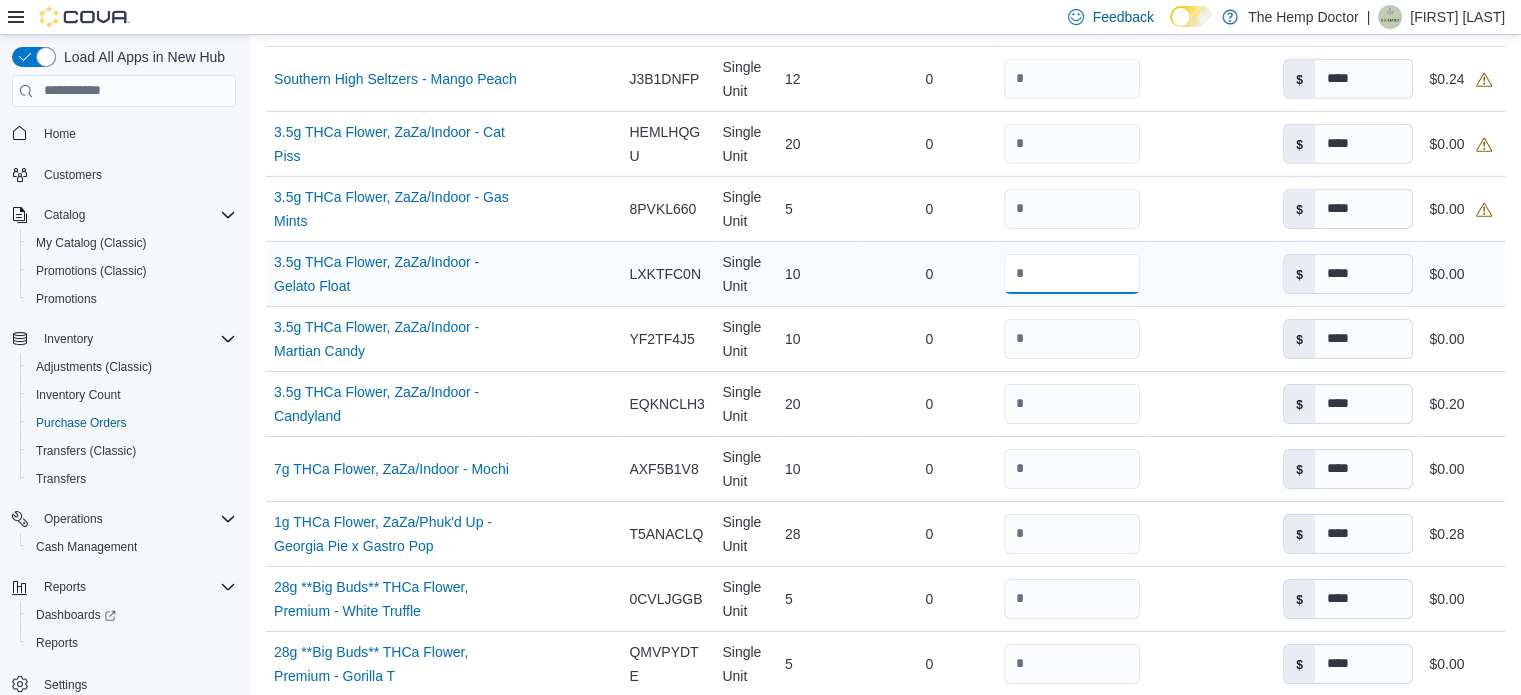 drag, startPoint x: 1025, startPoint y: 278, endPoint x: 999, endPoint y: 279, distance: 26.019224 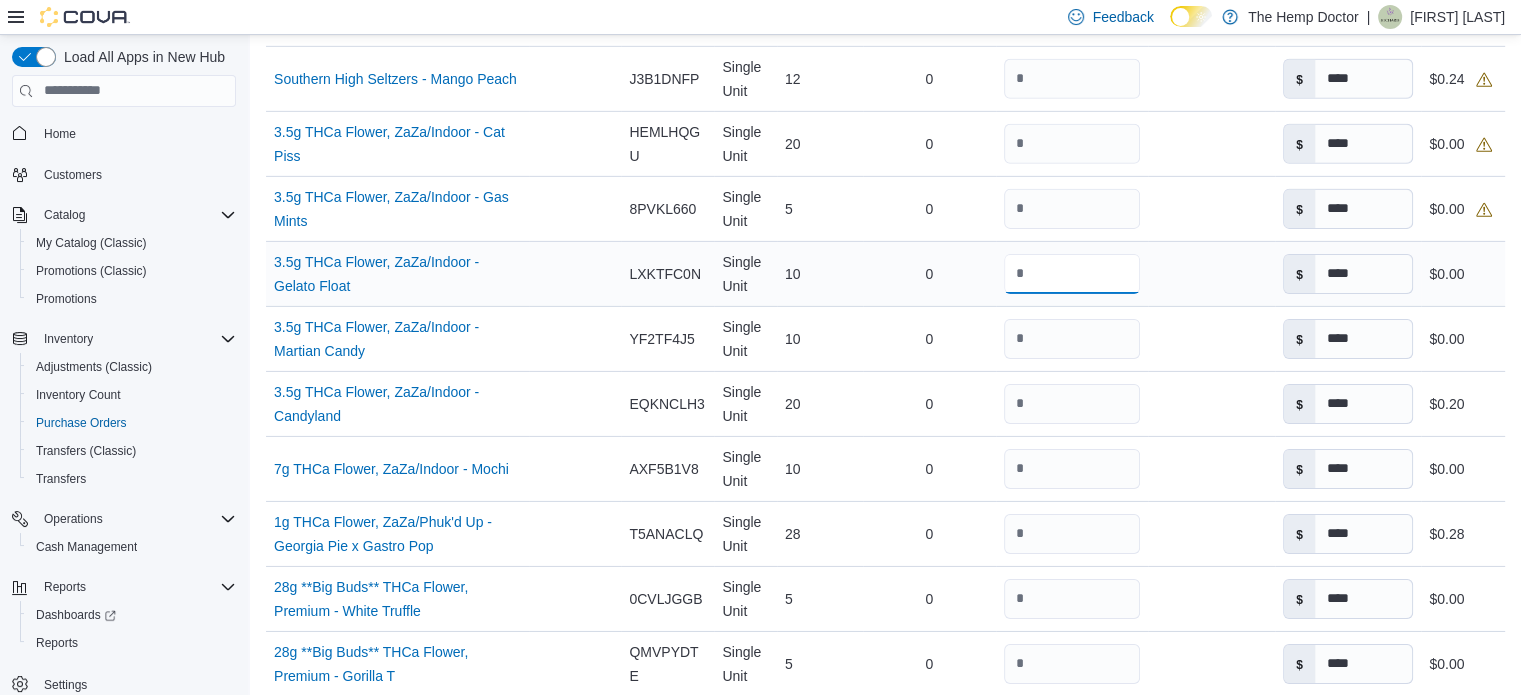 click on "**" at bounding box center (1072, 274) 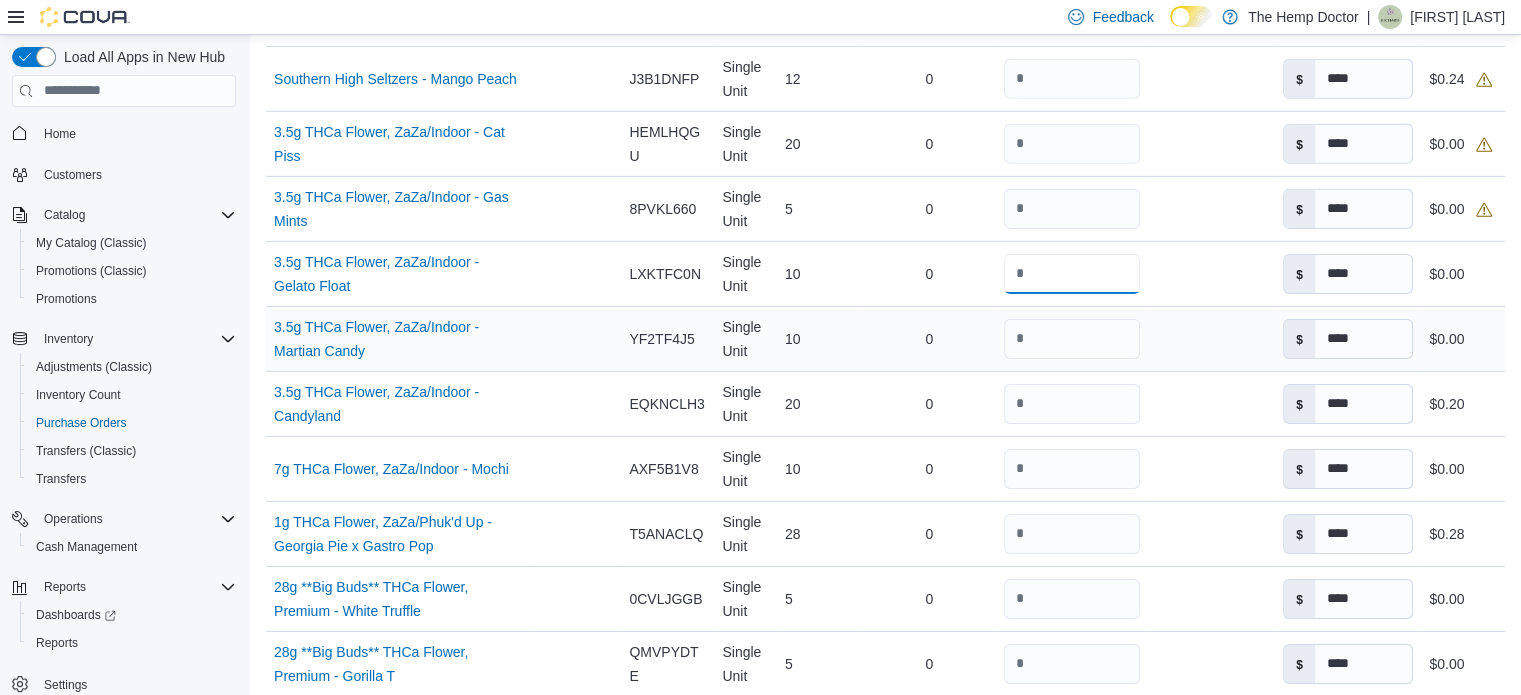 type on "*" 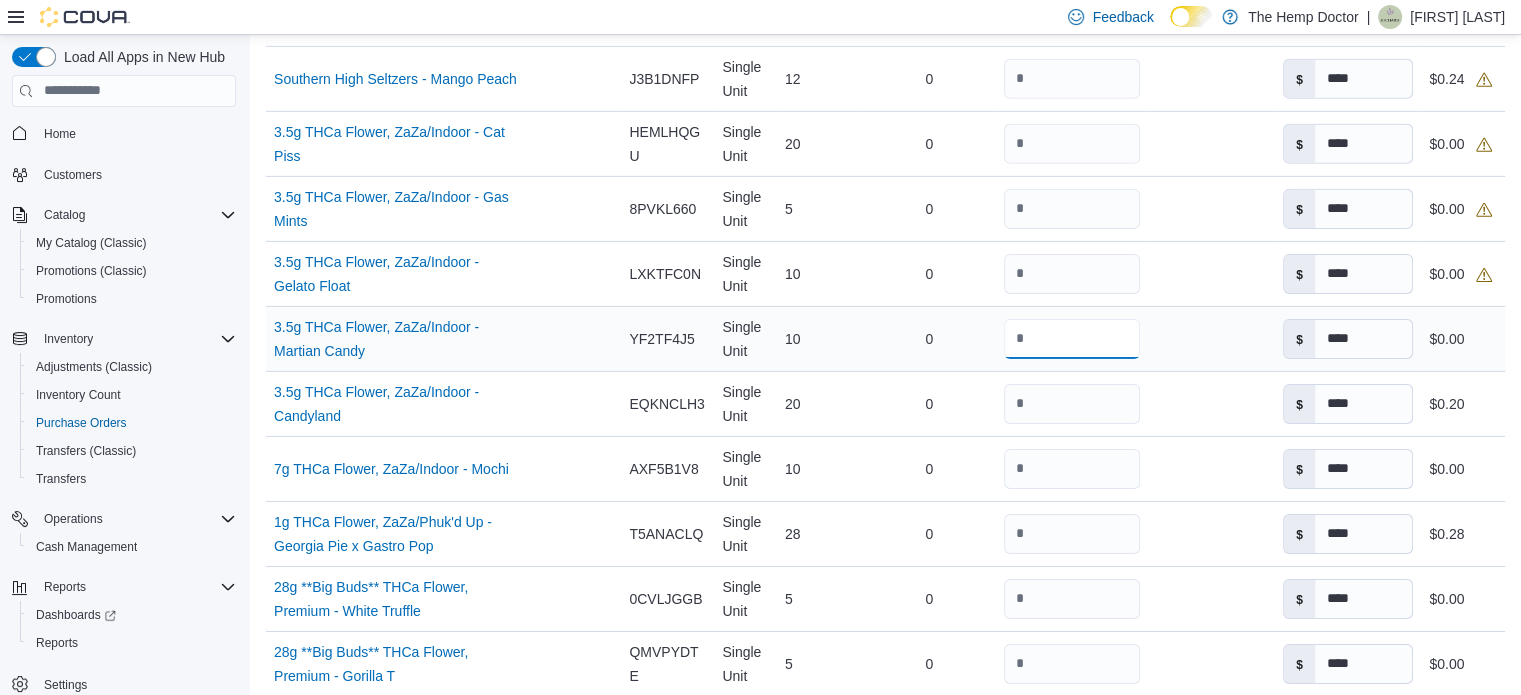 drag, startPoint x: 1035, startPoint y: 335, endPoint x: 996, endPoint y: 344, distance: 40.024994 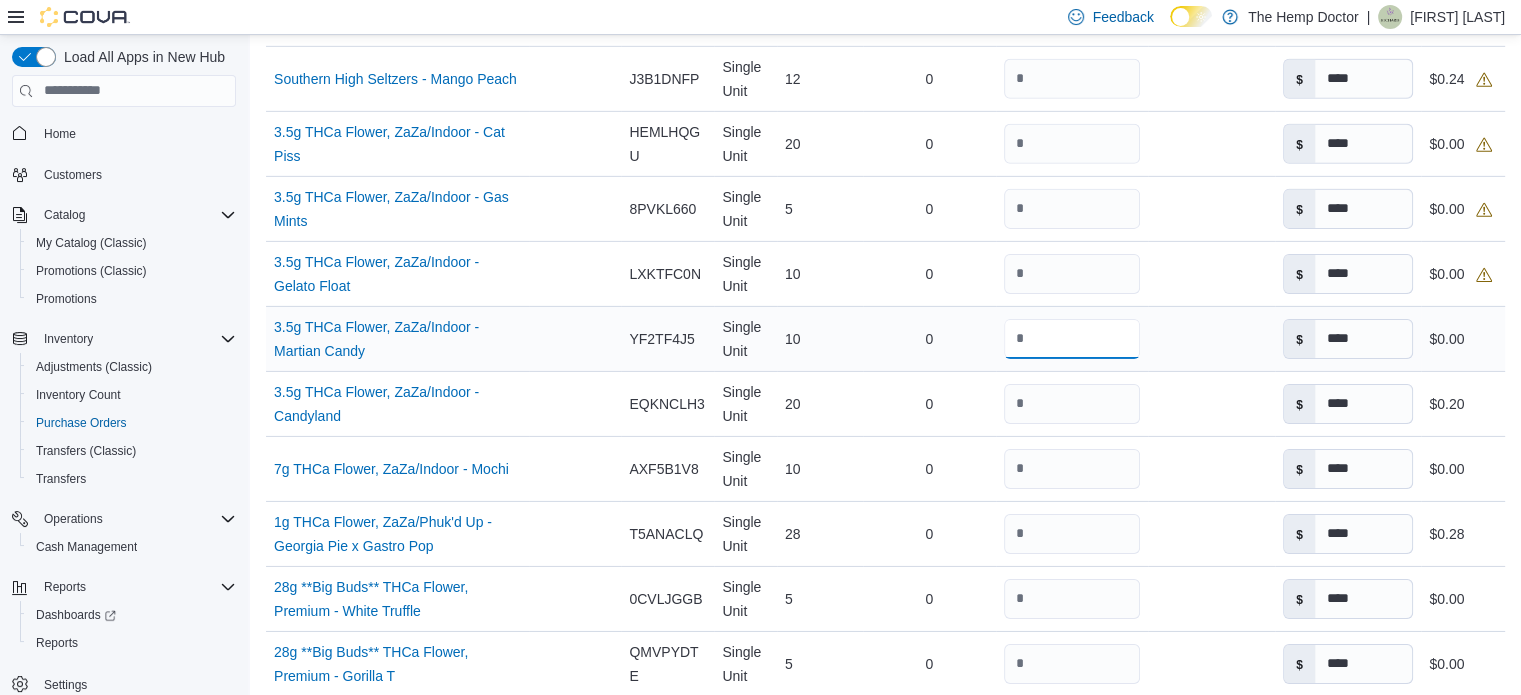 click on "**" at bounding box center [1072, 339] 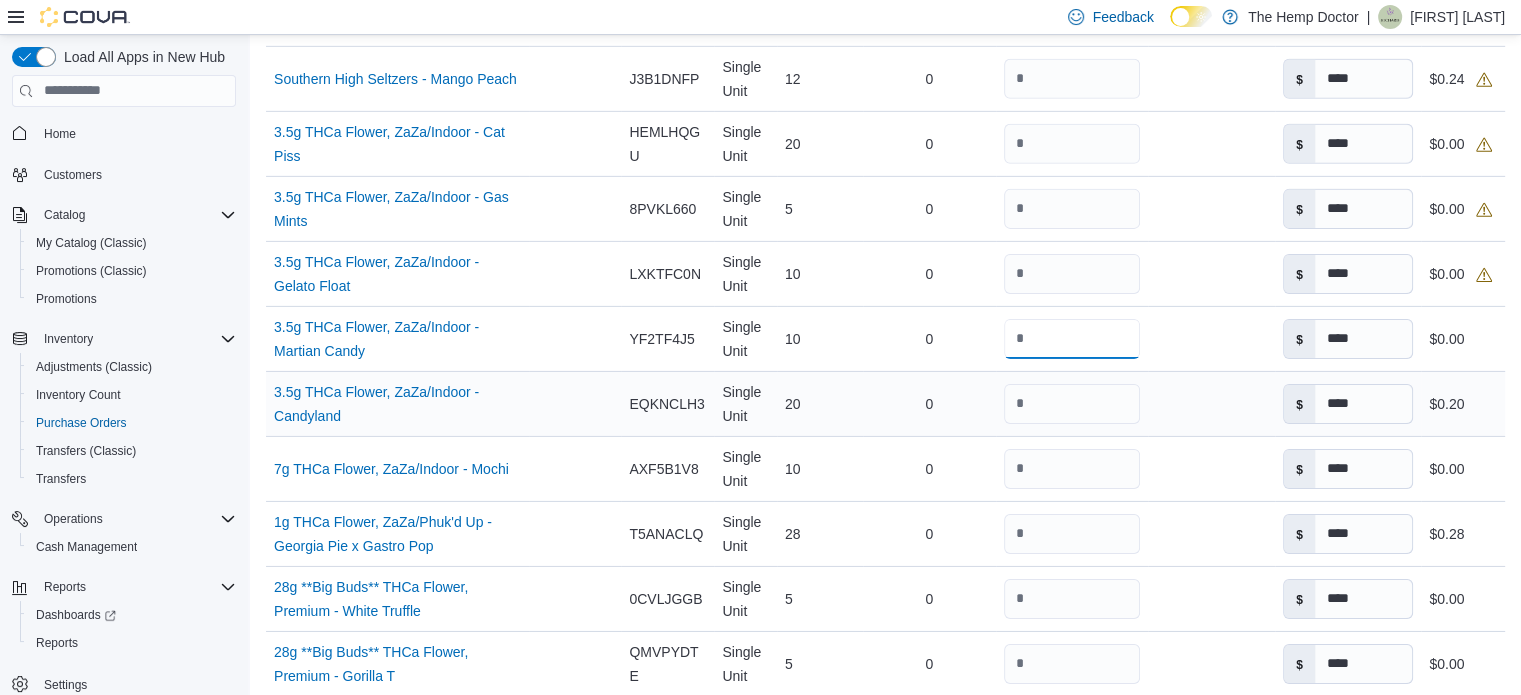type on "*" 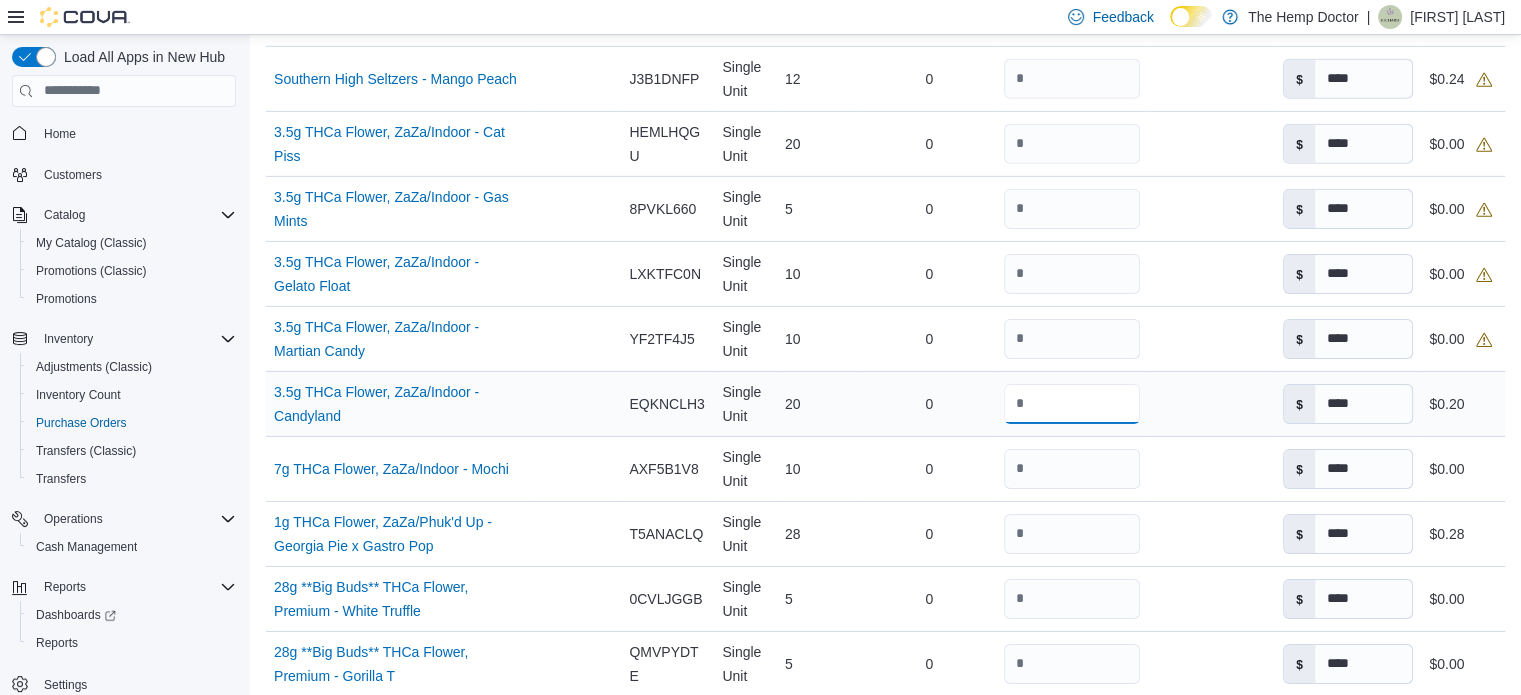 drag, startPoint x: 1048, startPoint y: 403, endPoint x: 1009, endPoint y: 391, distance: 40.804413 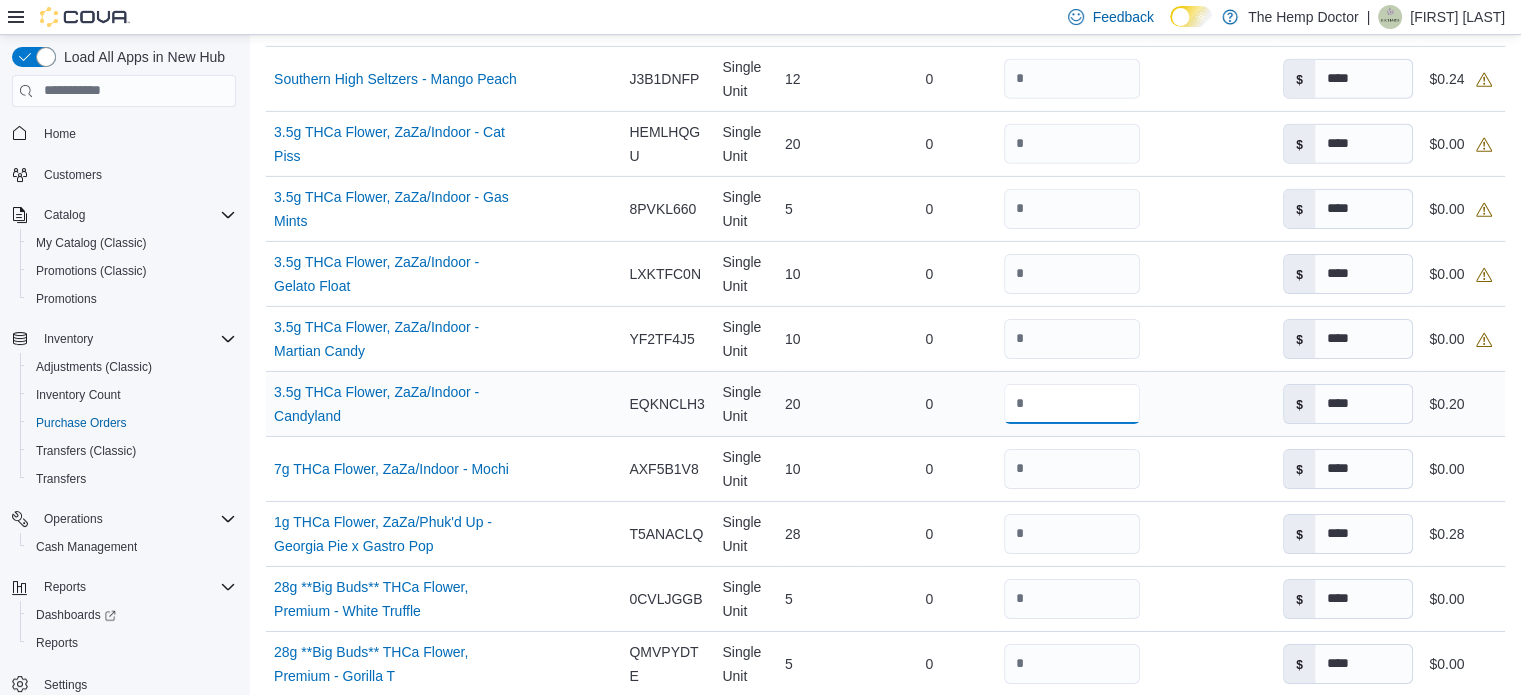 click on "**" at bounding box center [1072, 404] 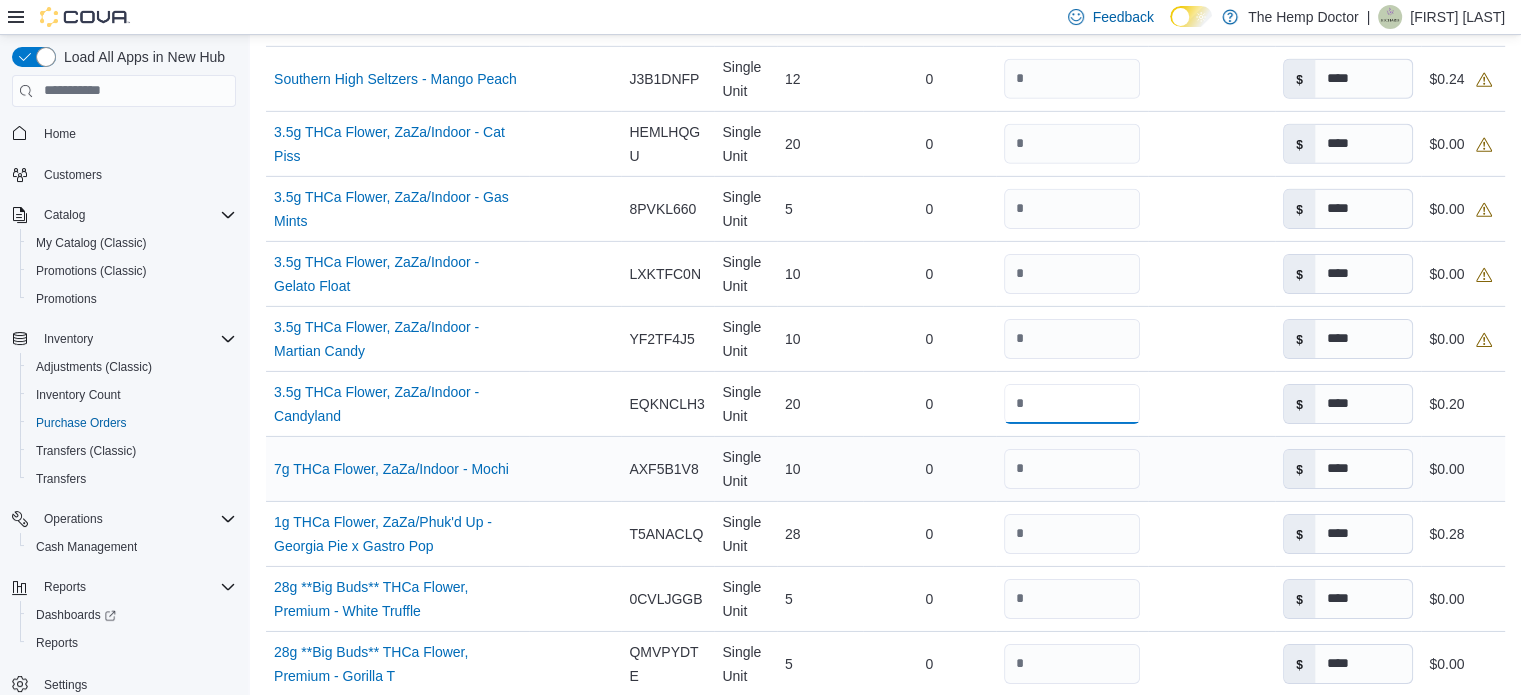 type on "*" 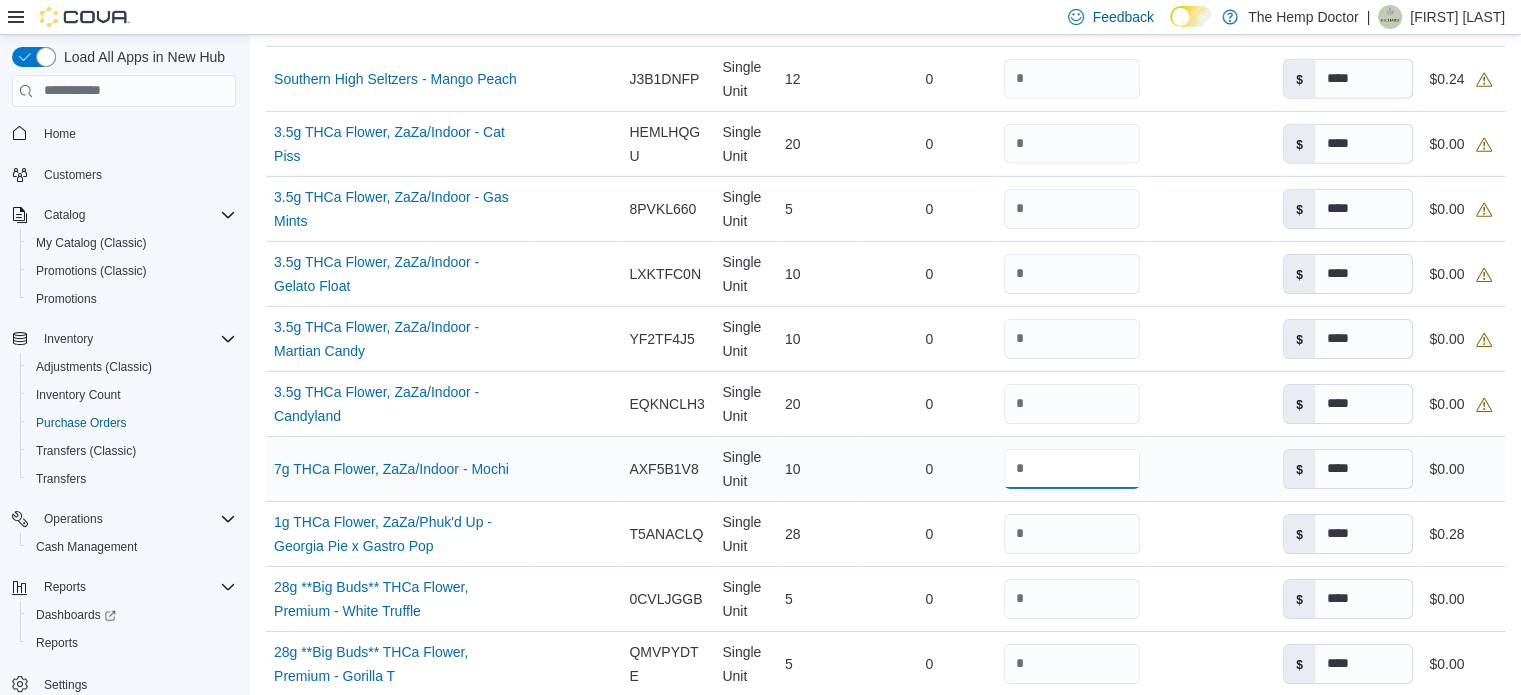 drag, startPoint x: 1042, startPoint y: 475, endPoint x: 980, endPoint y: 483, distance: 62.514 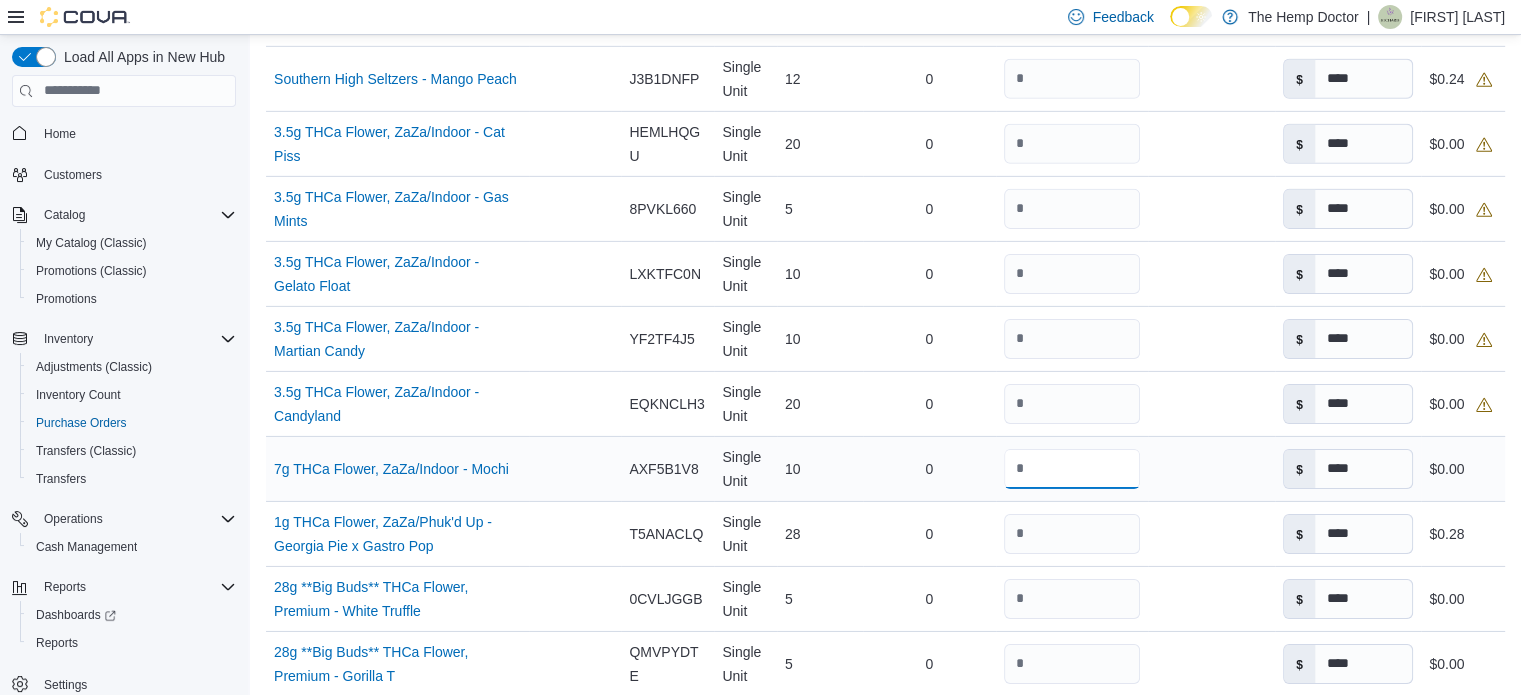 click on "Name 7g THCa Flower, ZaZa/Indoor - Mochi (opens in a new tab or window) Supplier SKU Catalog SKU AXF5B1V8 Unit Single Unit Qty Ordered 10 Received Previously 0 Received Quantity ** Received Packages Unit Cost $ **** Total Cost $0.00" at bounding box center [885, 468] 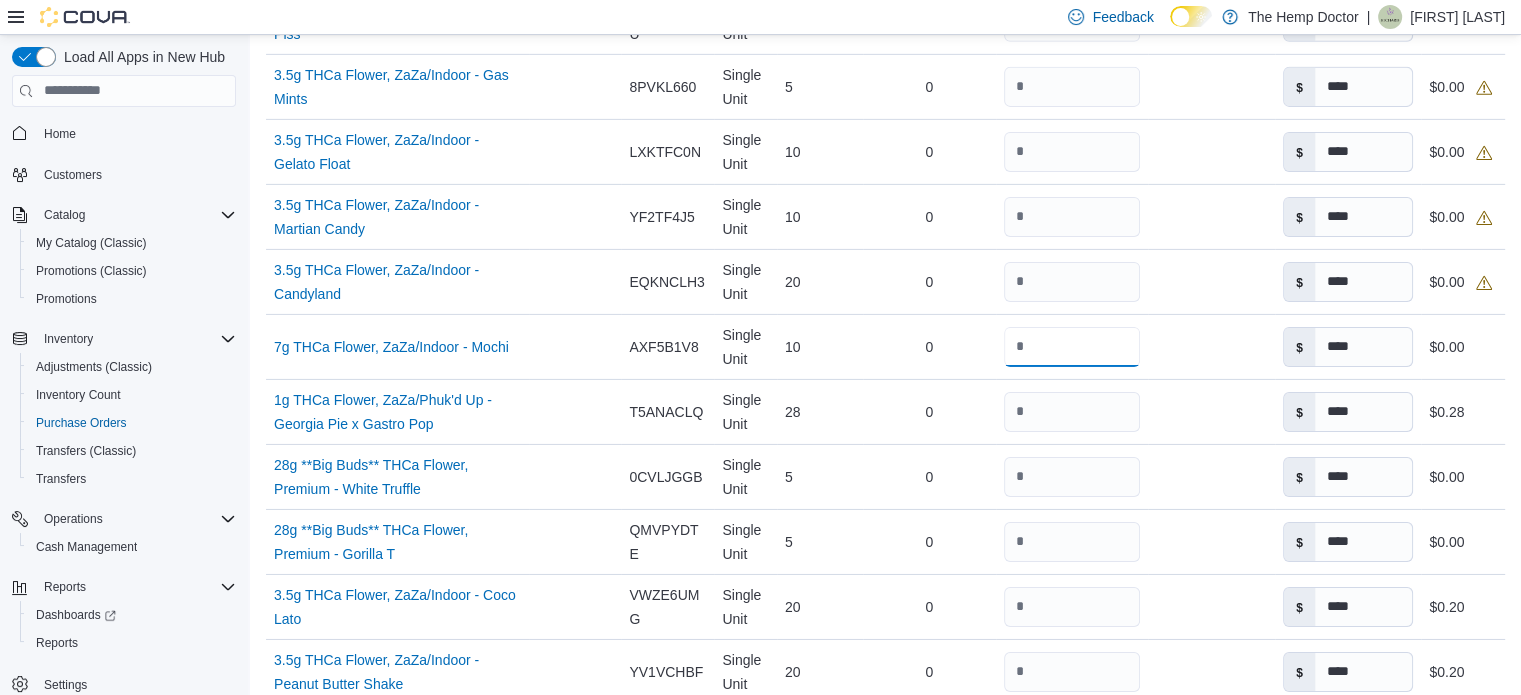 scroll, scrollTop: 6690, scrollLeft: 0, axis: vertical 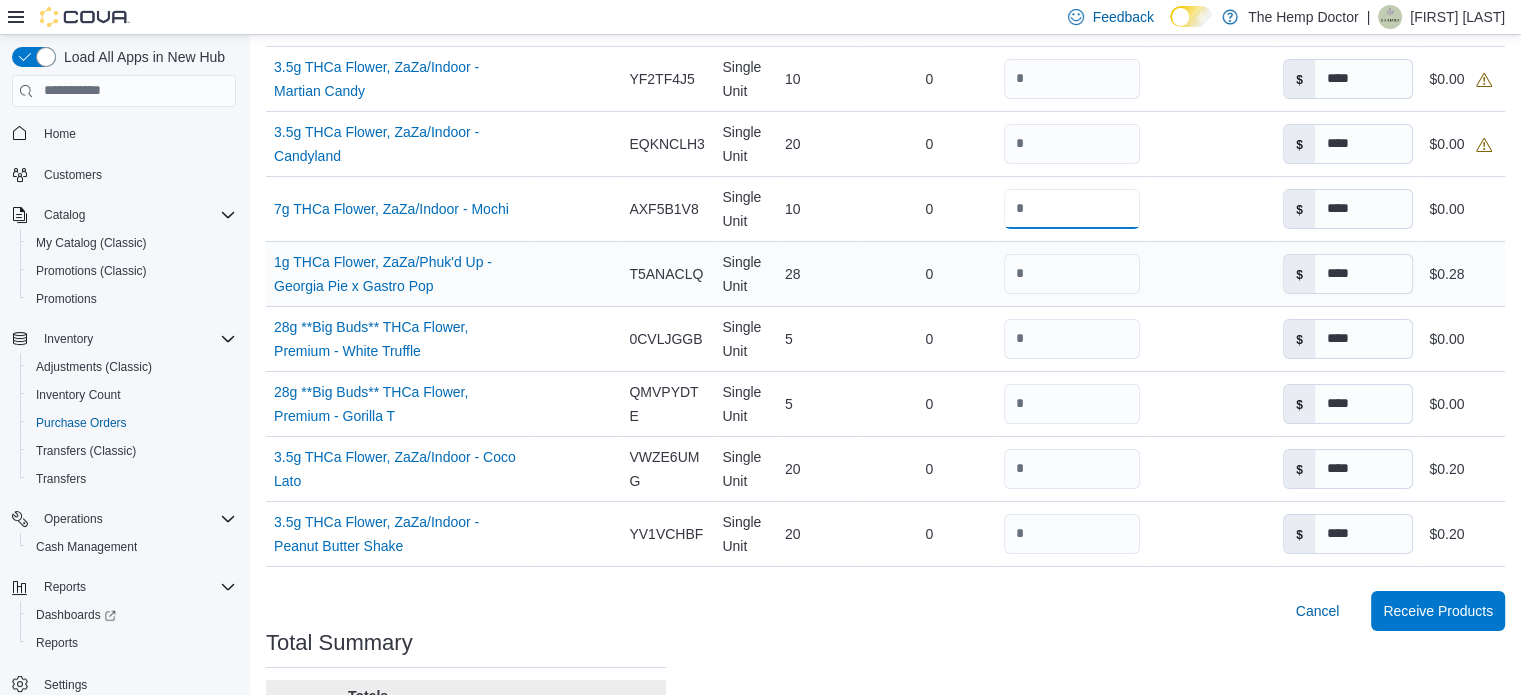 type on "*" 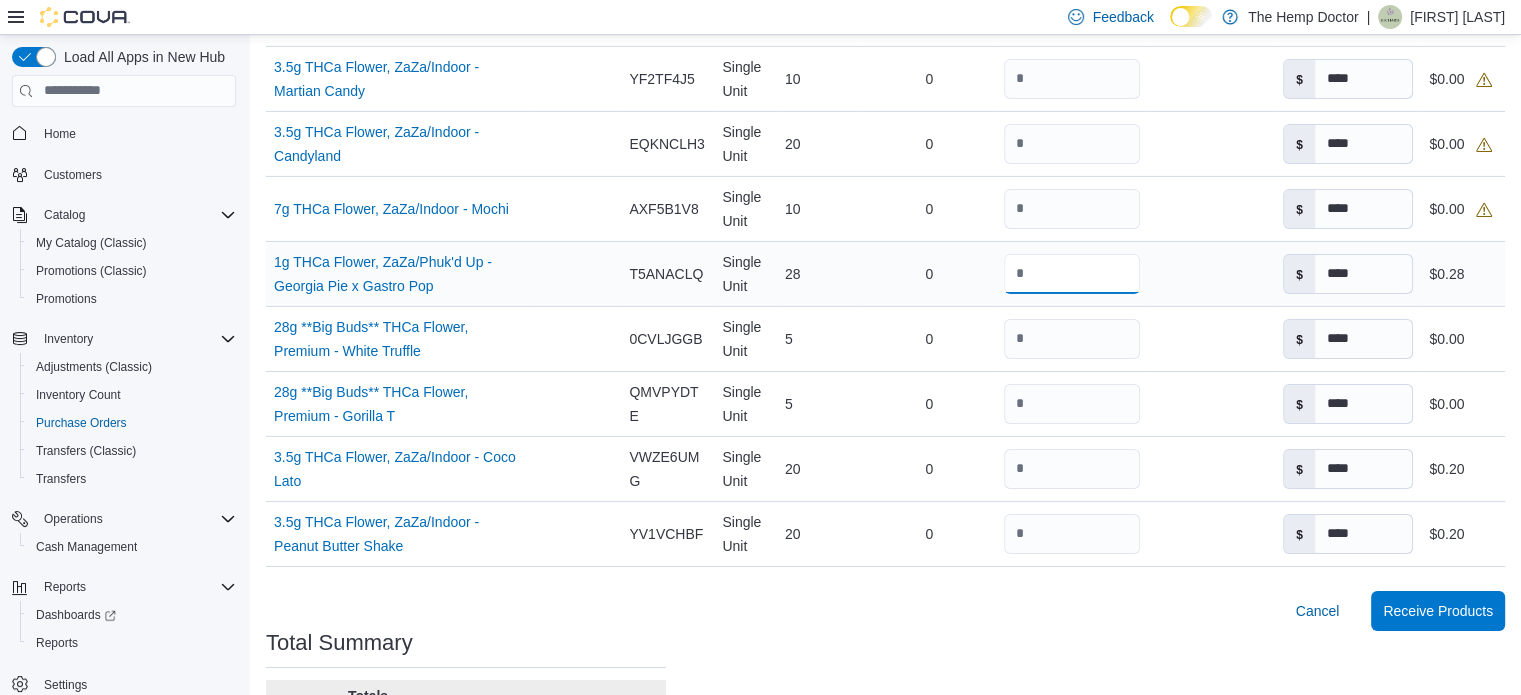 drag, startPoint x: 1073, startPoint y: 274, endPoint x: 975, endPoint y: 246, distance: 101.92154 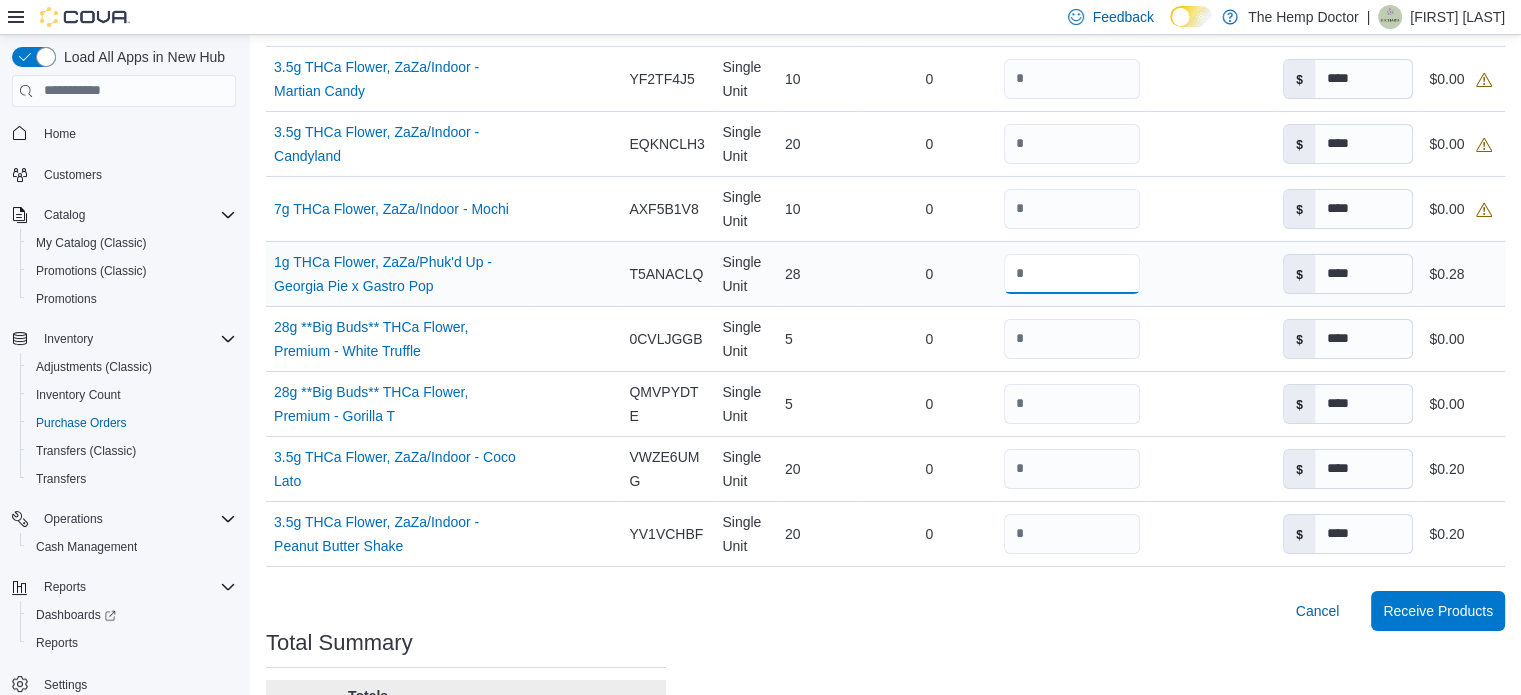 click on "Name 1g THCa Flower, ZaZa/Phuk'd Up - Georgia Pie x Gastro Pop (opens in a new tab or window) Supplier SKU Catalog SKU T5ANACLQ Unit Single Unit Qty Ordered 28 Received Previously 0 Received Quantity ** Received Packages Unit Cost $ **** Total Cost $0.28" at bounding box center (885, 273) 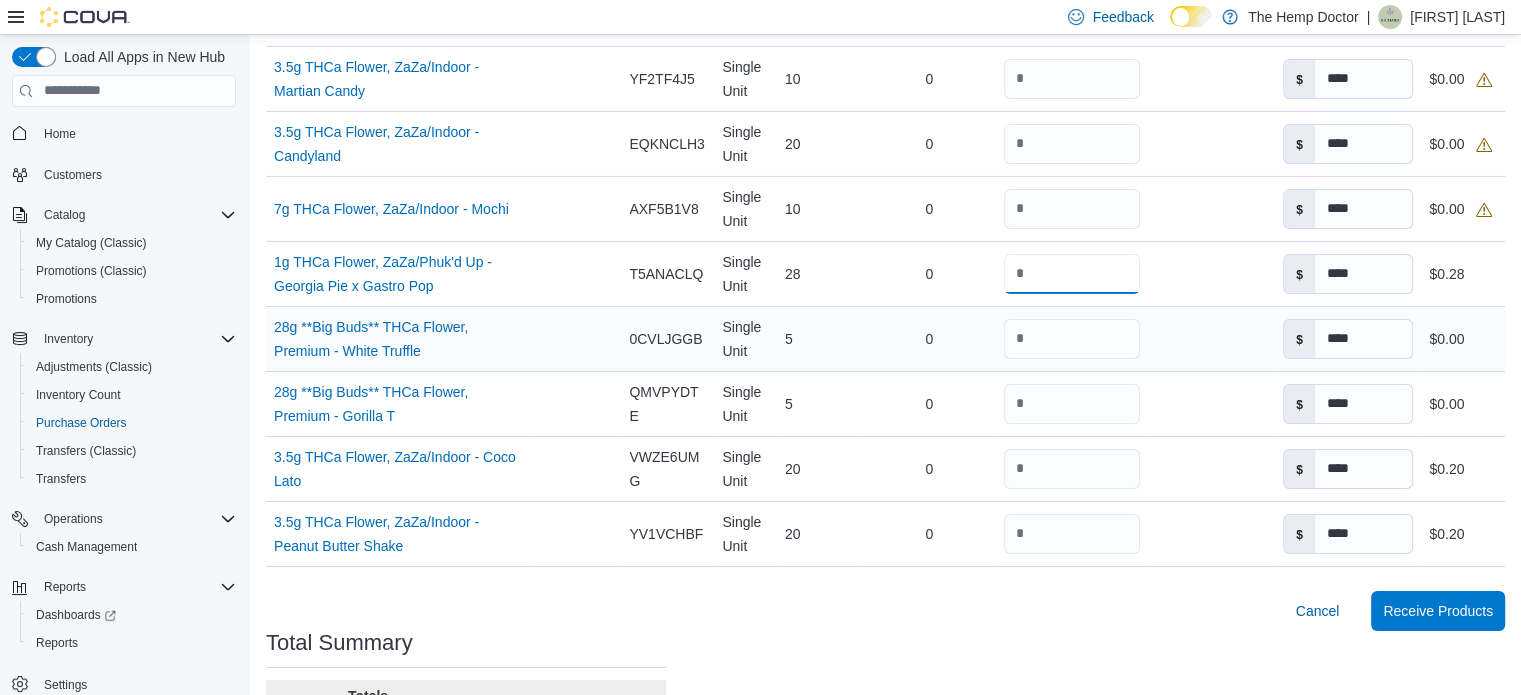 type on "*" 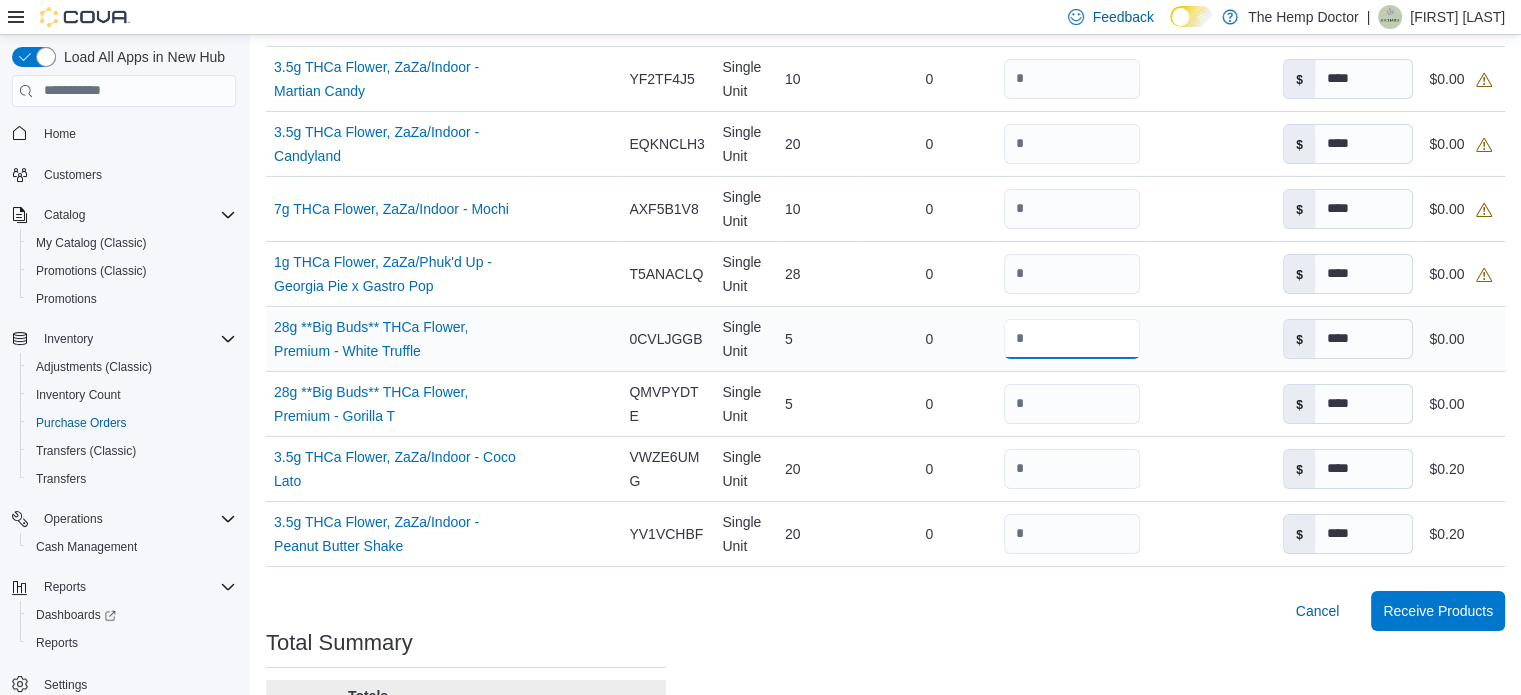 drag, startPoint x: 1064, startPoint y: 350, endPoint x: 998, endPoint y: 340, distance: 66.75328 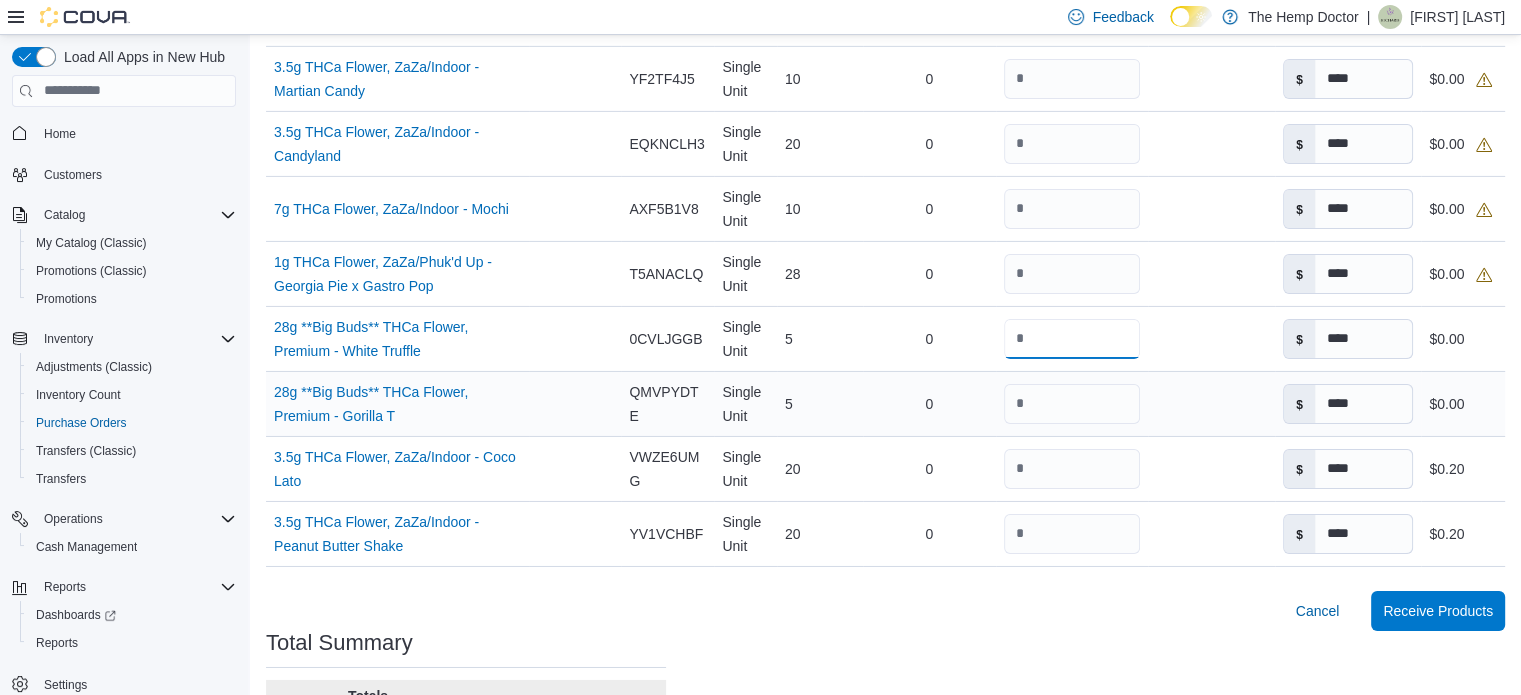 type on "*" 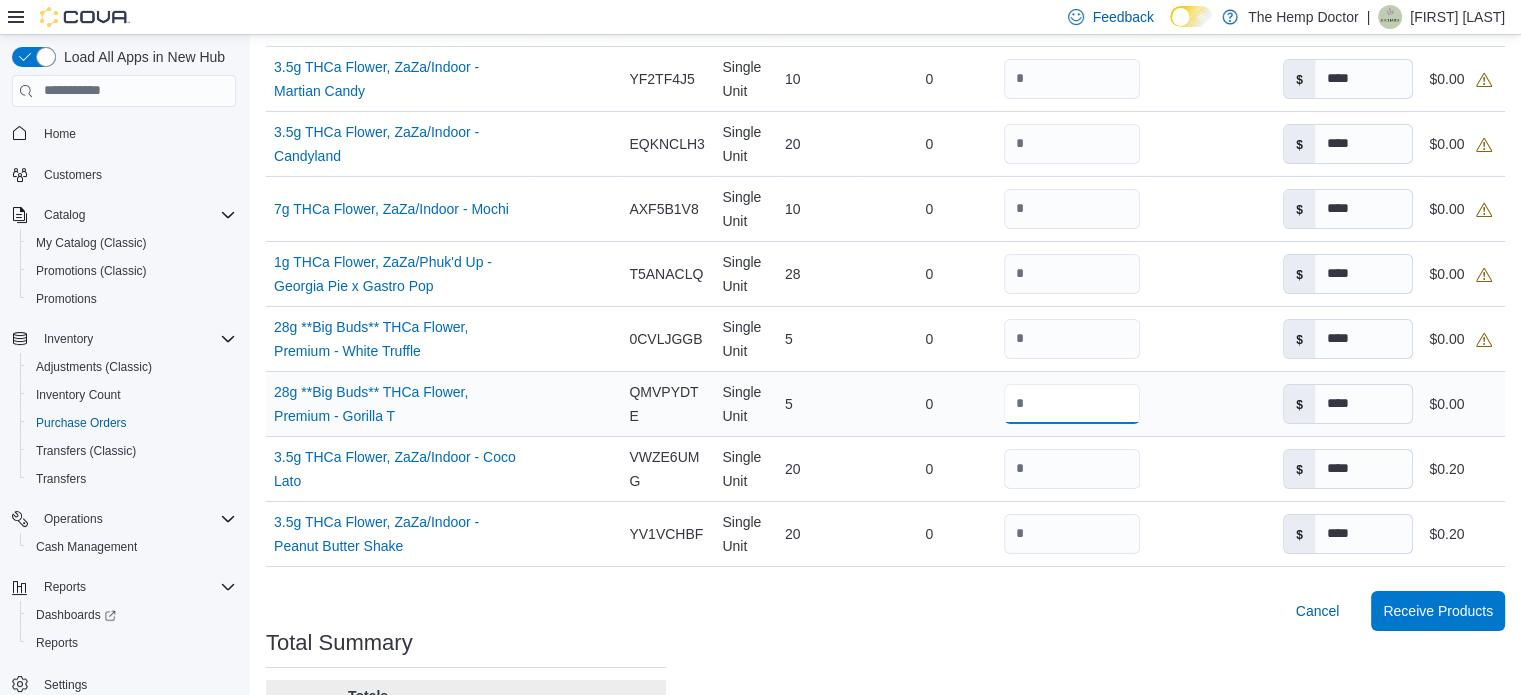 drag, startPoint x: 1033, startPoint y: 420, endPoint x: 928, endPoint y: 407, distance: 105.801704 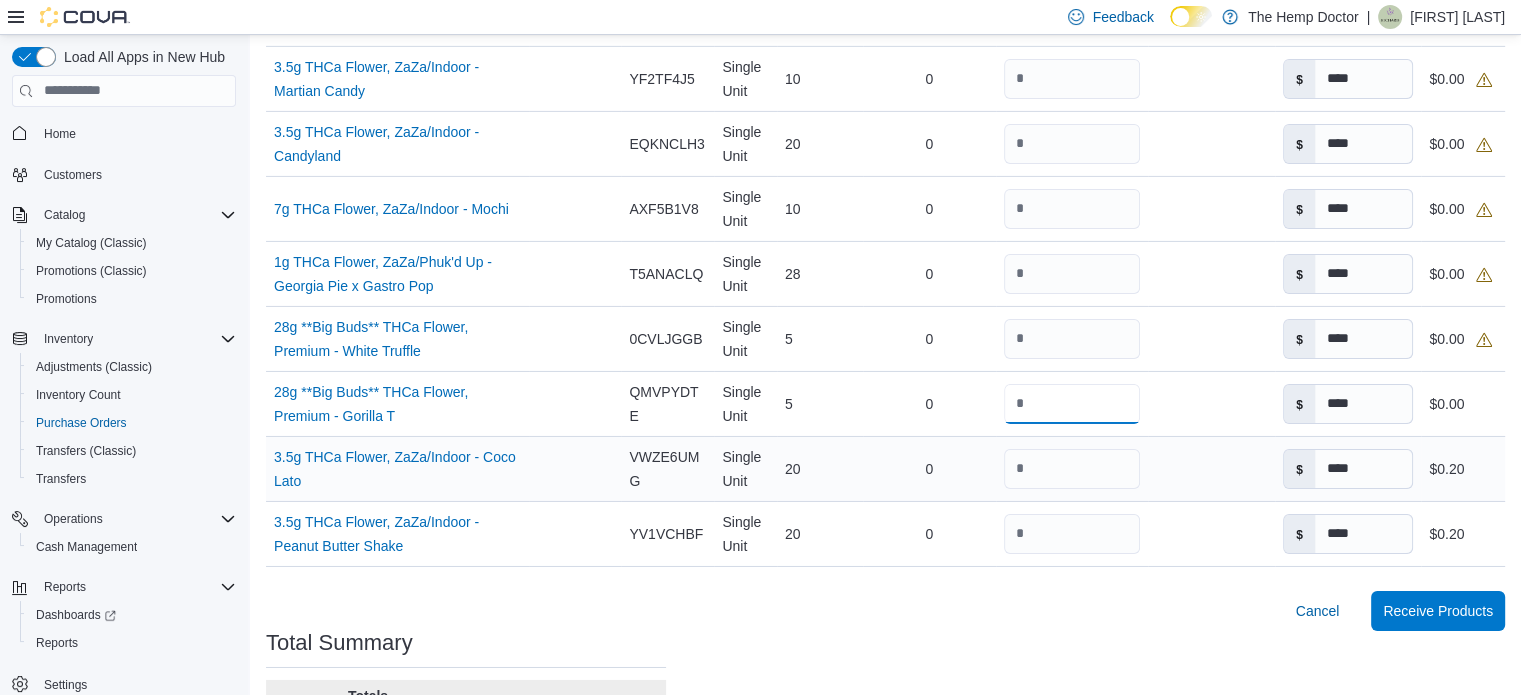 type on "*" 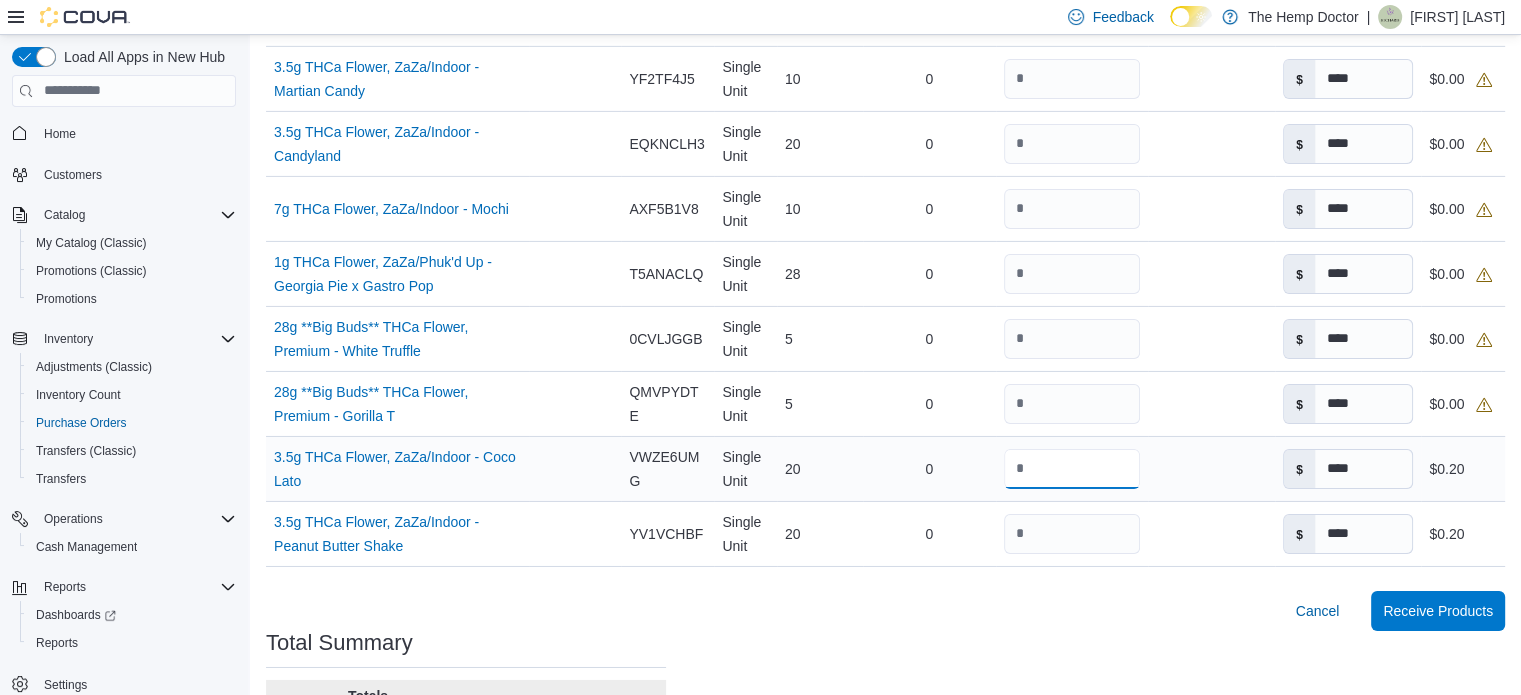 drag, startPoint x: 1060, startPoint y: 475, endPoint x: 943, endPoint y: 448, distance: 120.074974 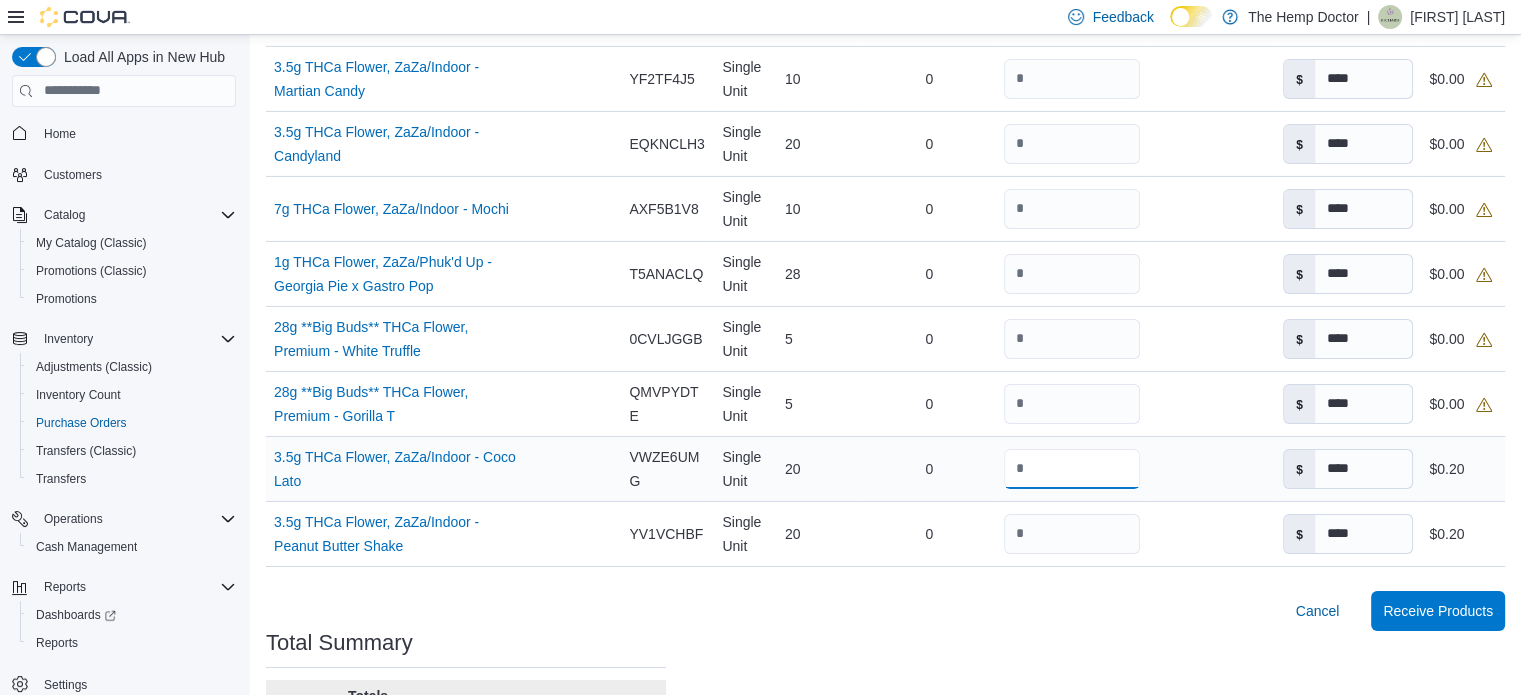 click on "Name 3.5g THCa Flower, ZaZa/Indoor - Coco Lato (opens in a new tab or window) Supplier SKU Catalog SKU VWZE6UMG Unit Single Unit Qty Ordered 20 Received Previously 0 Received Quantity ** Received Packages Unit Cost $ **** Total Cost $0.20" at bounding box center (885, 468) 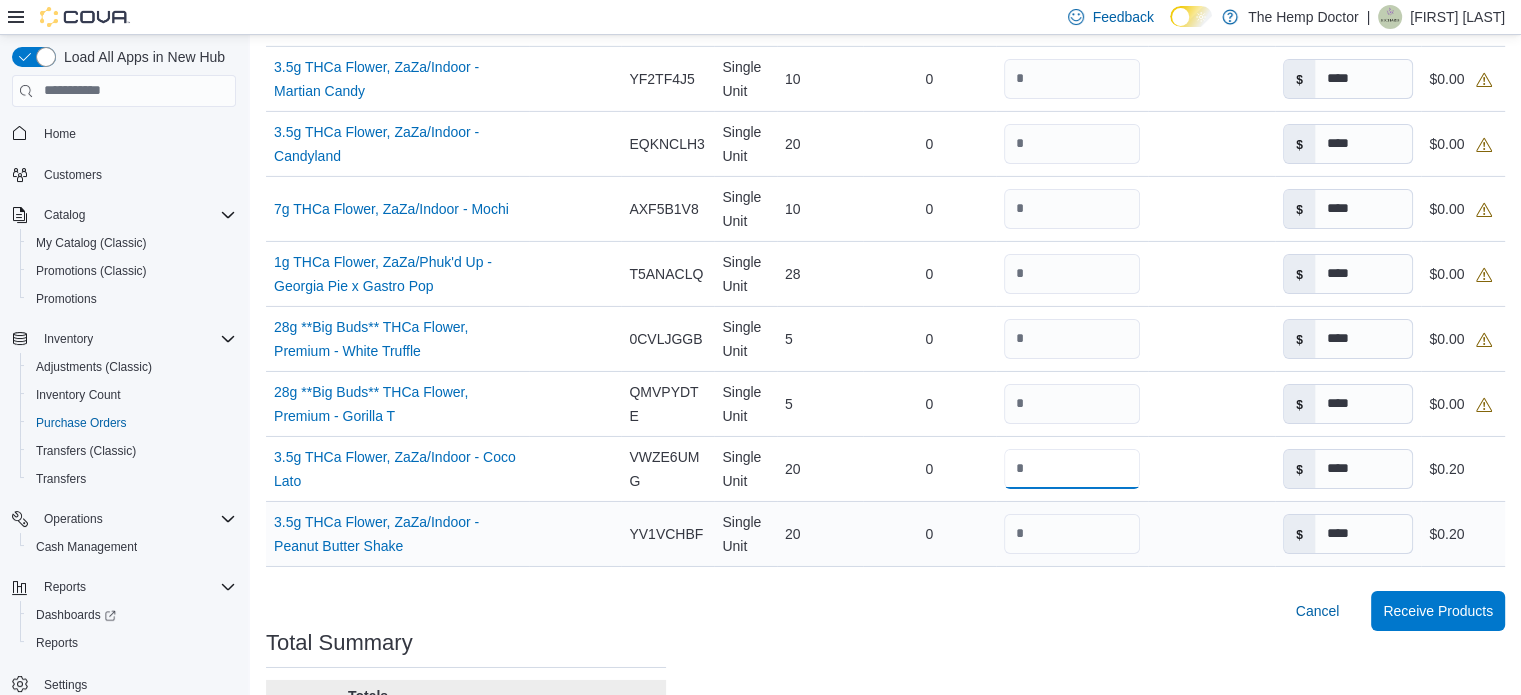 type on "*" 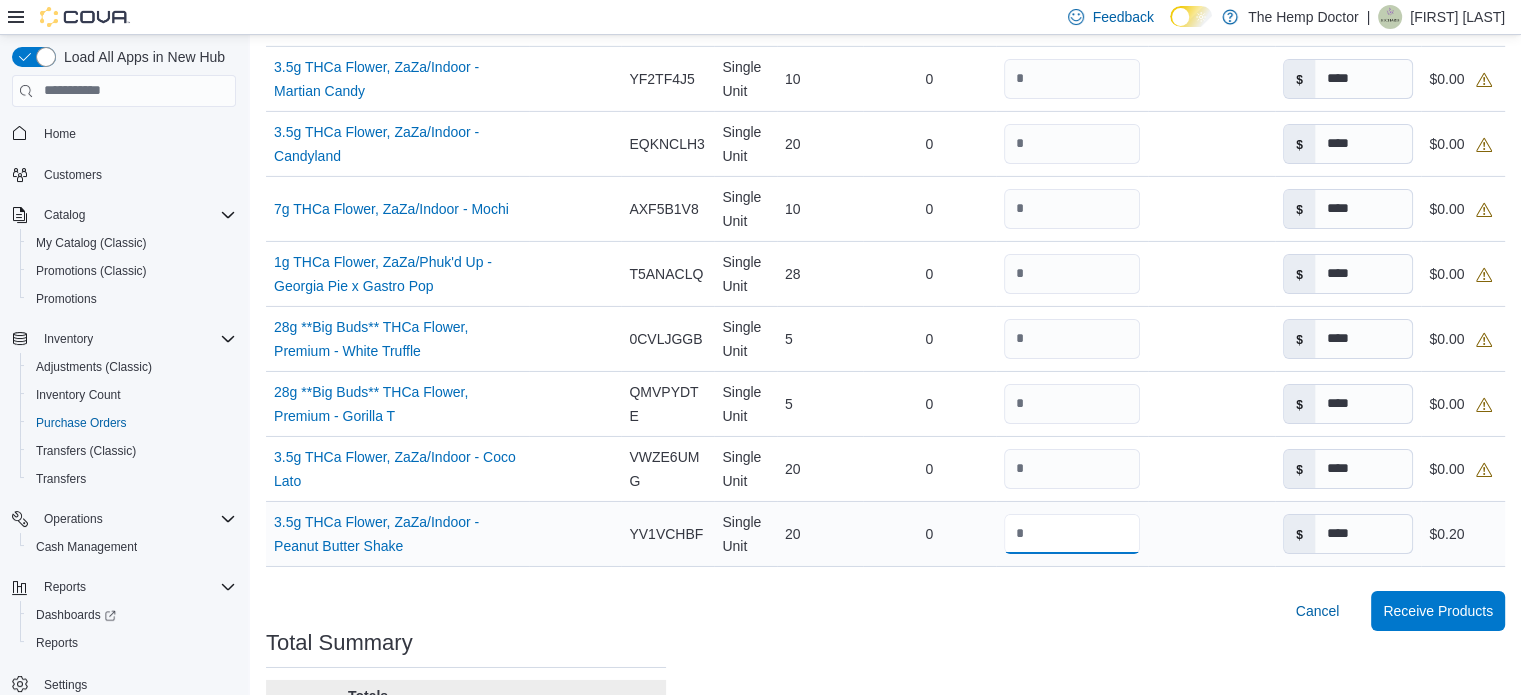 drag, startPoint x: 1093, startPoint y: 536, endPoint x: 1012, endPoint y: 525, distance: 81.7435 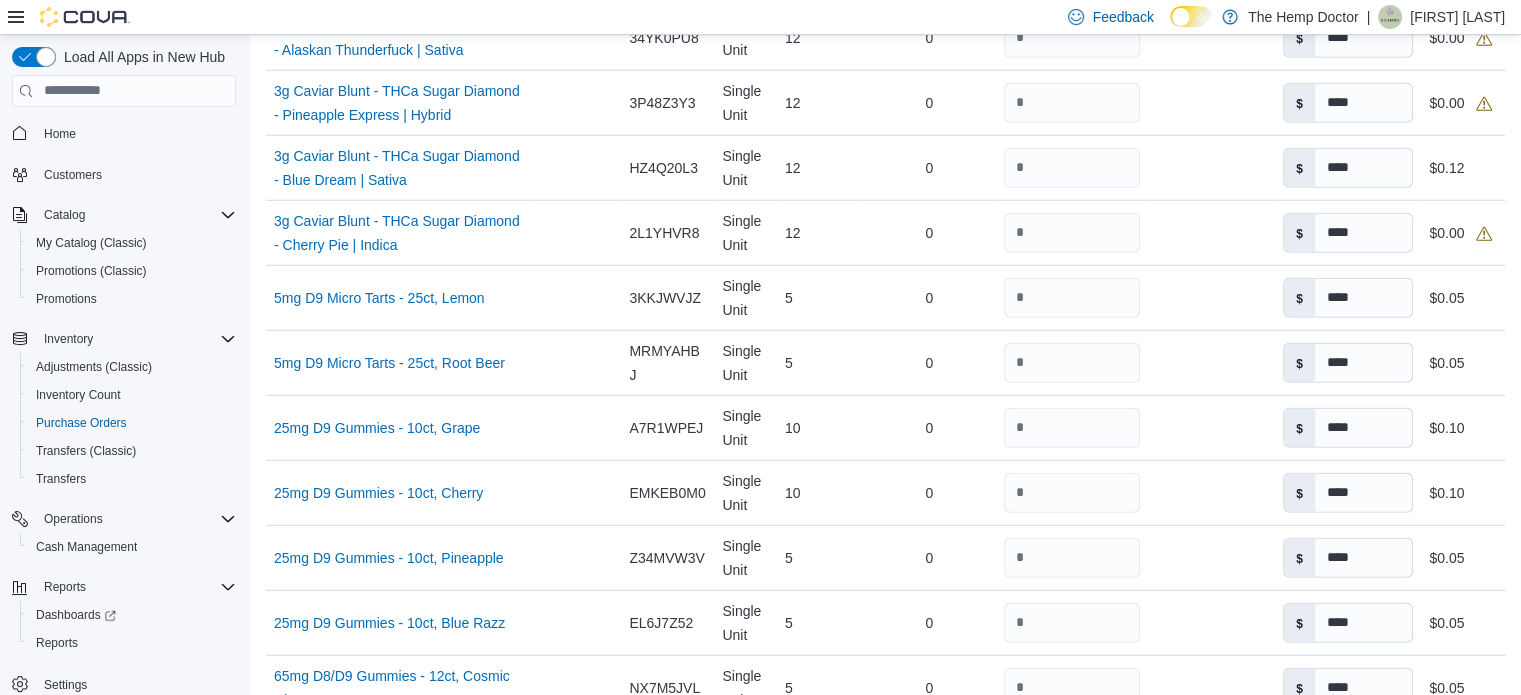 scroll, scrollTop: 5514, scrollLeft: 0, axis: vertical 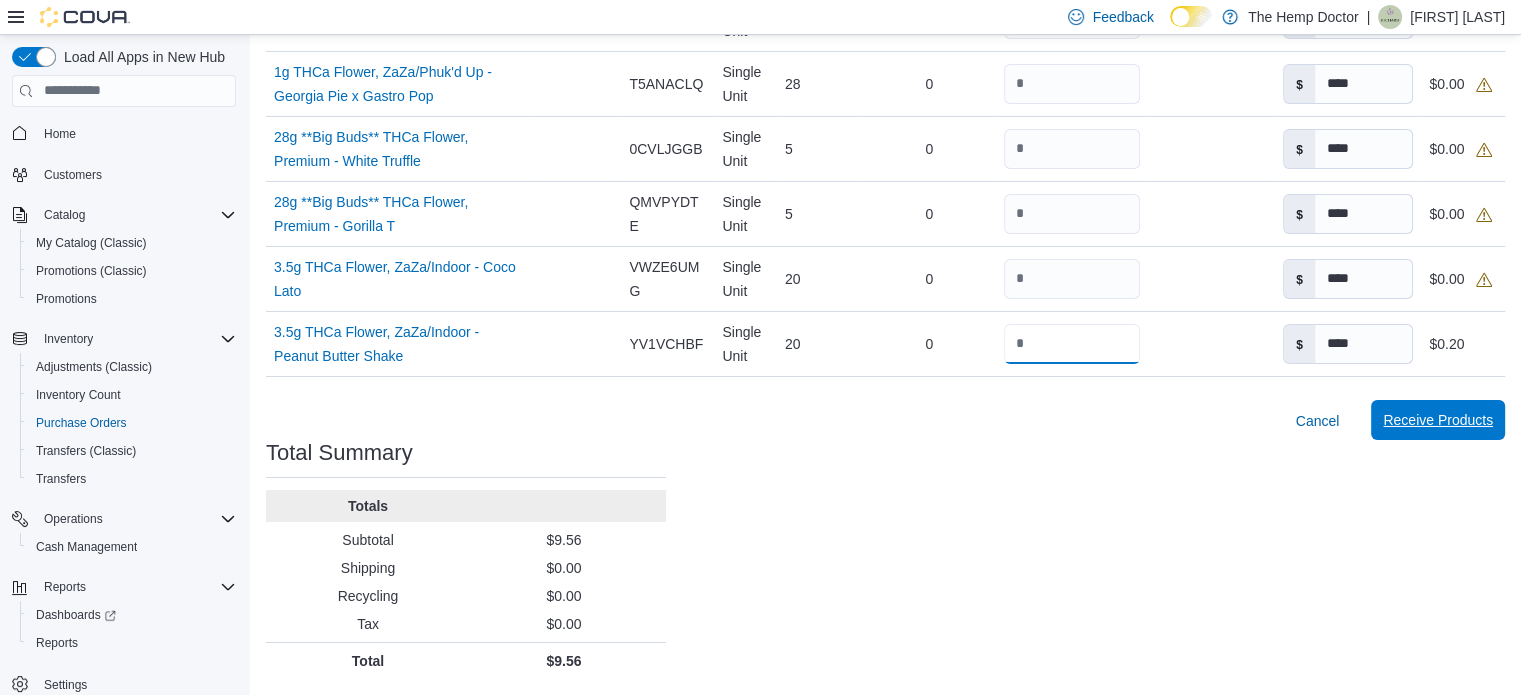 type on "*" 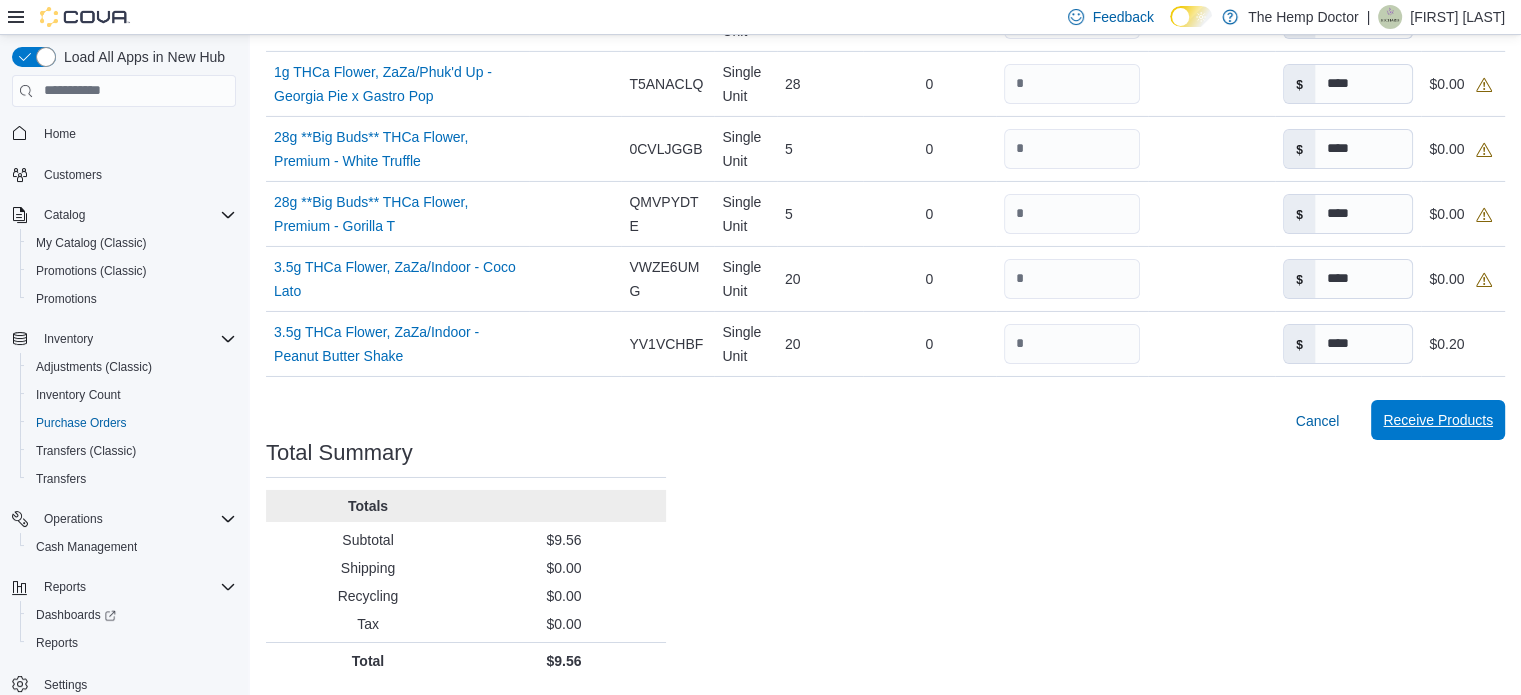 click on "Receive Products" at bounding box center (1438, 420) 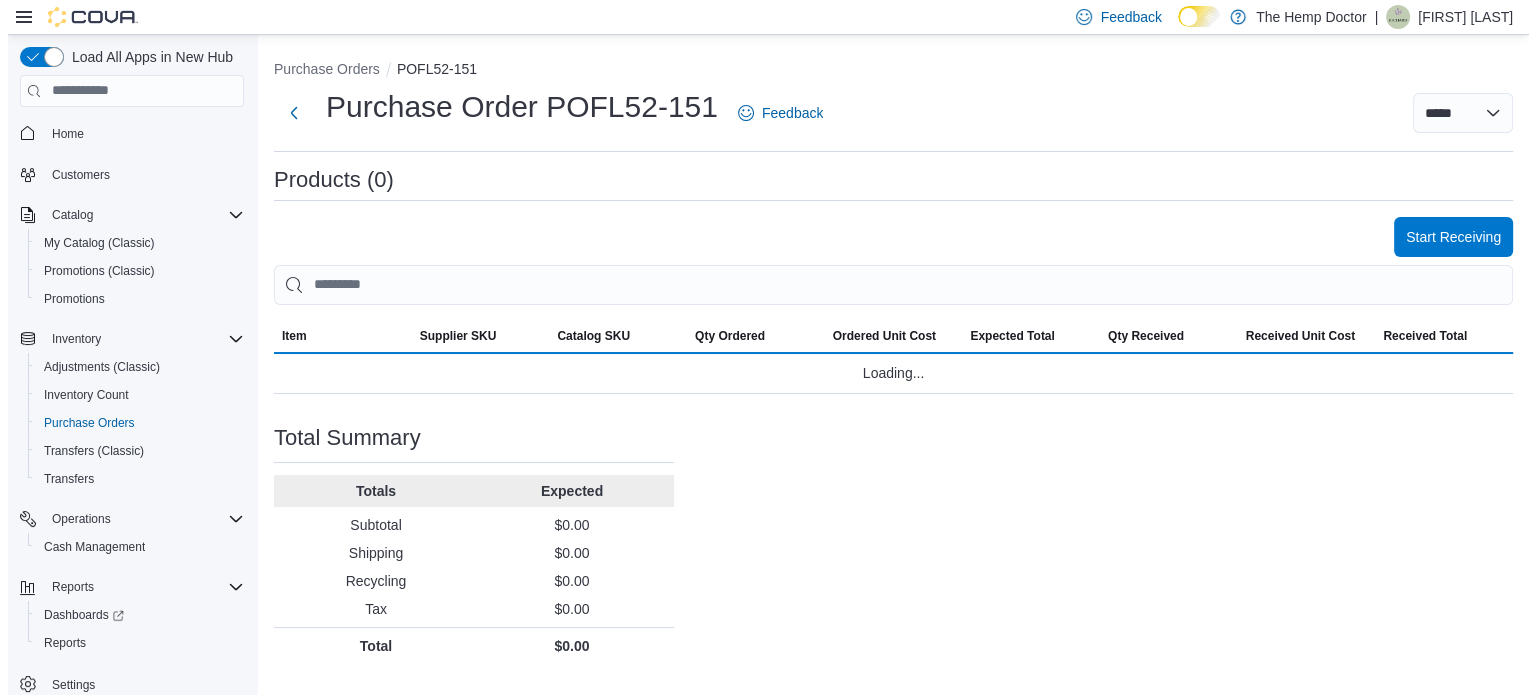 scroll, scrollTop: 0, scrollLeft: 0, axis: both 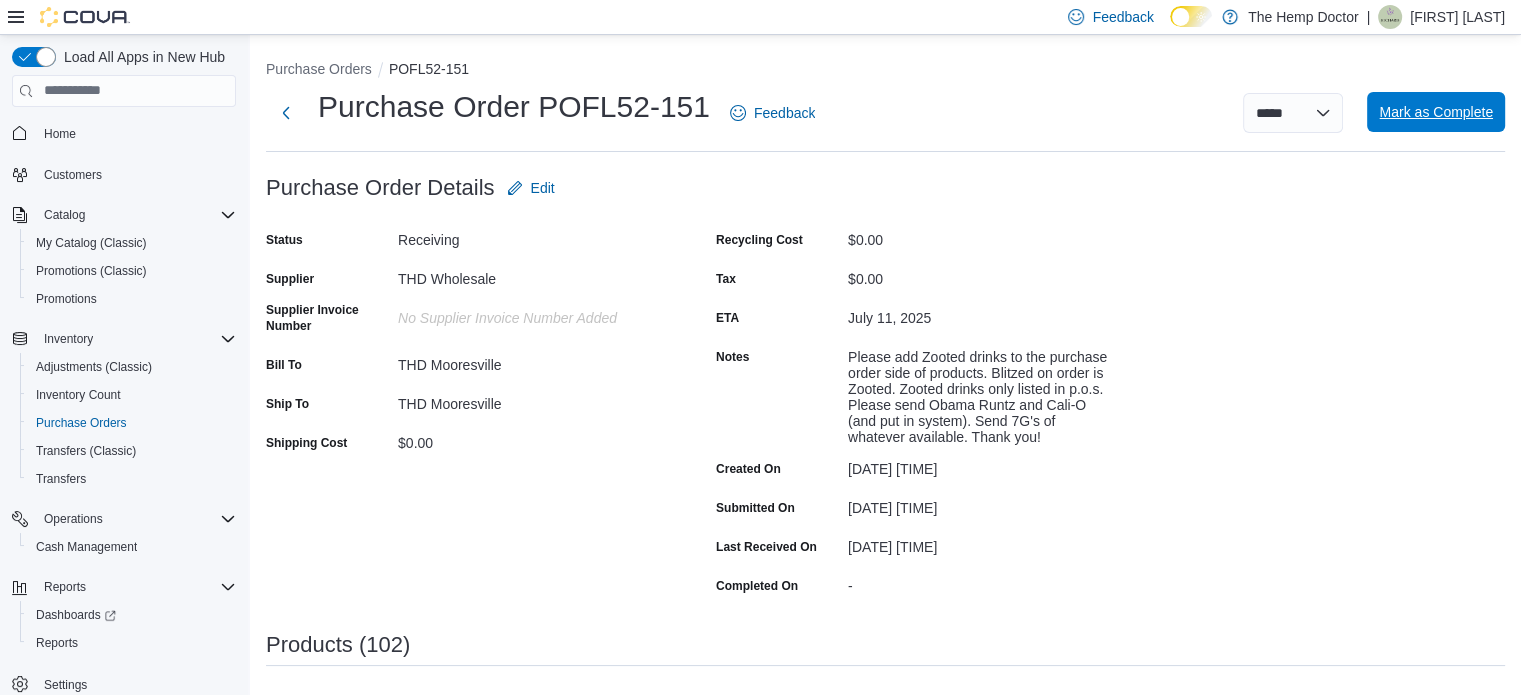 click on "Mark as Complete" at bounding box center [1436, 112] 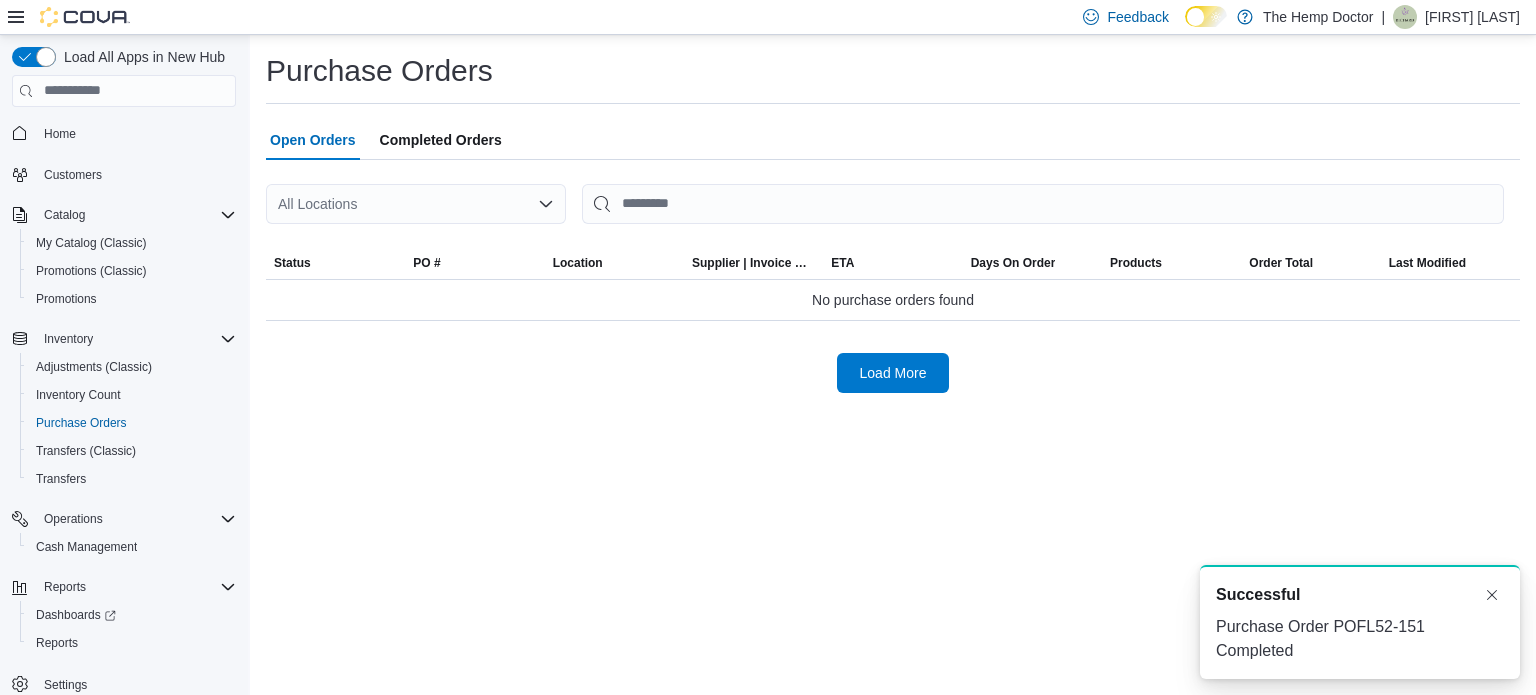 scroll, scrollTop: 0, scrollLeft: 0, axis: both 